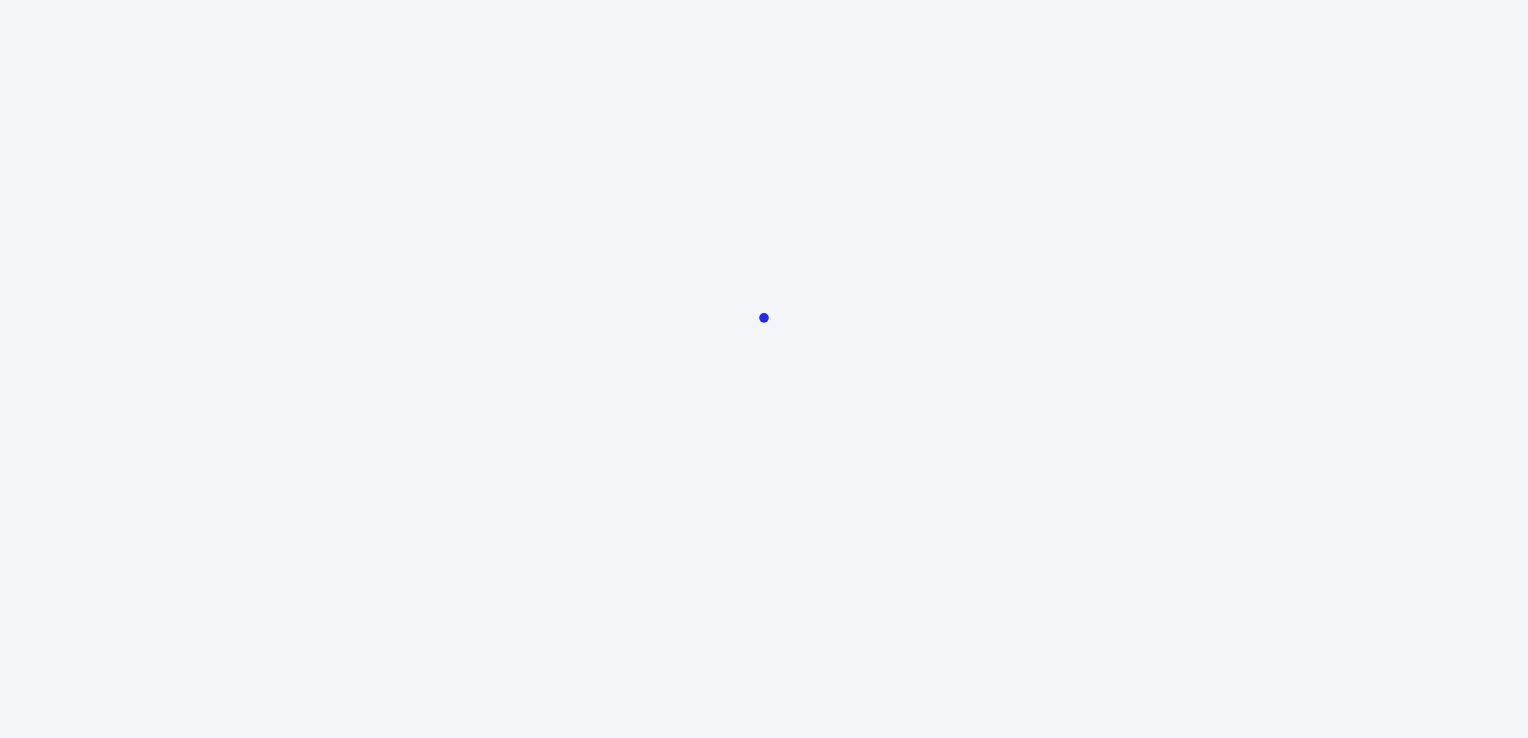 scroll, scrollTop: 0, scrollLeft: 0, axis: both 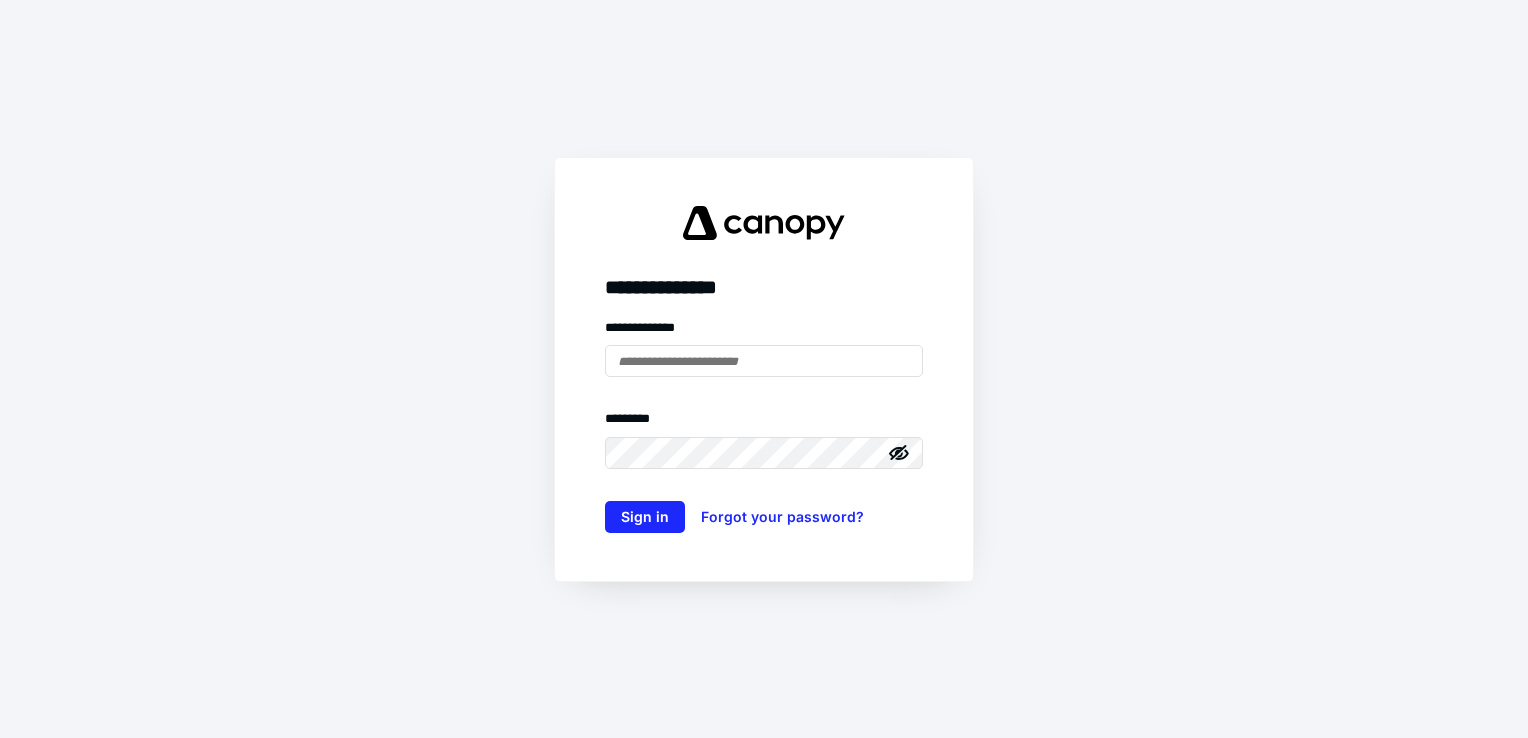 type on "**********" 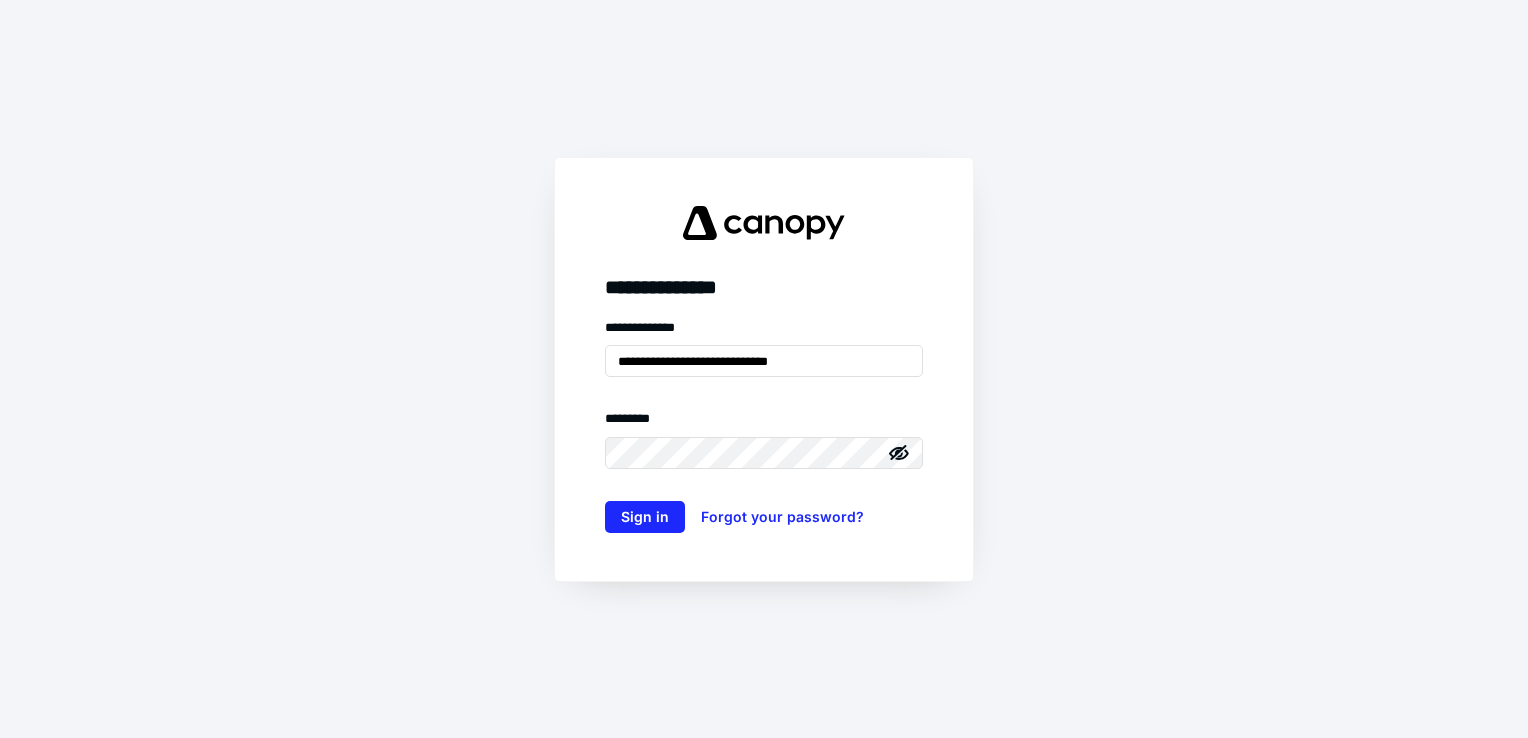 click 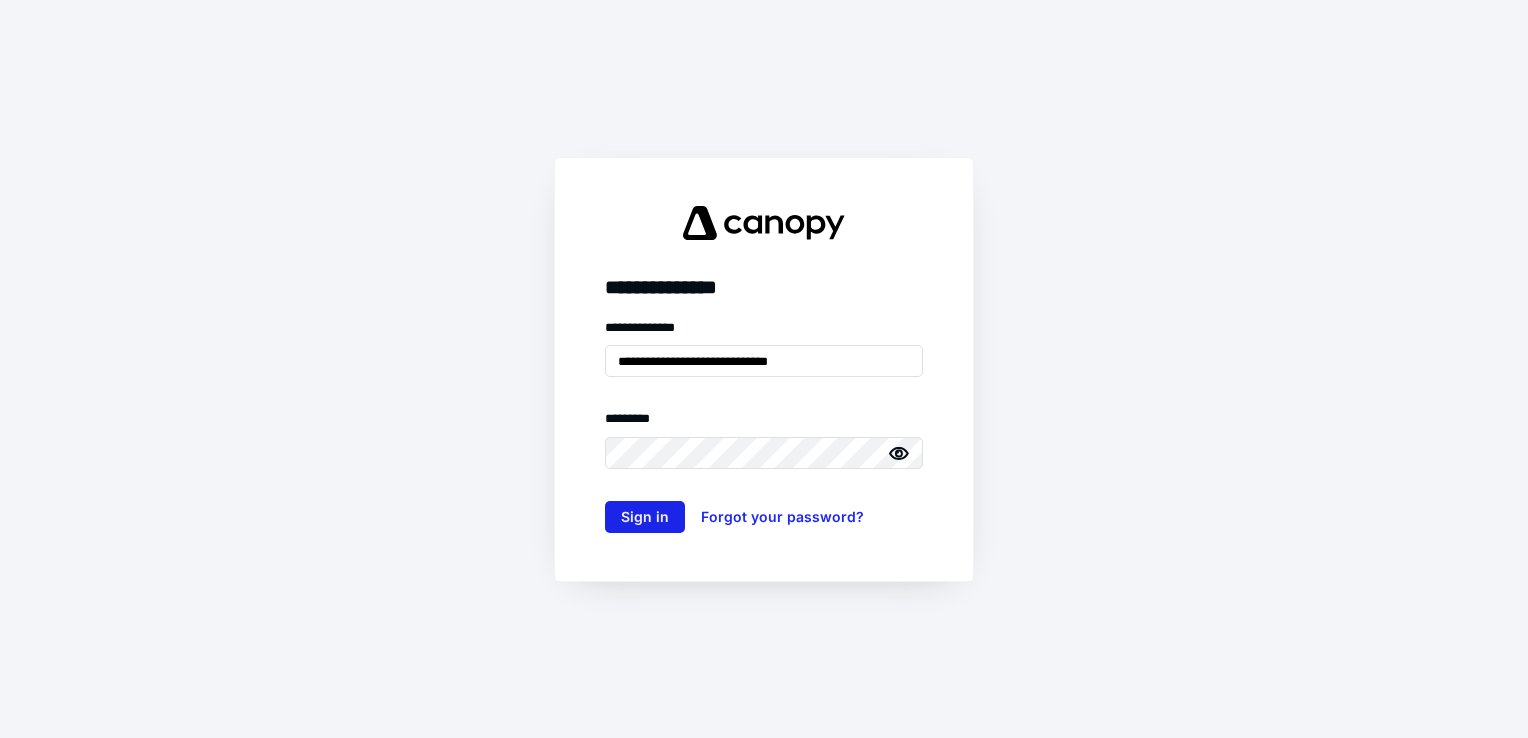 click on "Sign in" at bounding box center [645, 517] 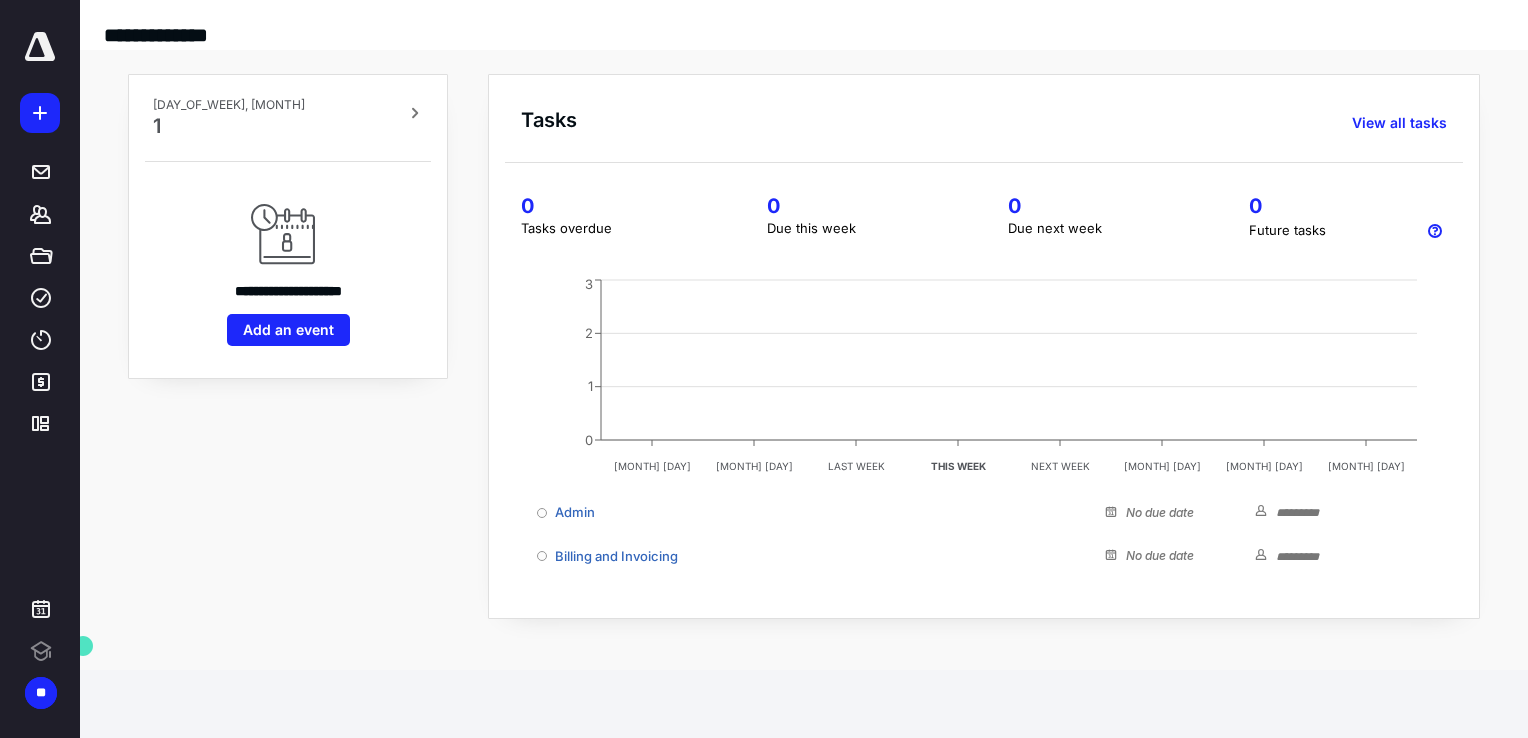 scroll, scrollTop: 0, scrollLeft: 0, axis: both 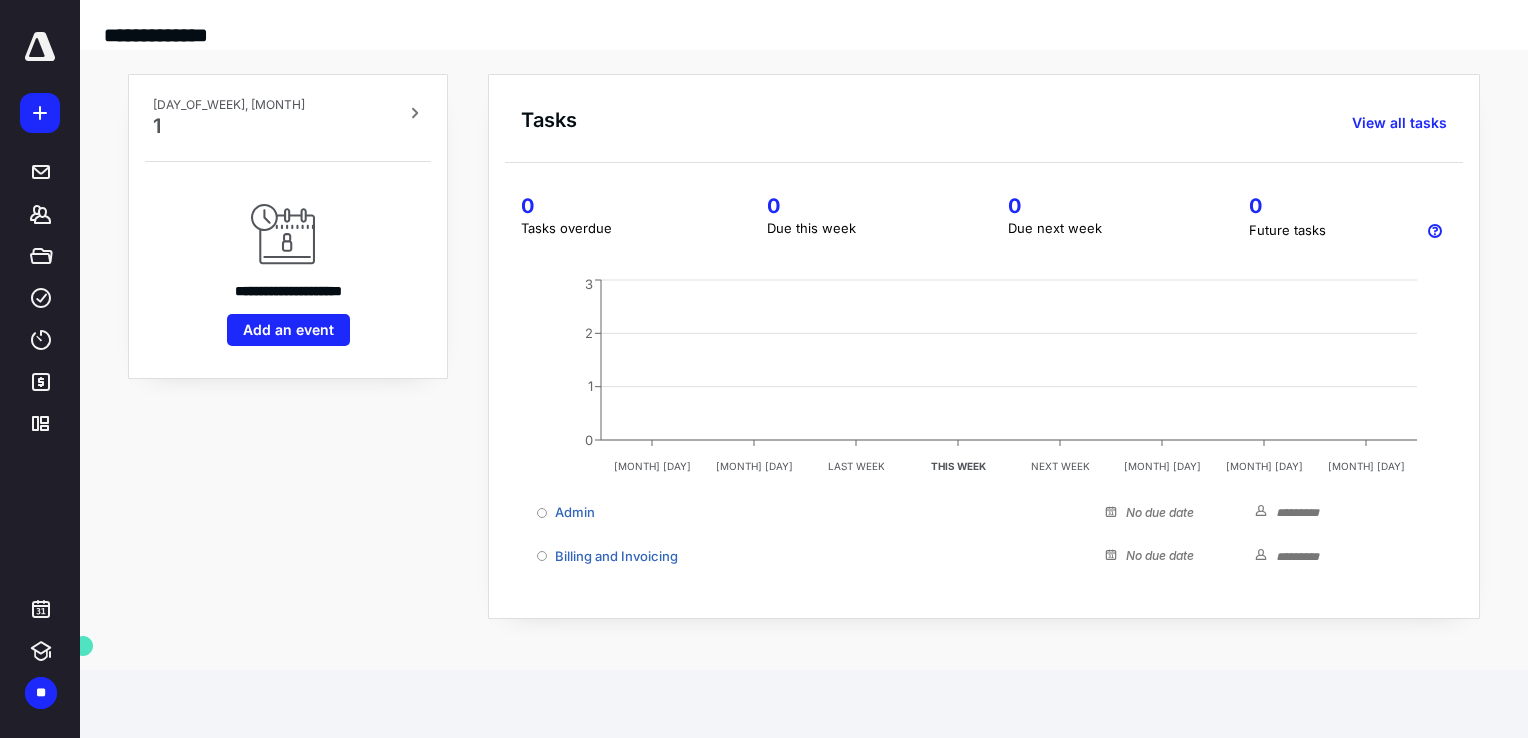 click at bounding box center (40, 47) 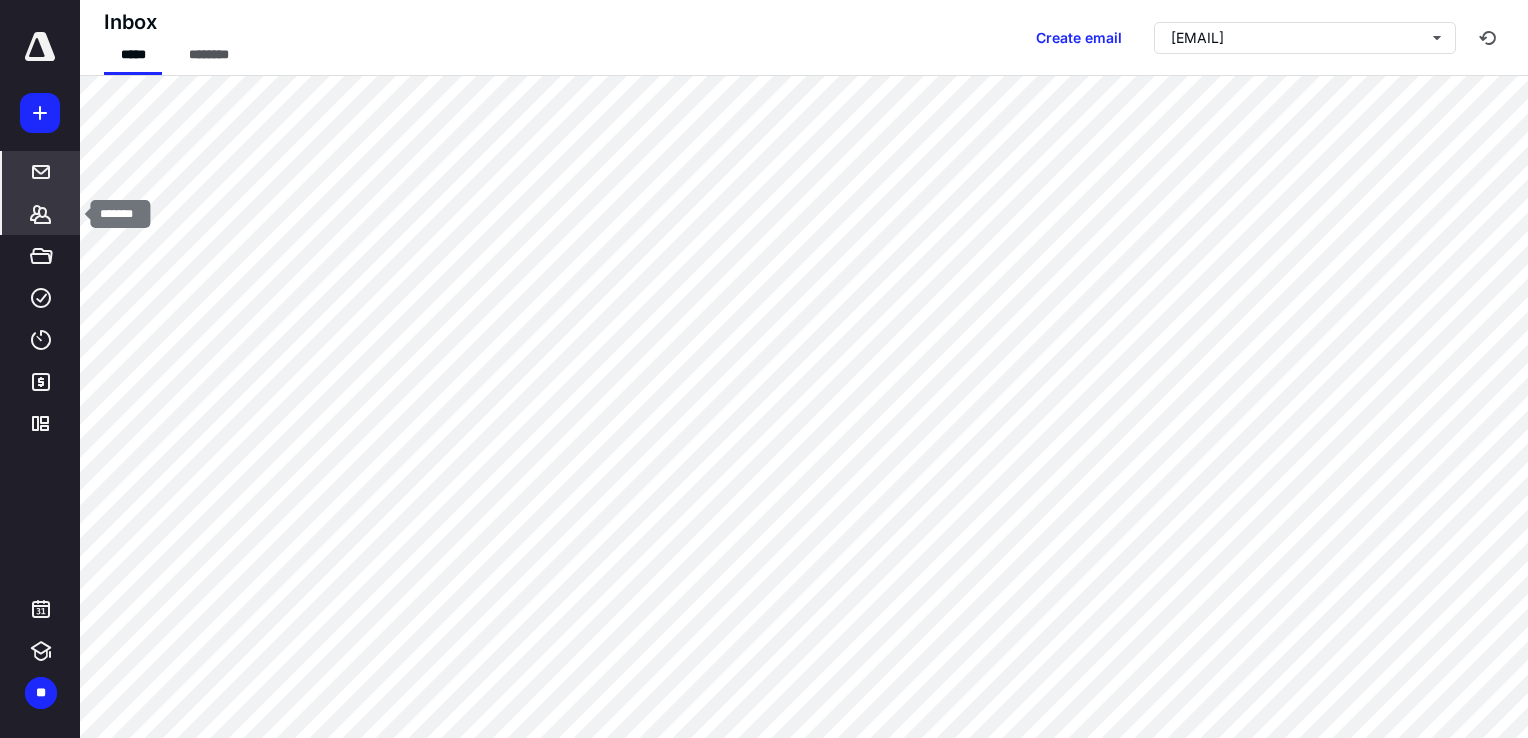 click 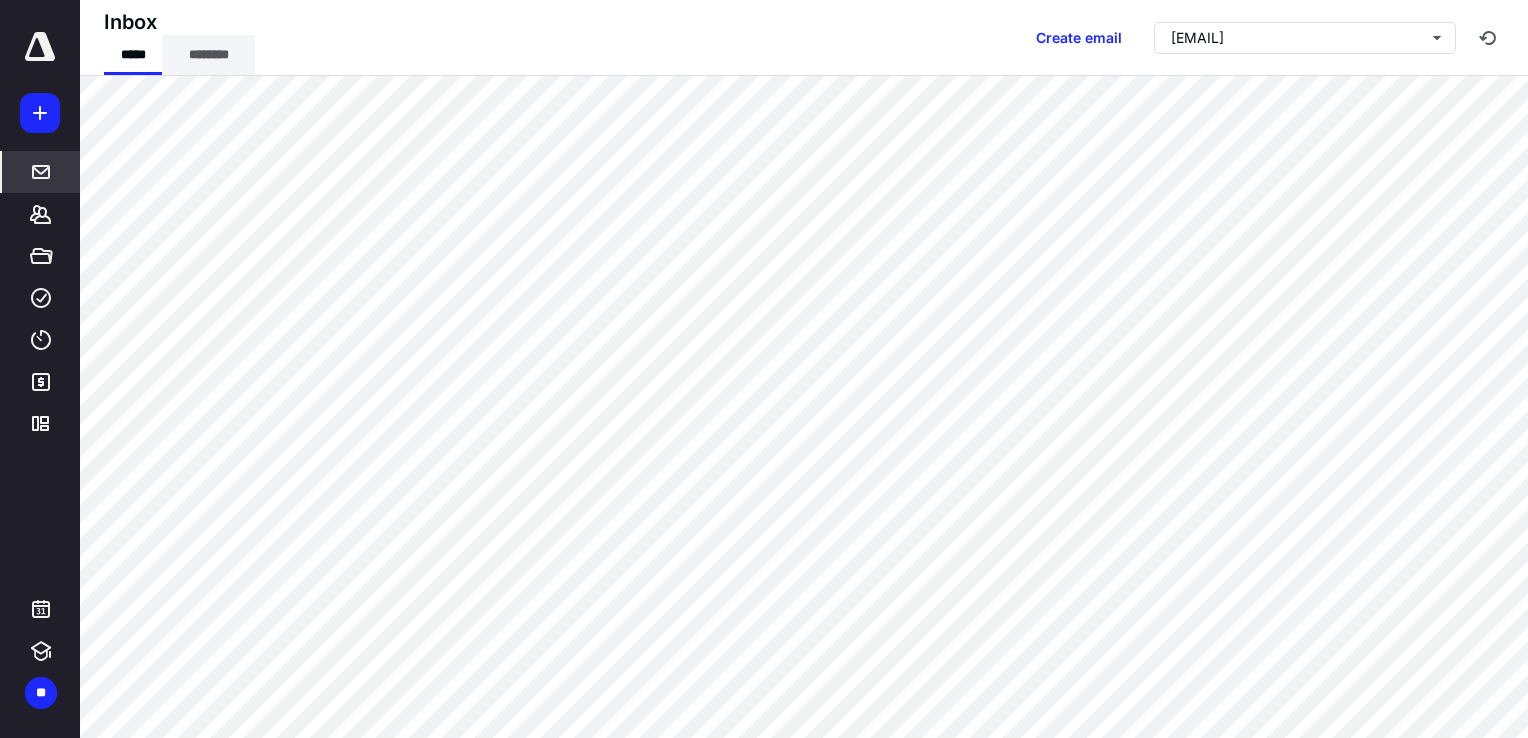 click on "********" at bounding box center (208, 55) 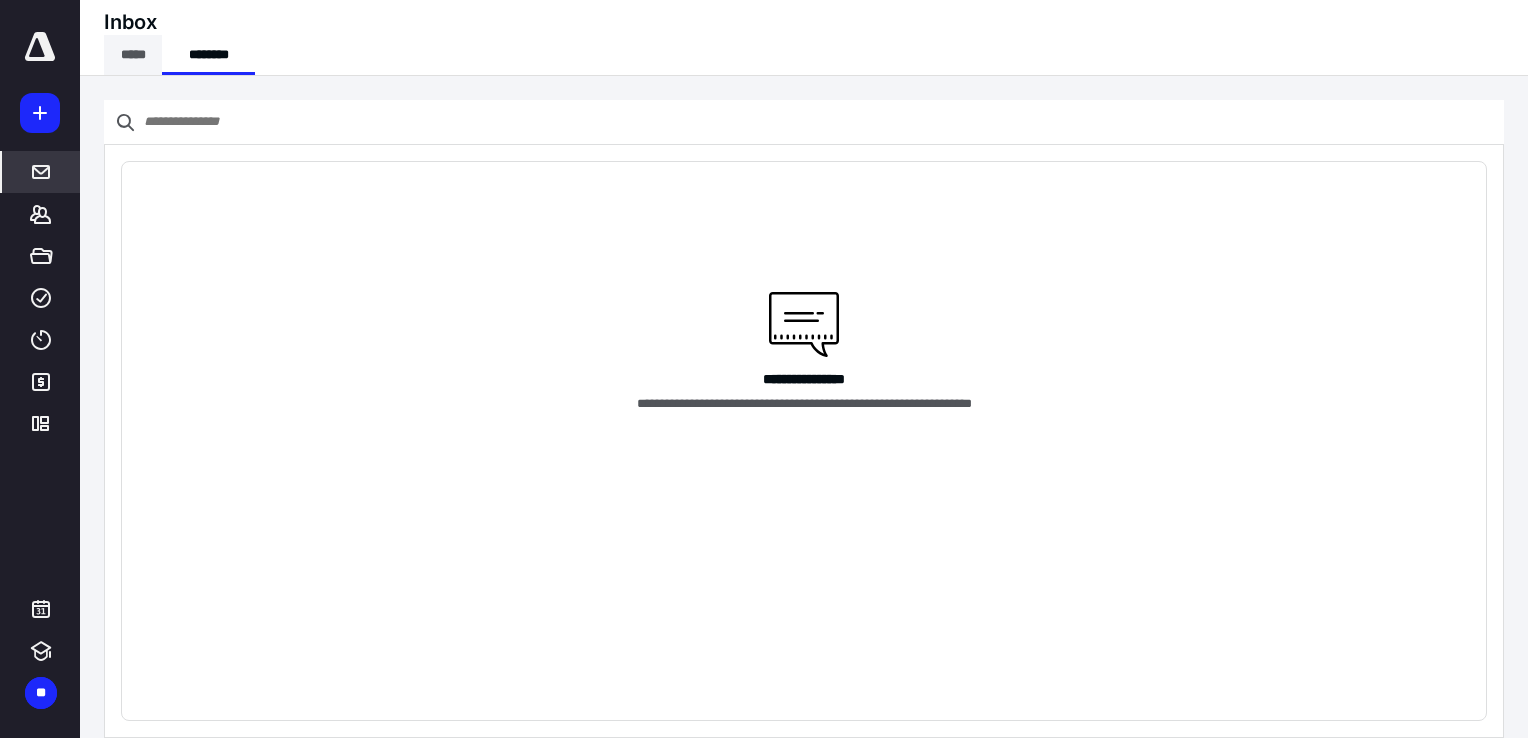 click on "*****" at bounding box center (133, 55) 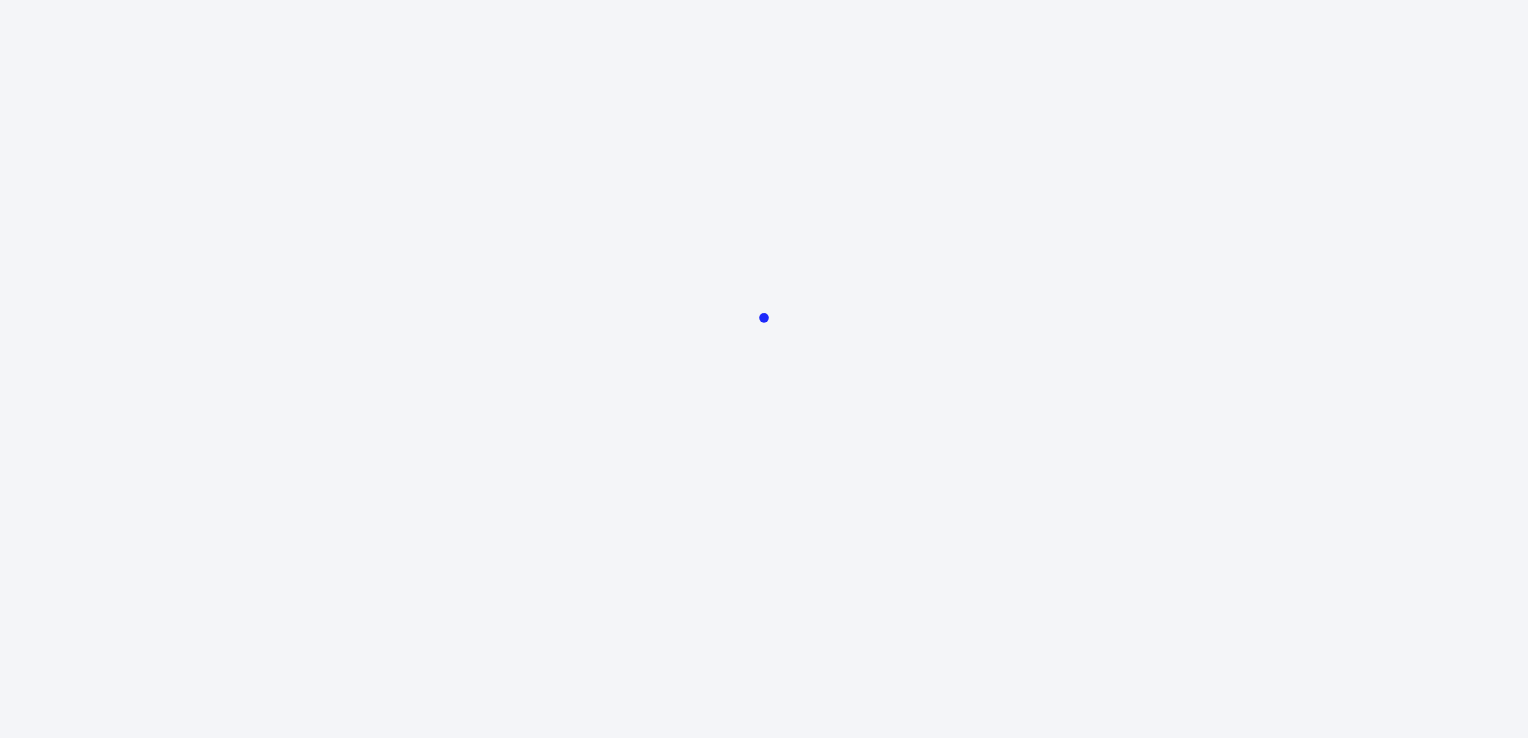 scroll, scrollTop: 0, scrollLeft: 0, axis: both 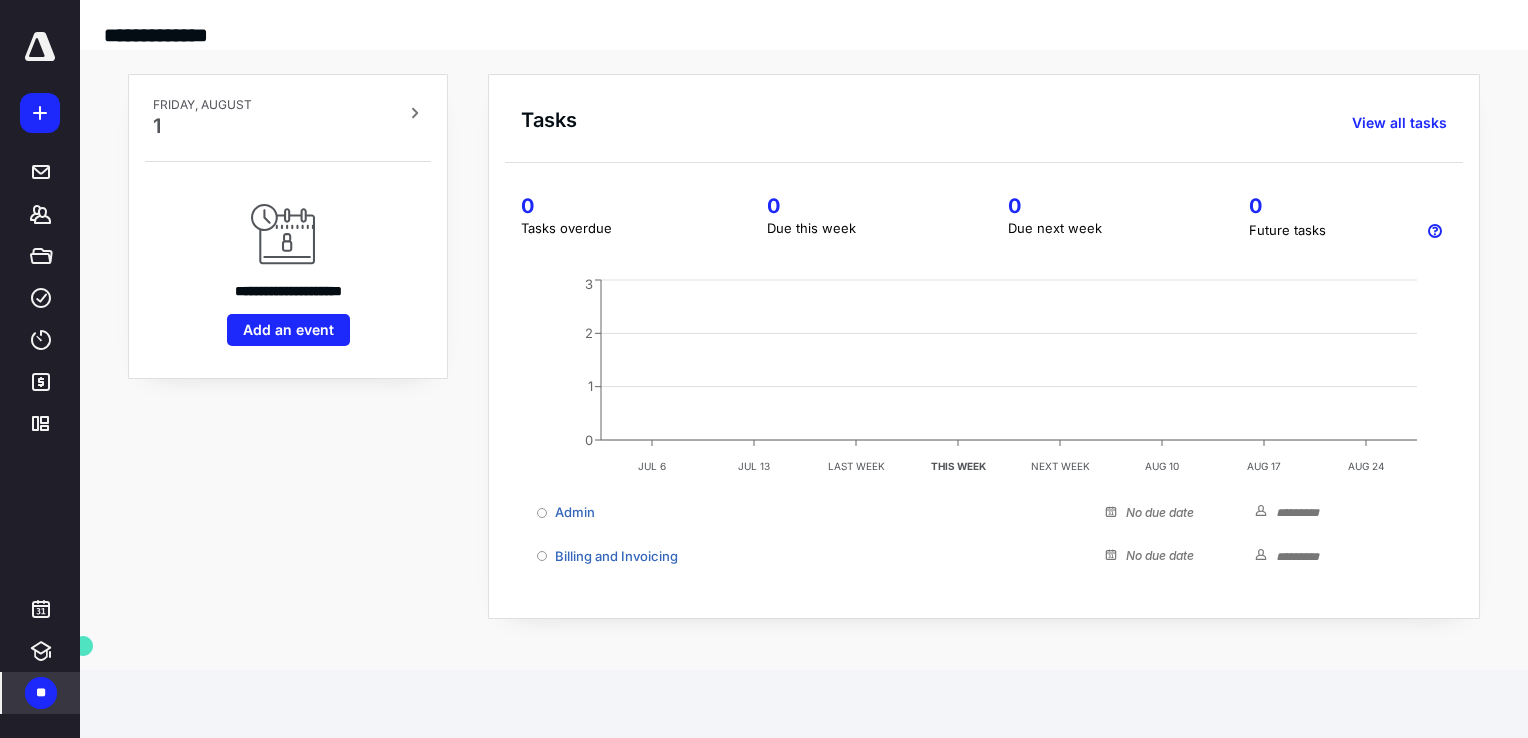 click on "**" at bounding box center (41, 693) 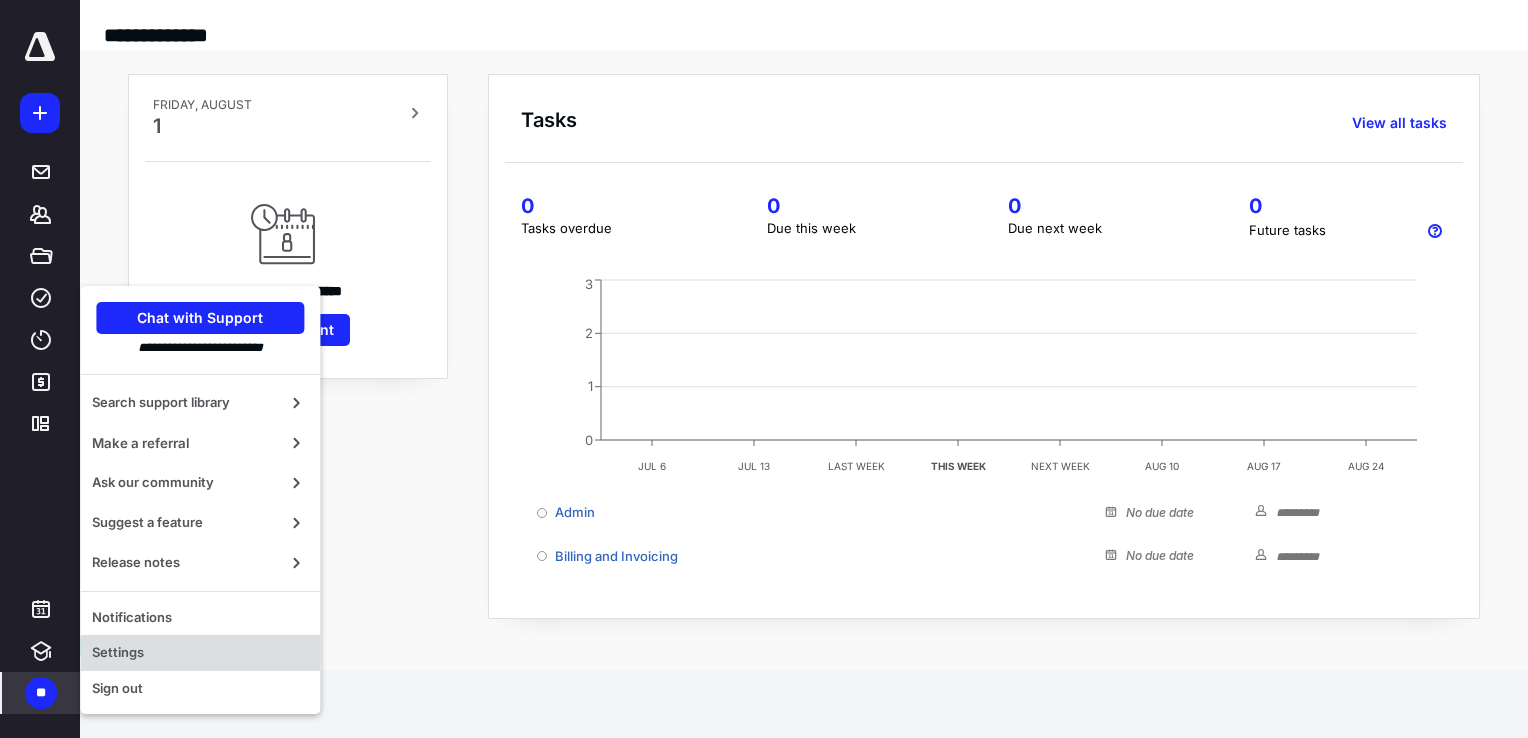 click on "Settings" at bounding box center (200, 653) 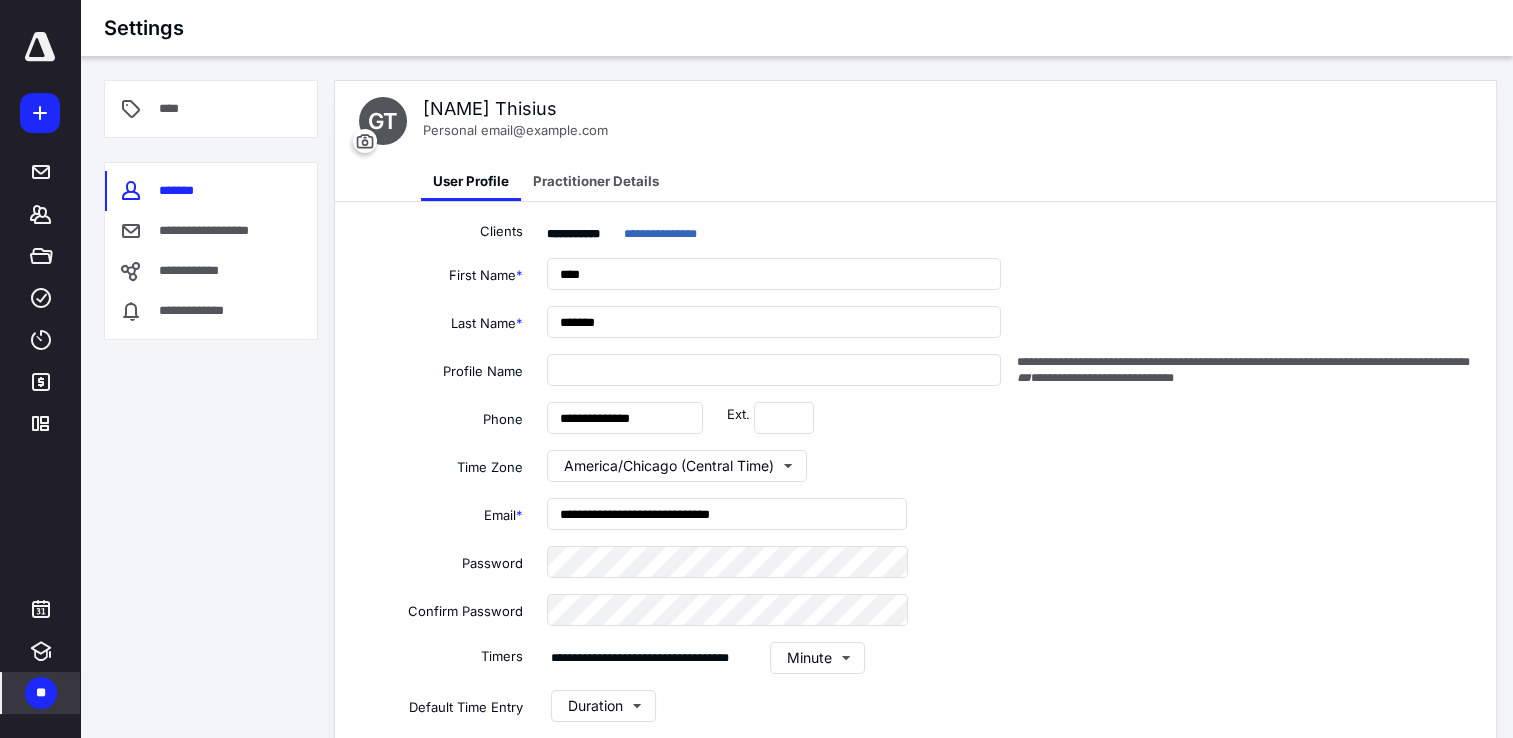 type on "**********" 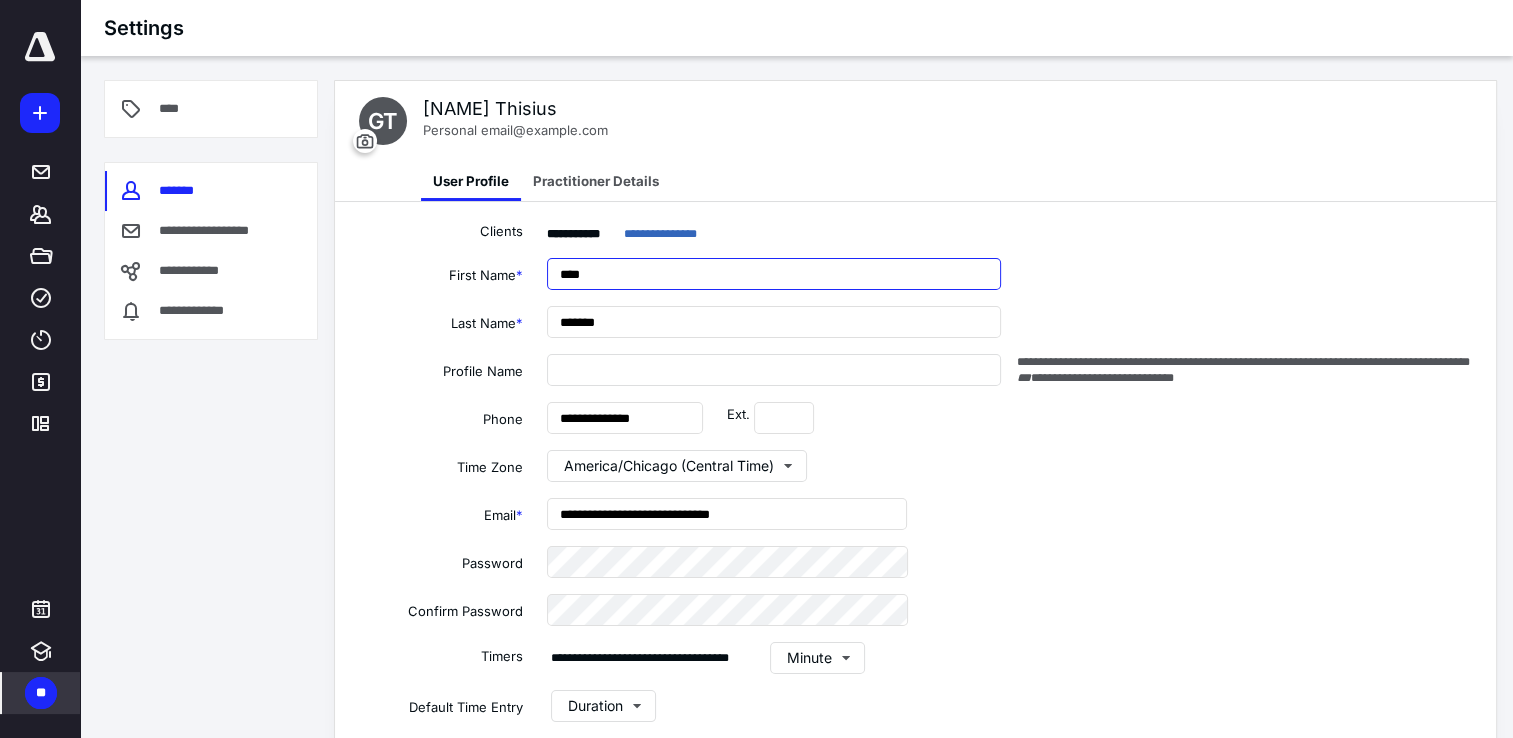 drag, startPoint x: 588, startPoint y: 274, endPoint x: 644, endPoint y: 274, distance: 56 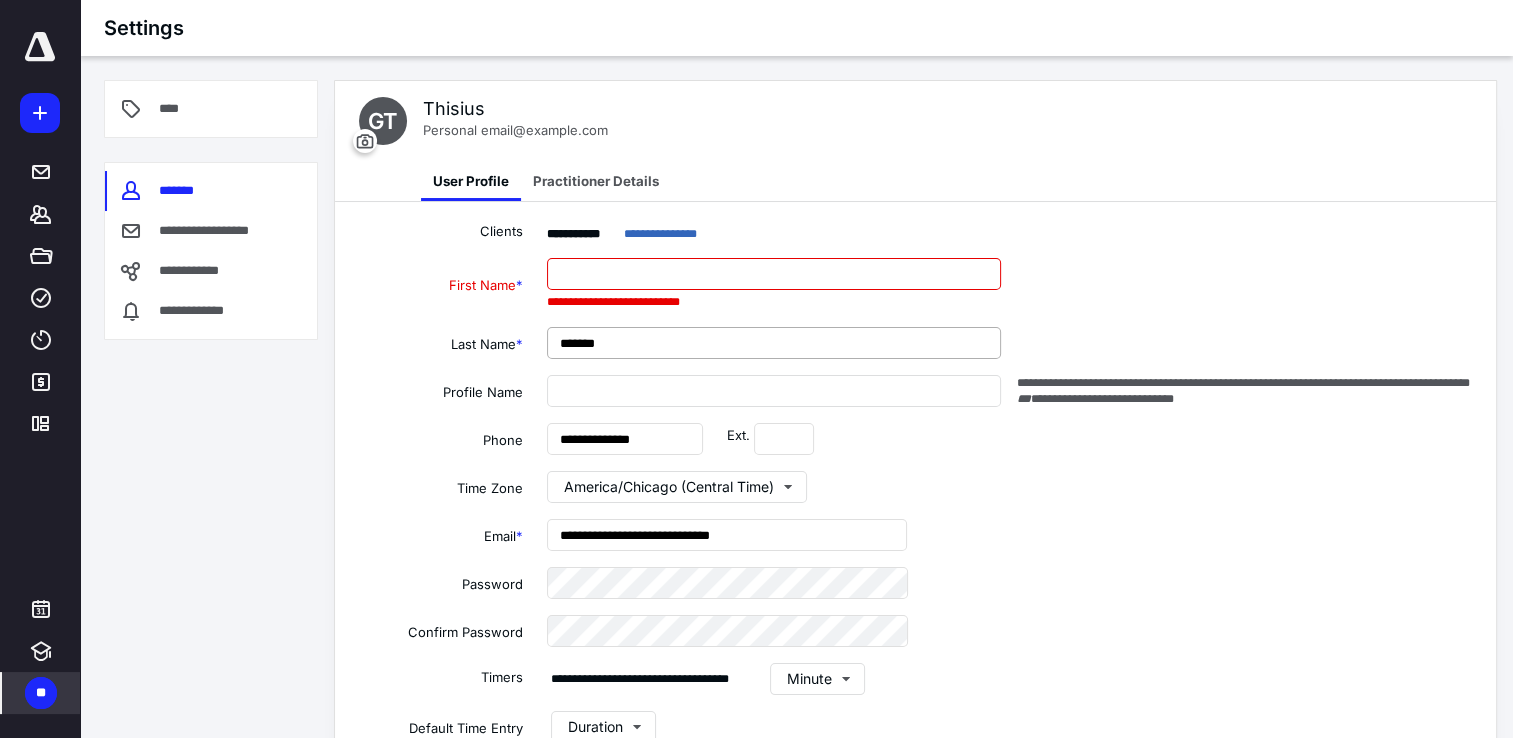 type 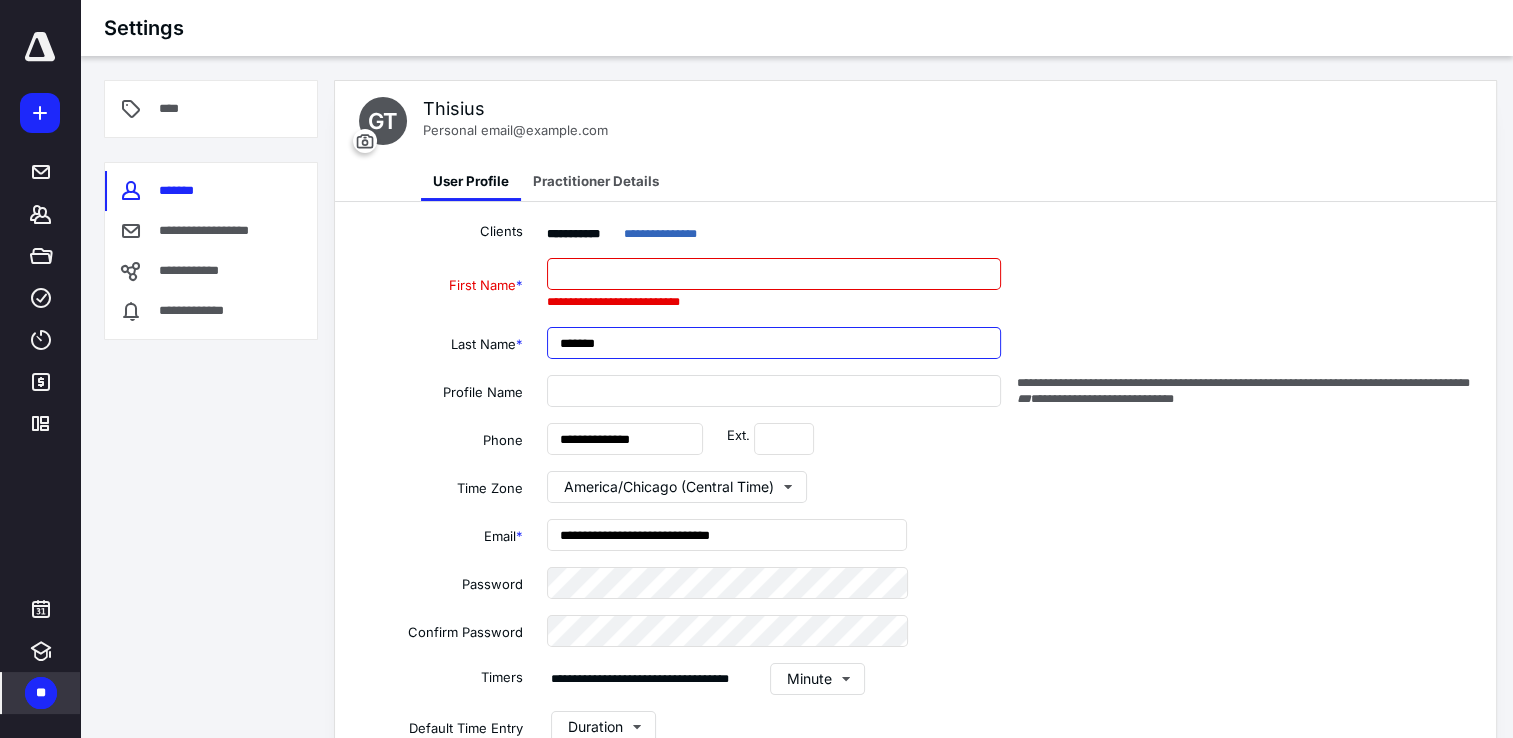 drag, startPoint x: 559, startPoint y: 343, endPoint x: 625, endPoint y: 346, distance: 66.068146 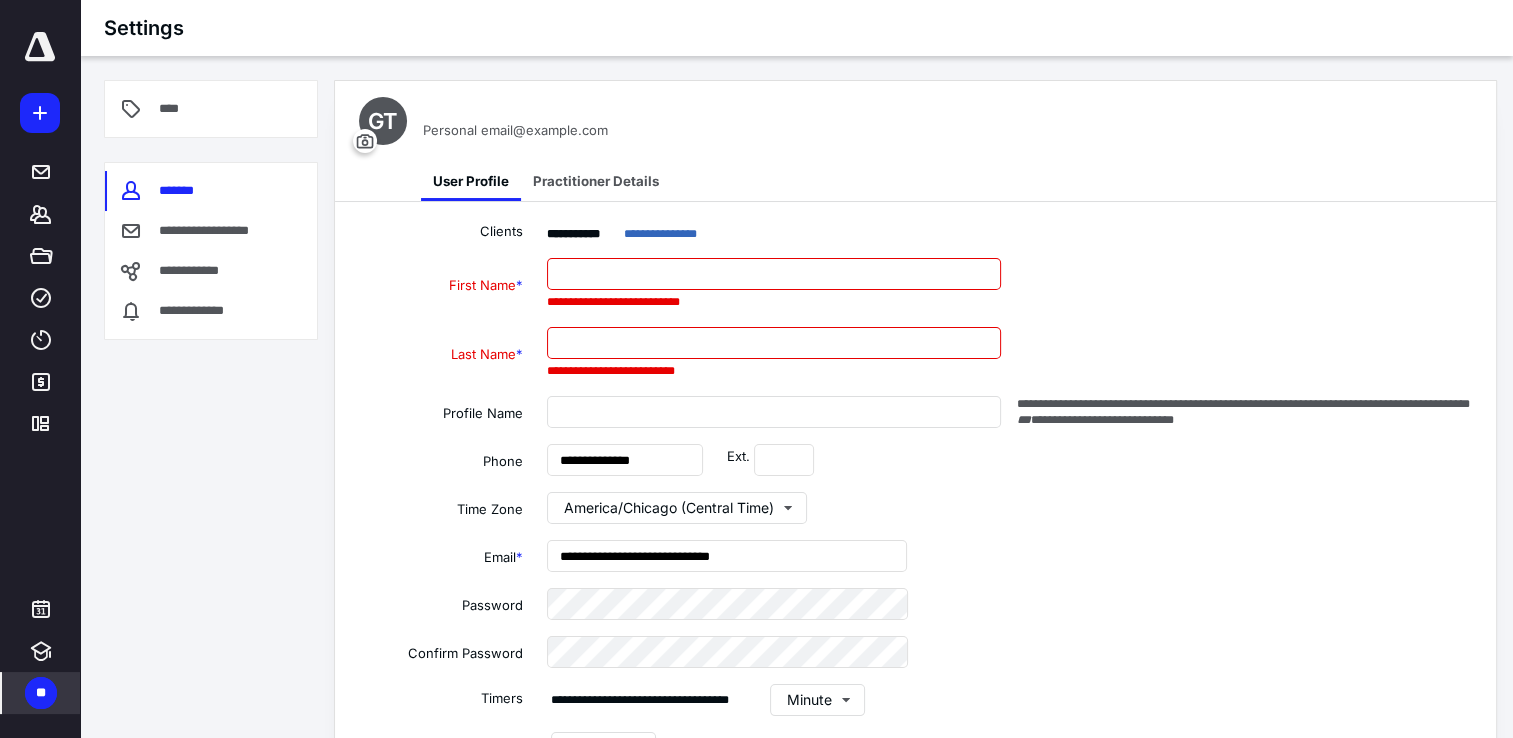 type 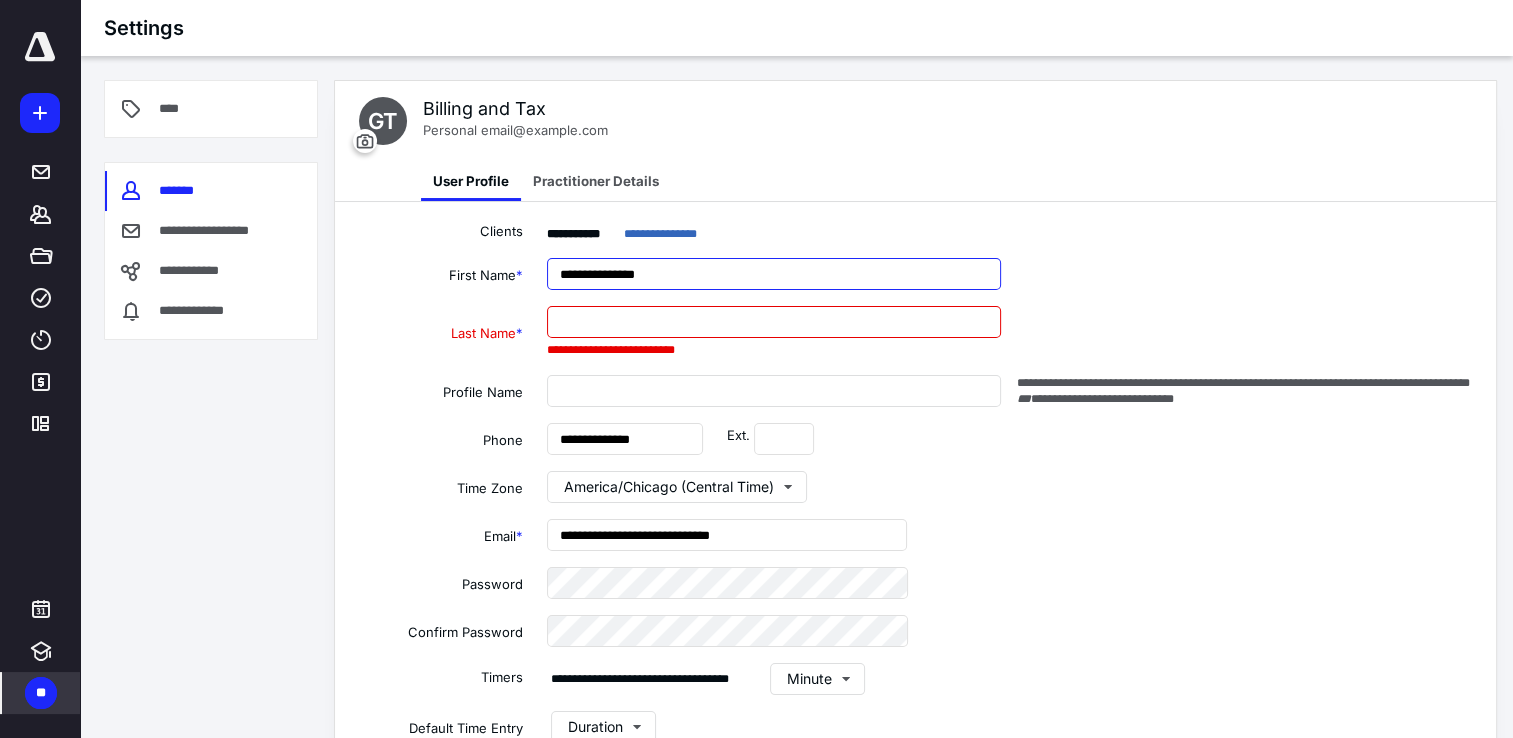 type on "**********" 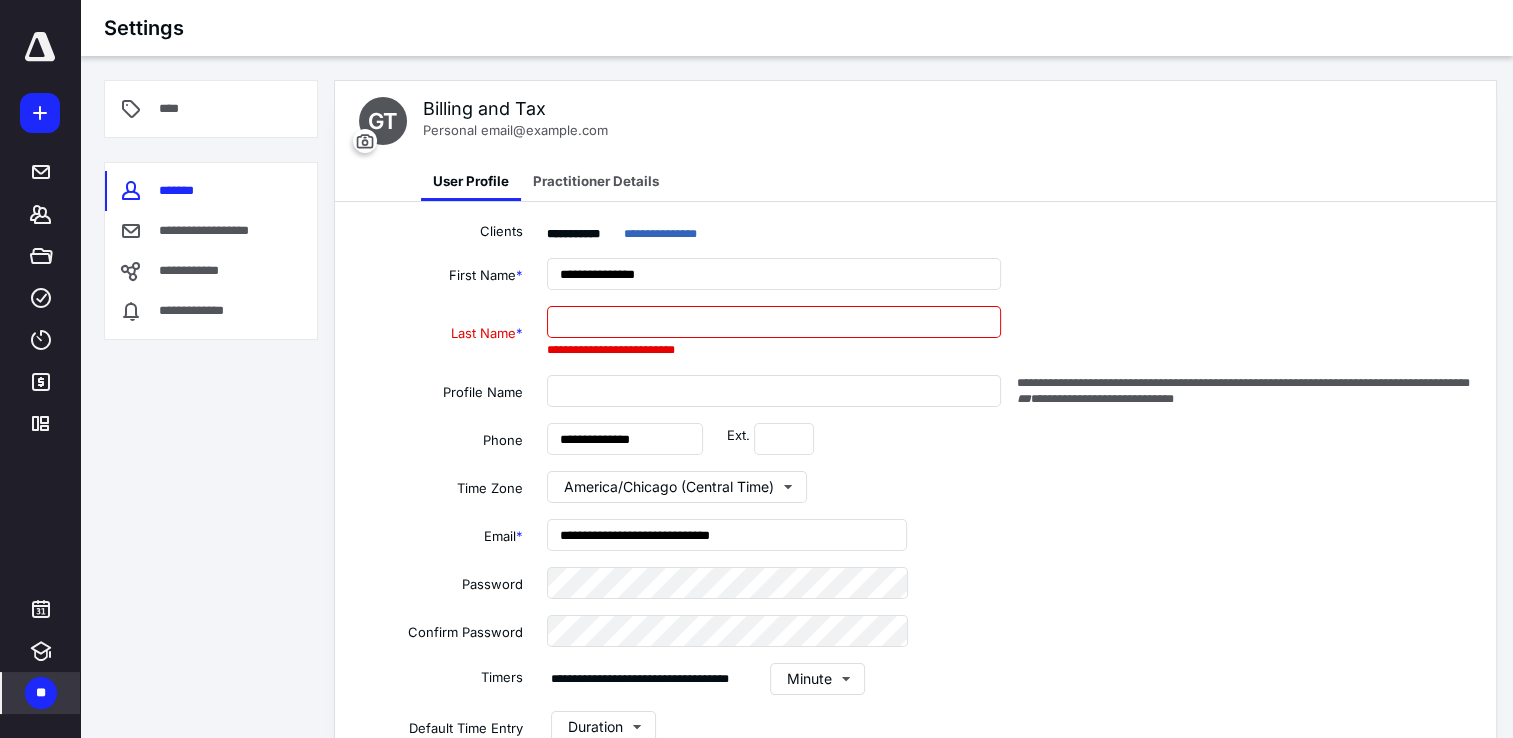 click at bounding box center (774, 322) 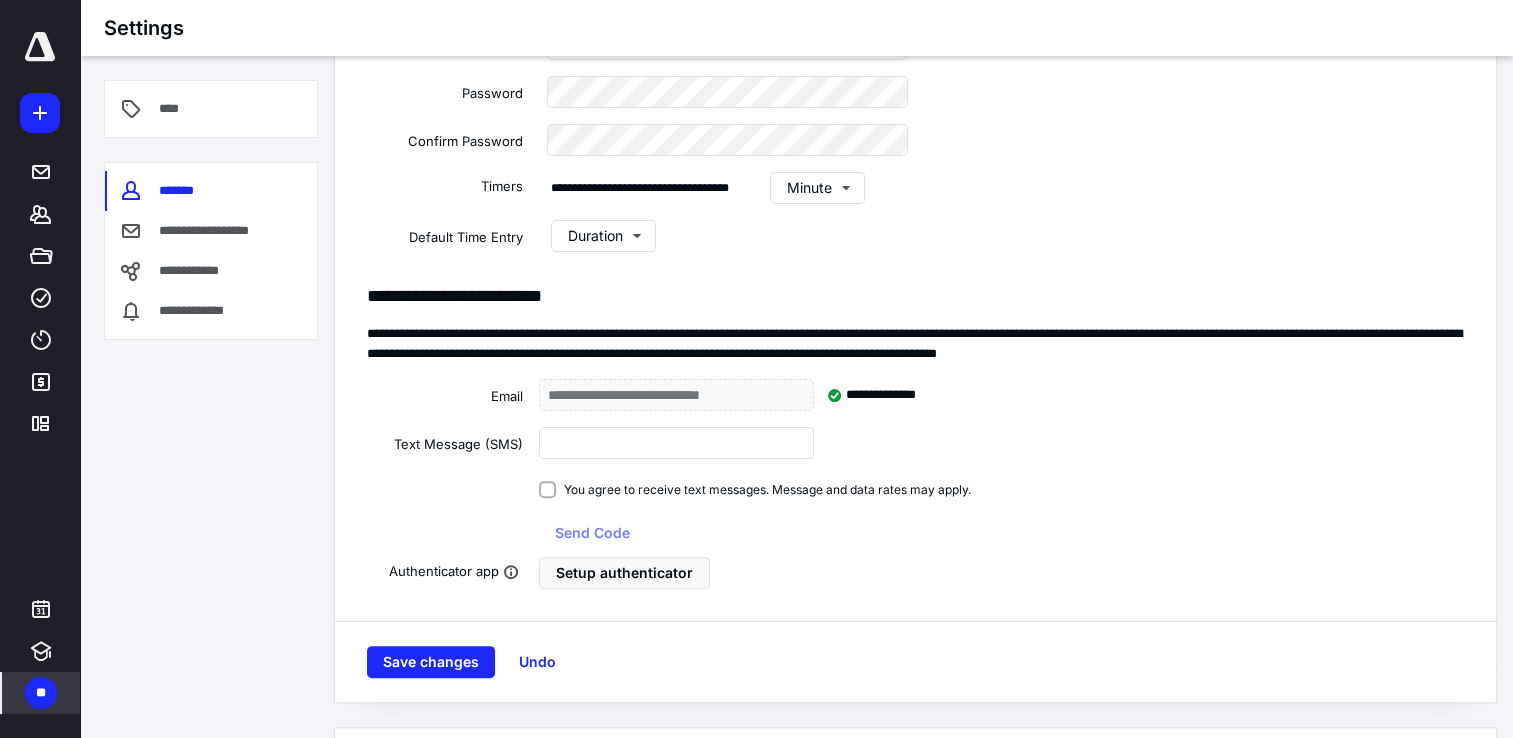 scroll, scrollTop: 500, scrollLeft: 0, axis: vertical 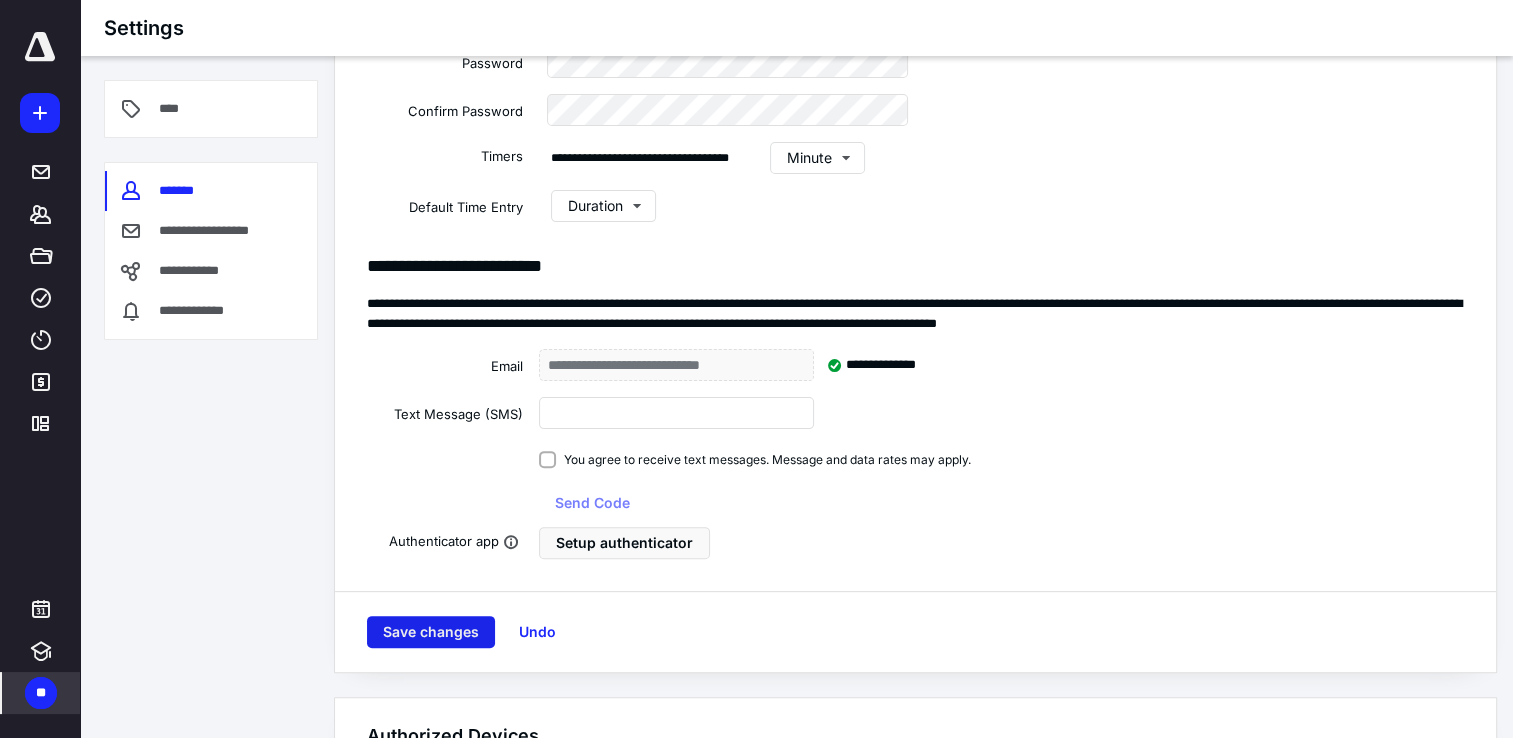 type on "**********" 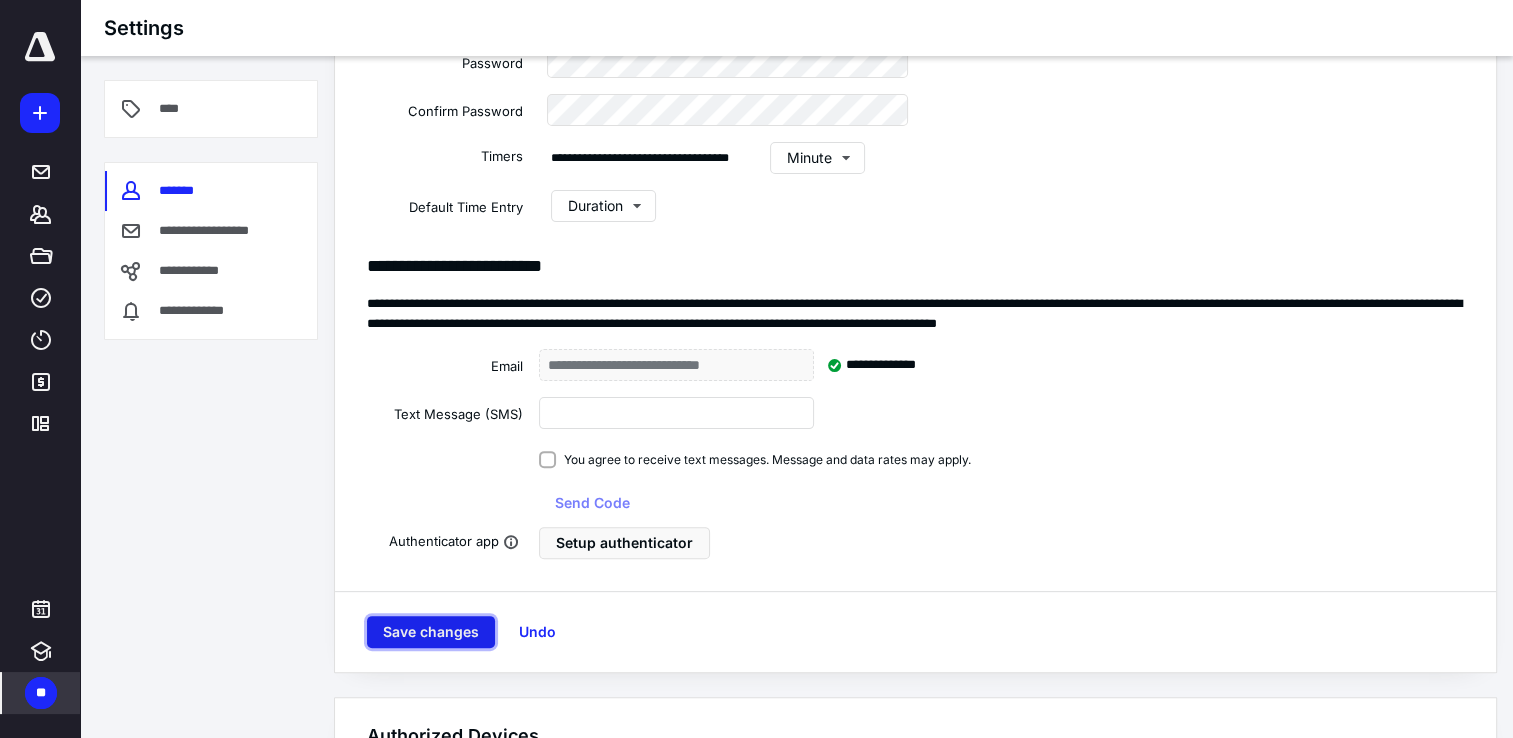 click on "Save changes" at bounding box center [431, 632] 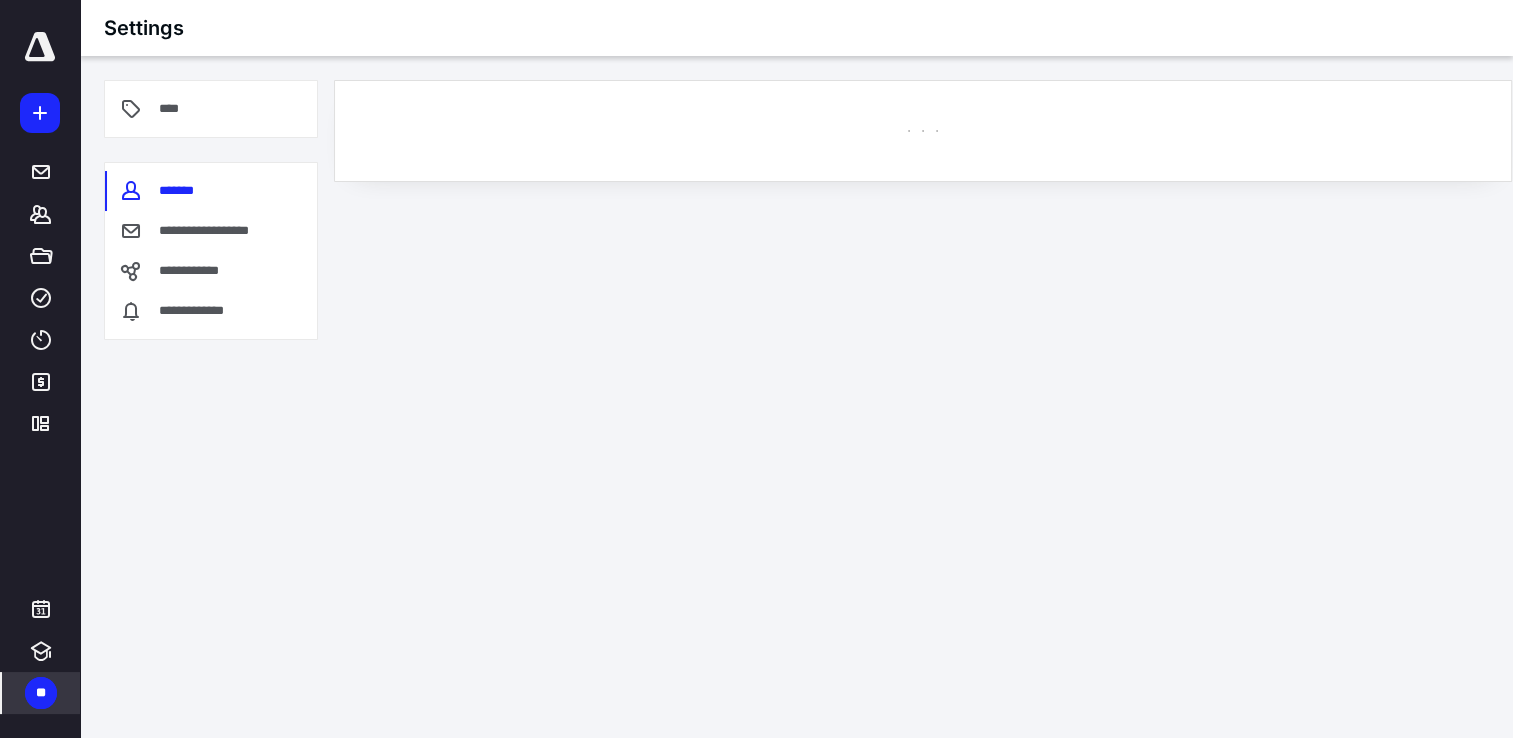 scroll, scrollTop: 0, scrollLeft: 0, axis: both 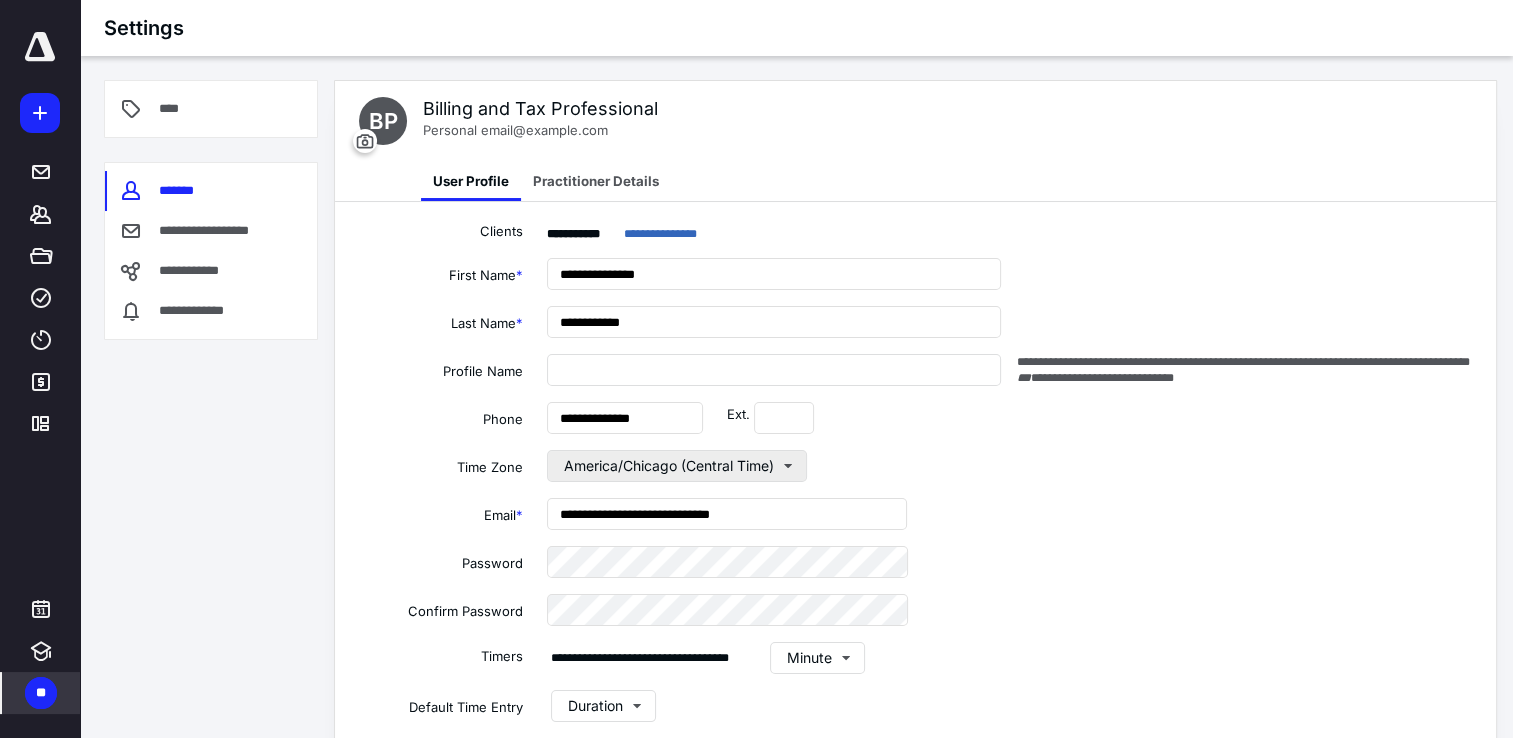 type on "**********" 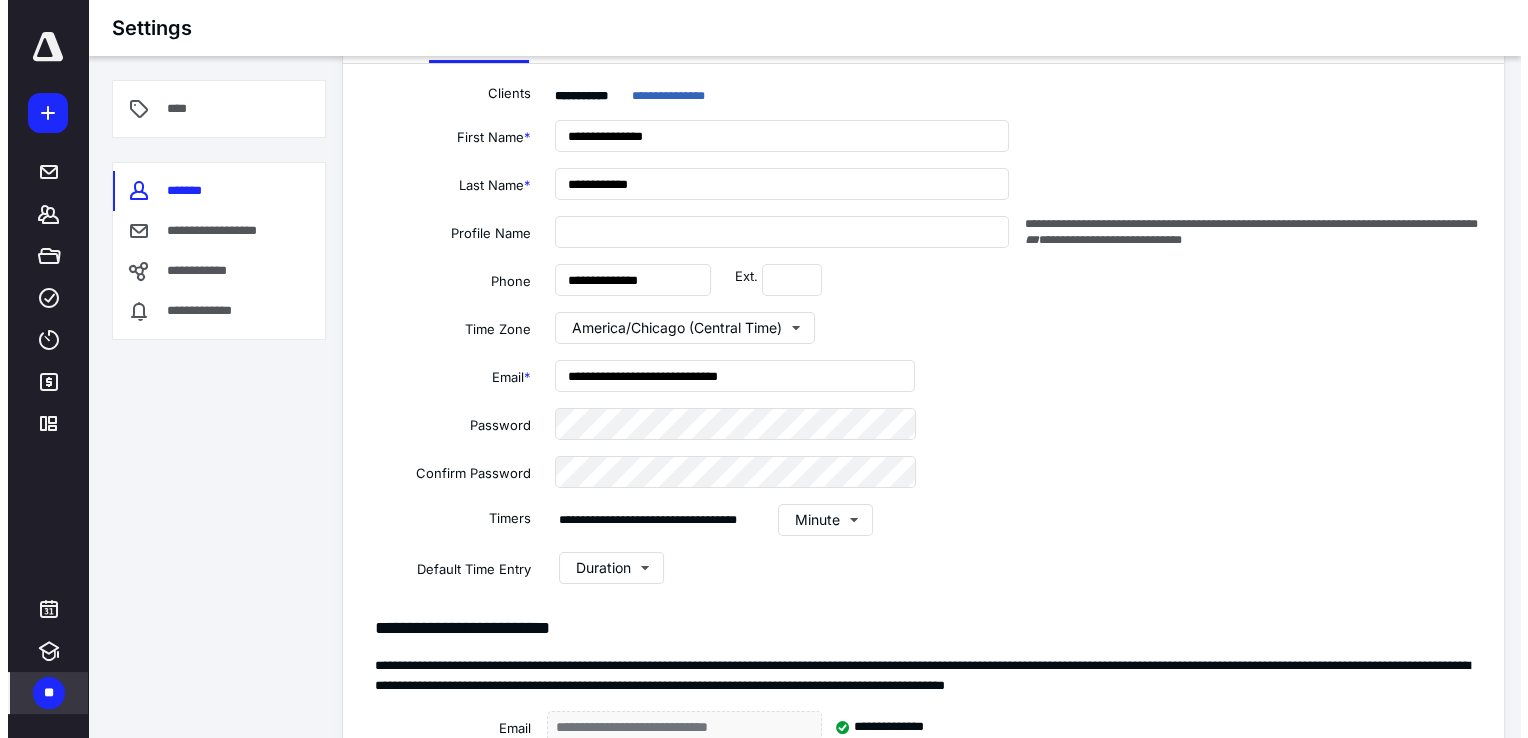 scroll, scrollTop: 0, scrollLeft: 0, axis: both 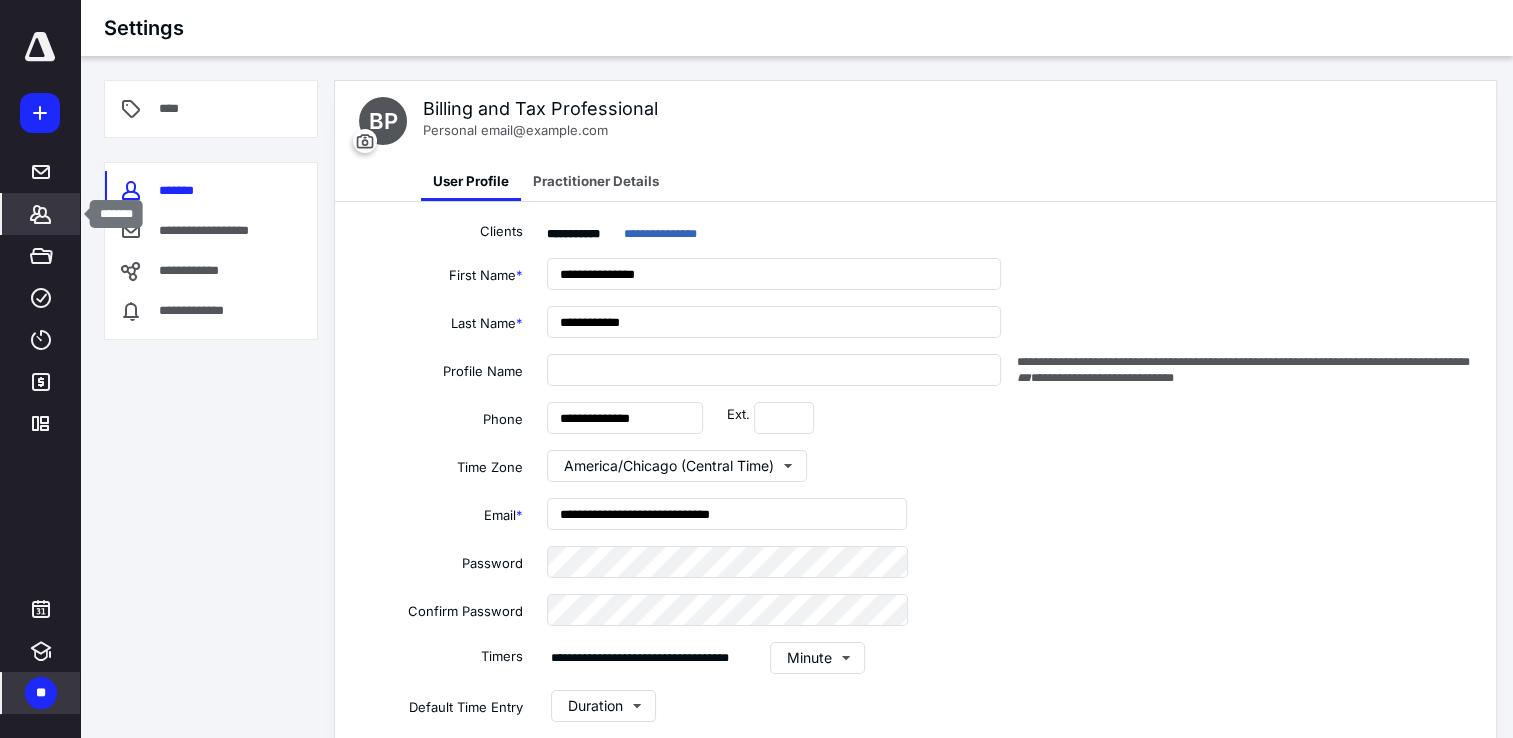 click 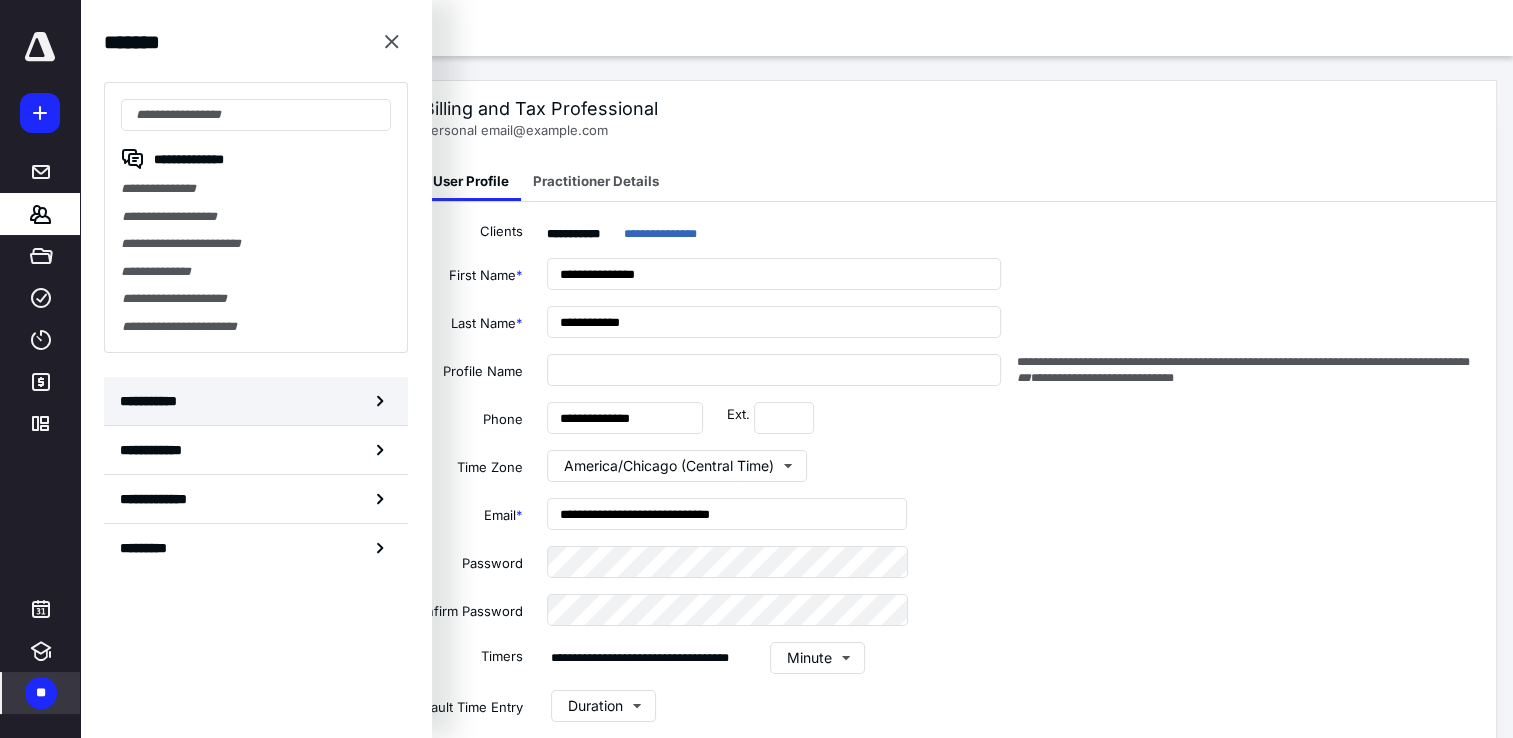 click 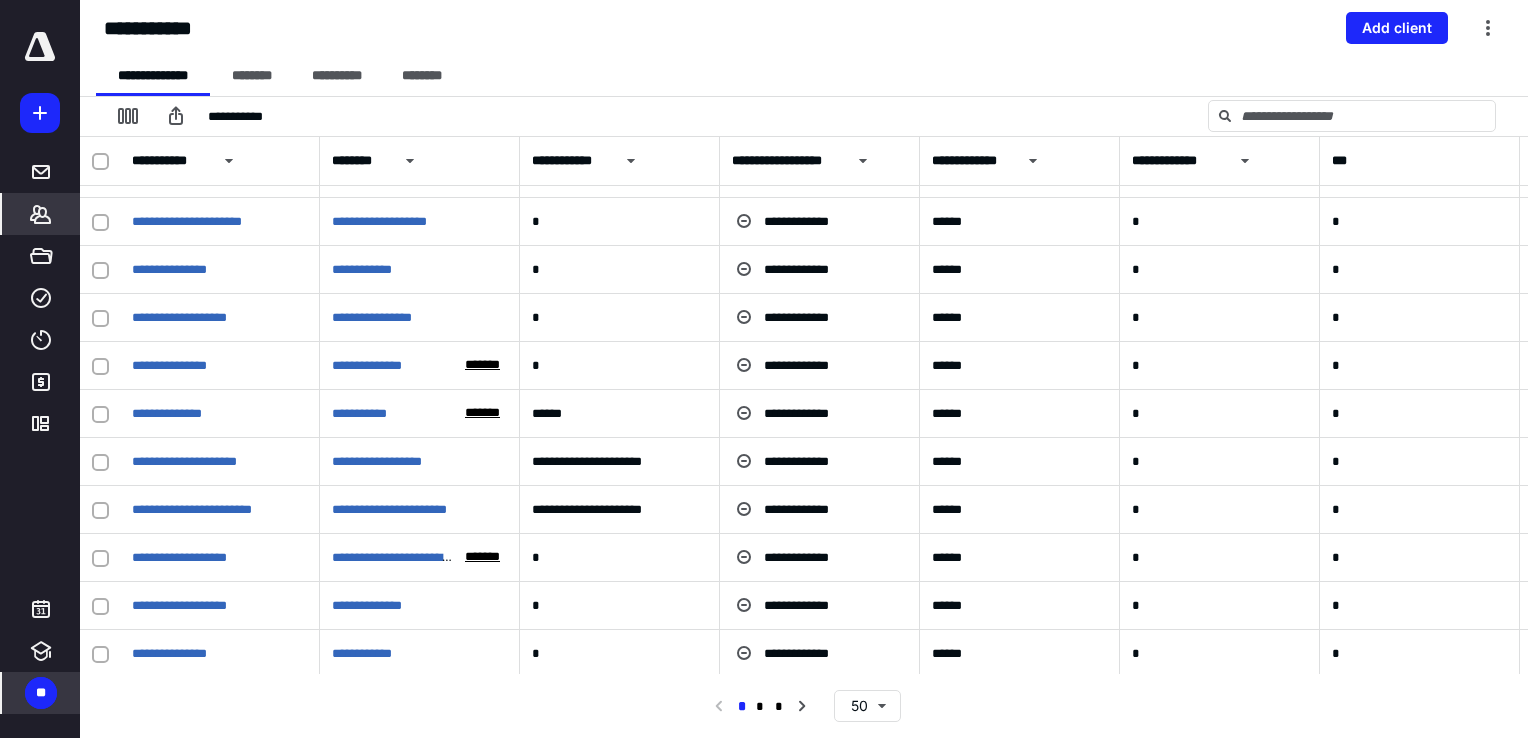 scroll, scrollTop: 500, scrollLeft: 0, axis: vertical 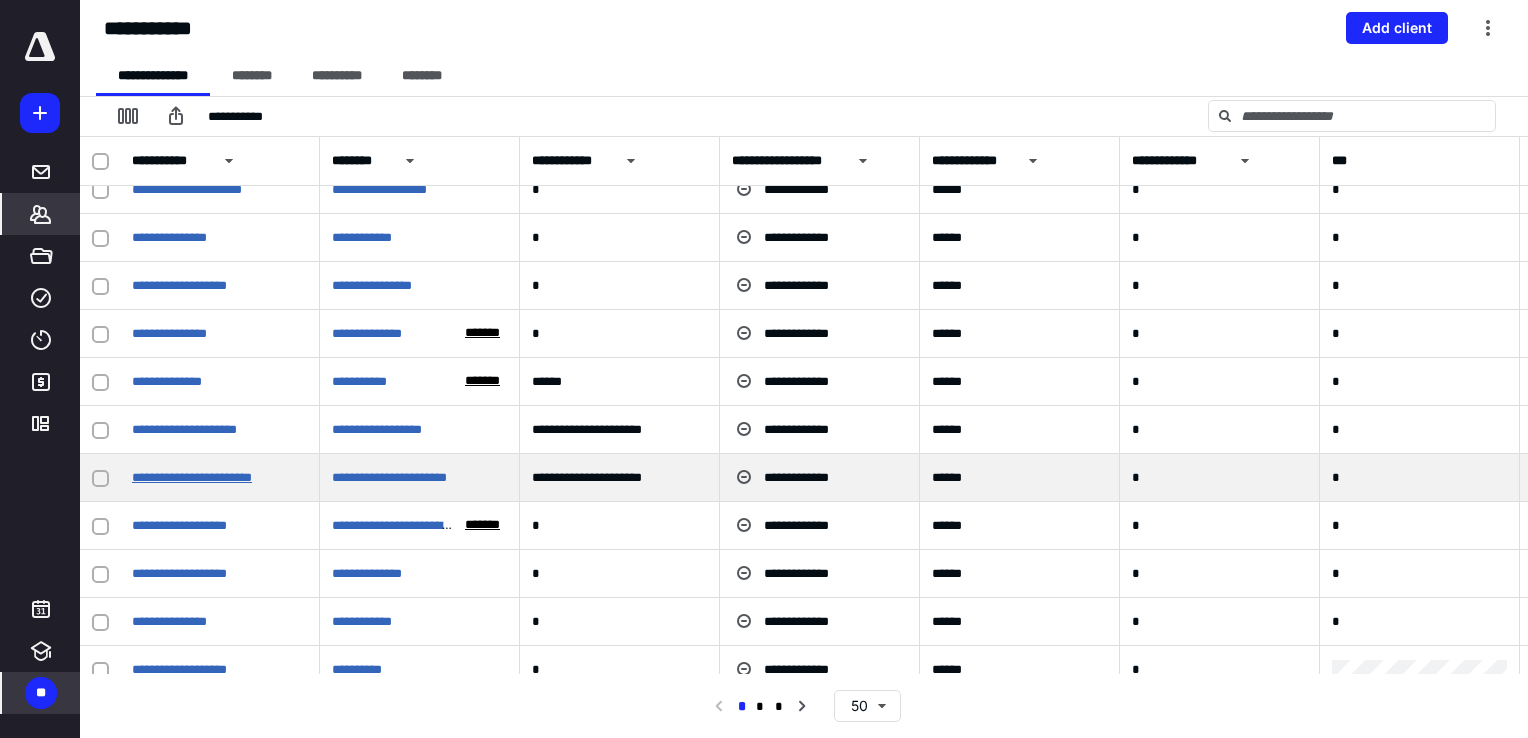 click on "**********" at bounding box center [192, 477] 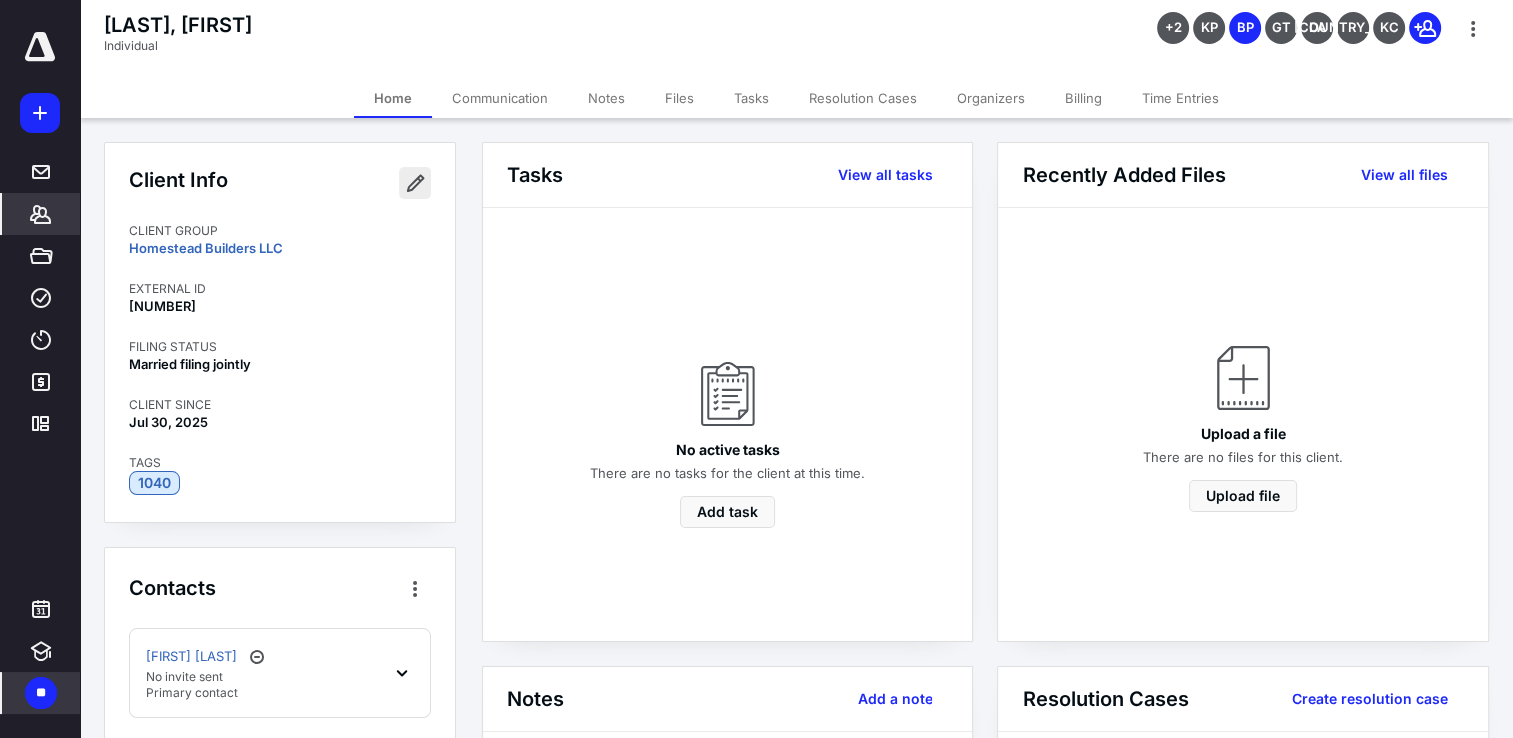 click at bounding box center [415, 183] 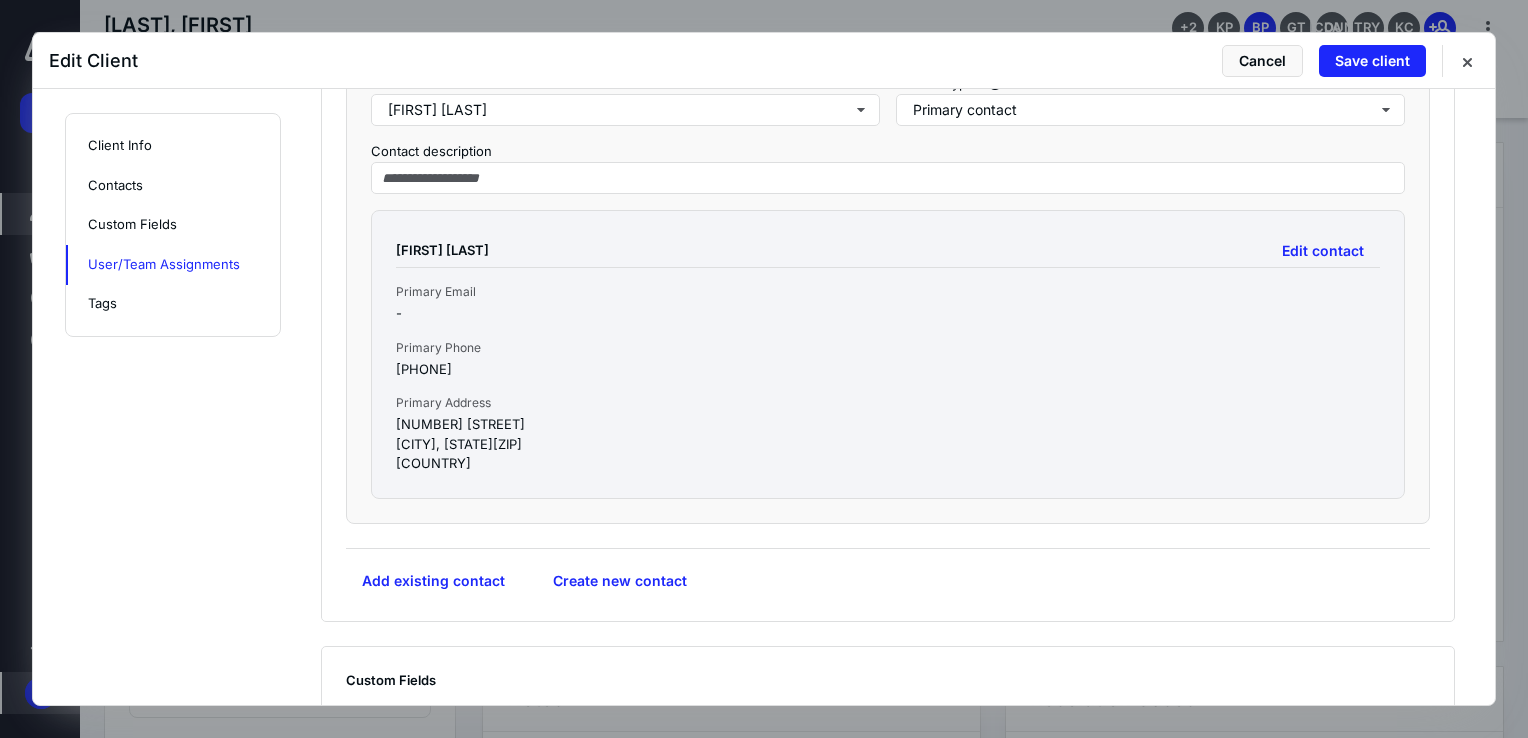 scroll, scrollTop: 803, scrollLeft: 0, axis: vertical 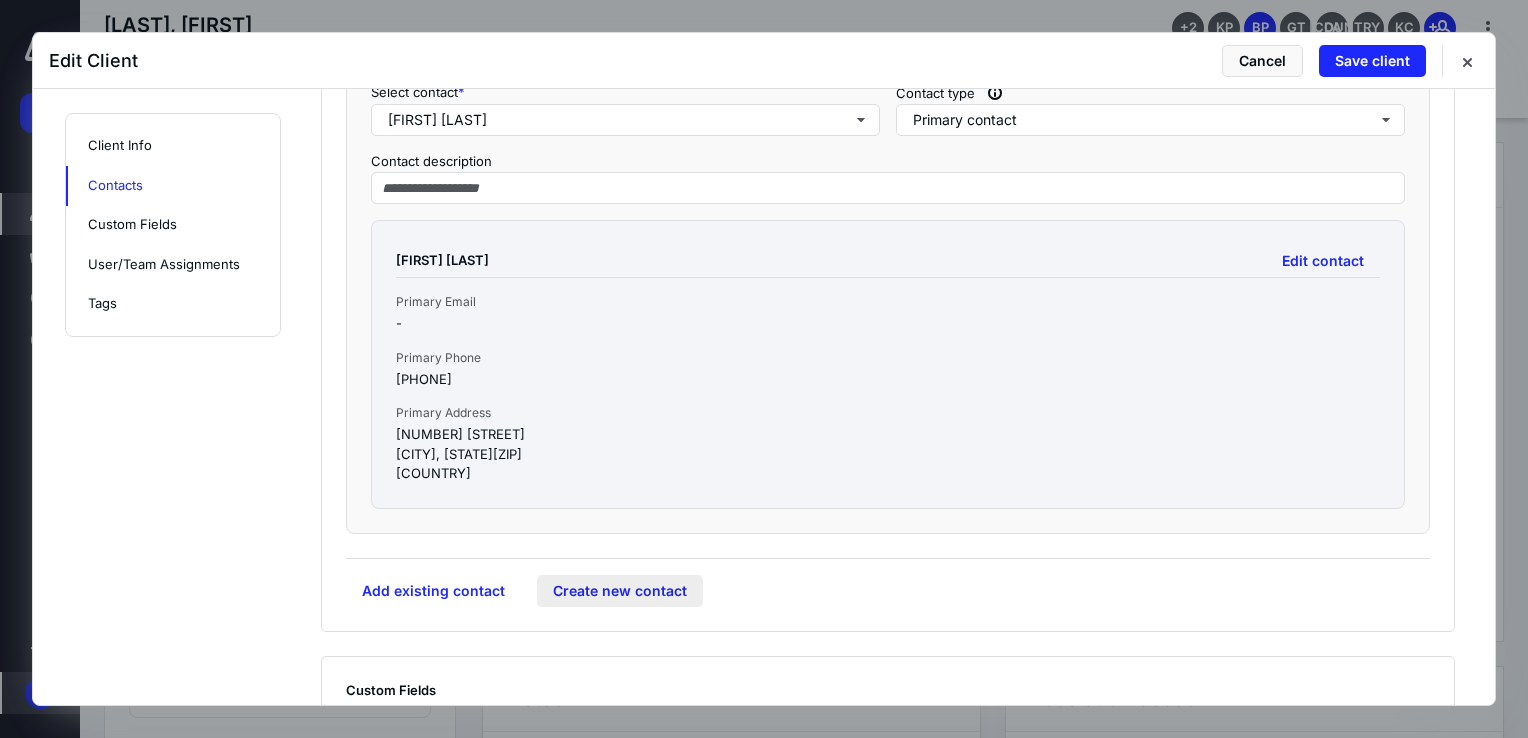 click on "Create new contact" at bounding box center (620, 591) 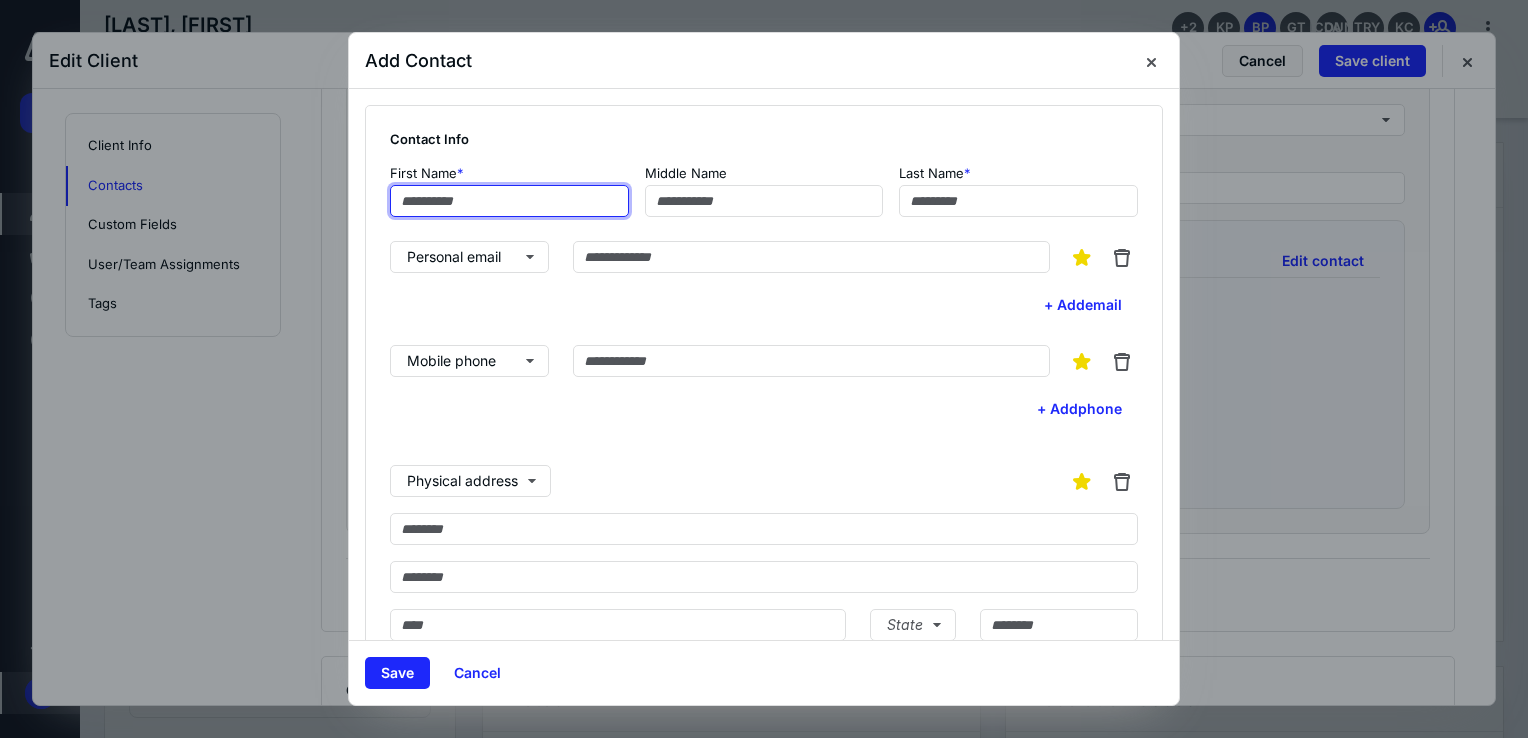 click at bounding box center [509, 201] 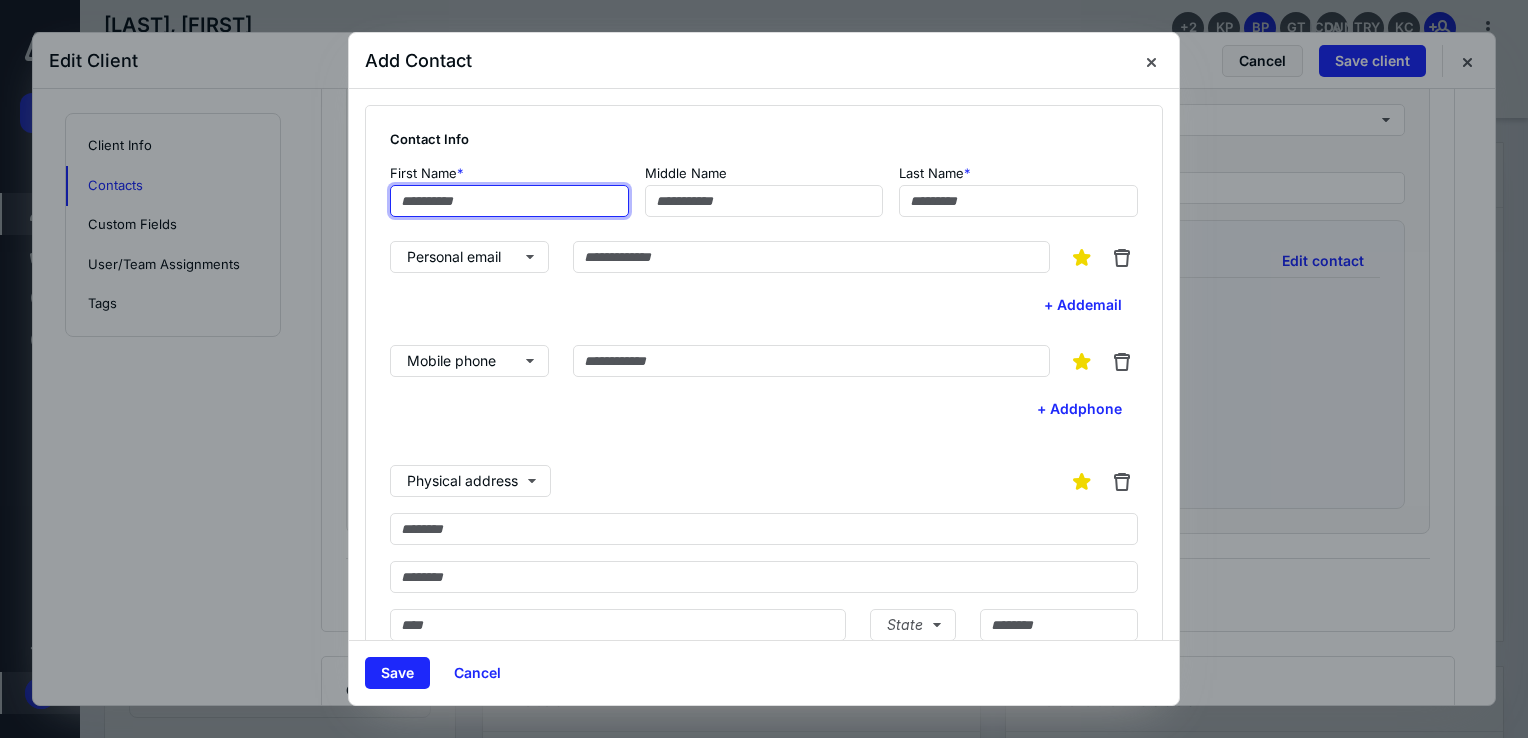 paste on "******" 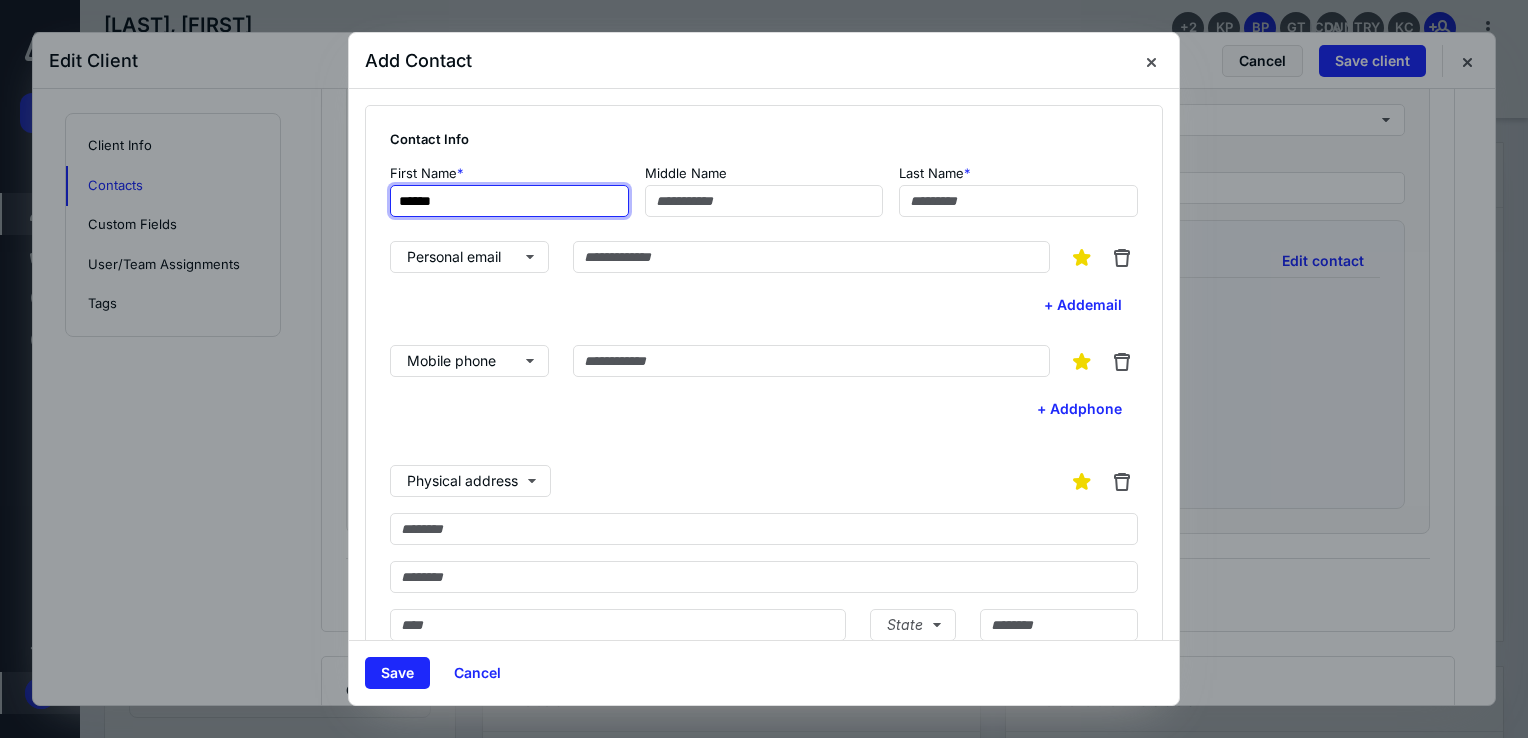 type on "******" 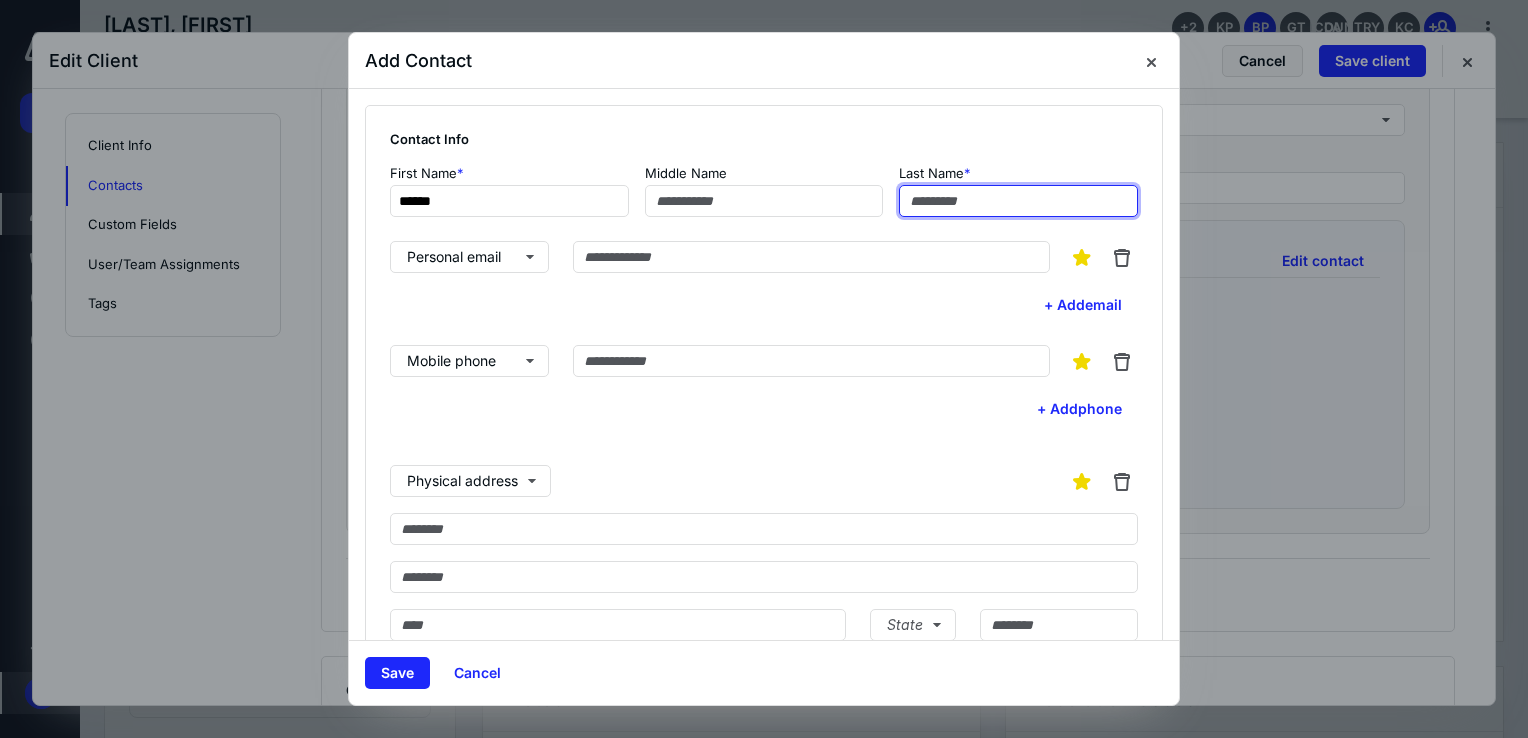 click at bounding box center [1018, 201] 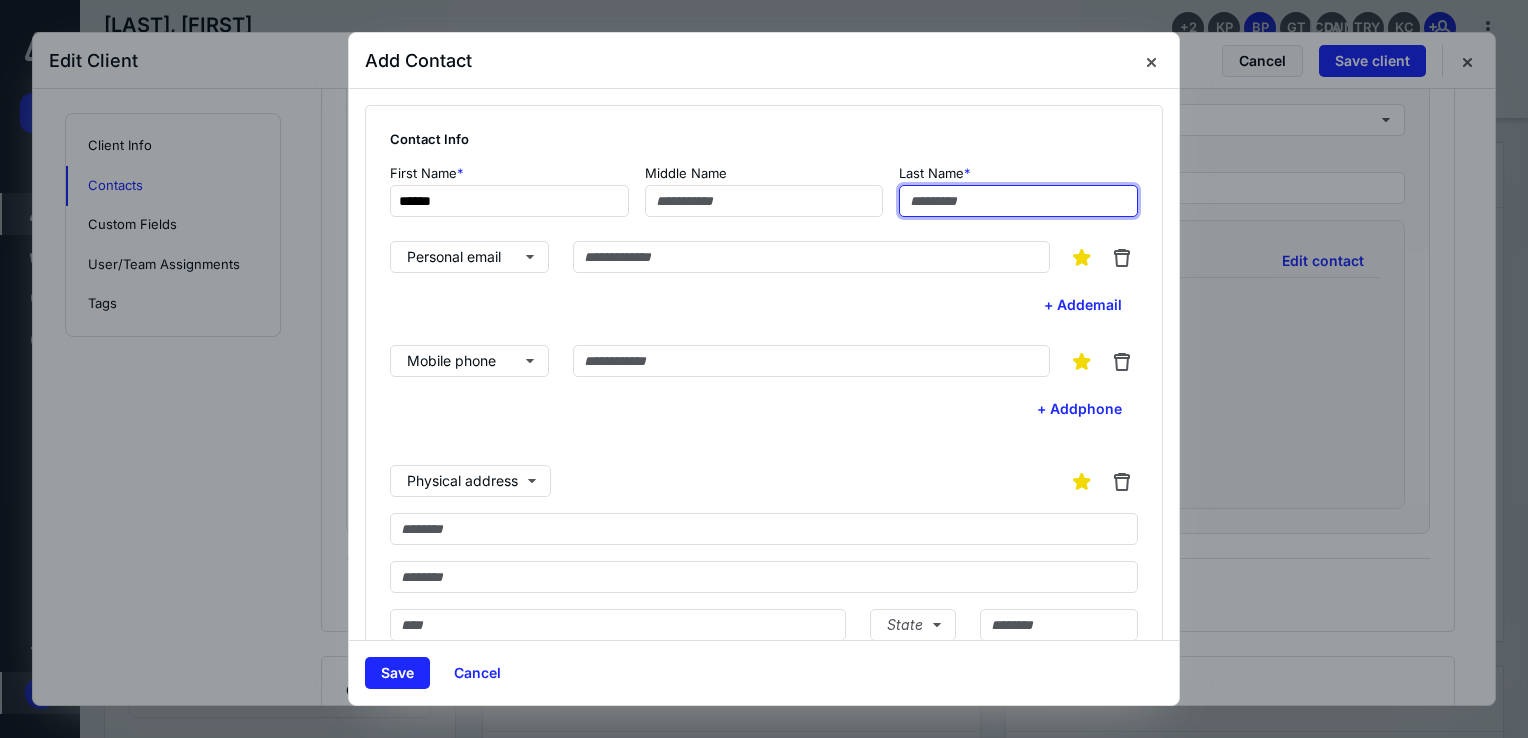 paste on "**********" 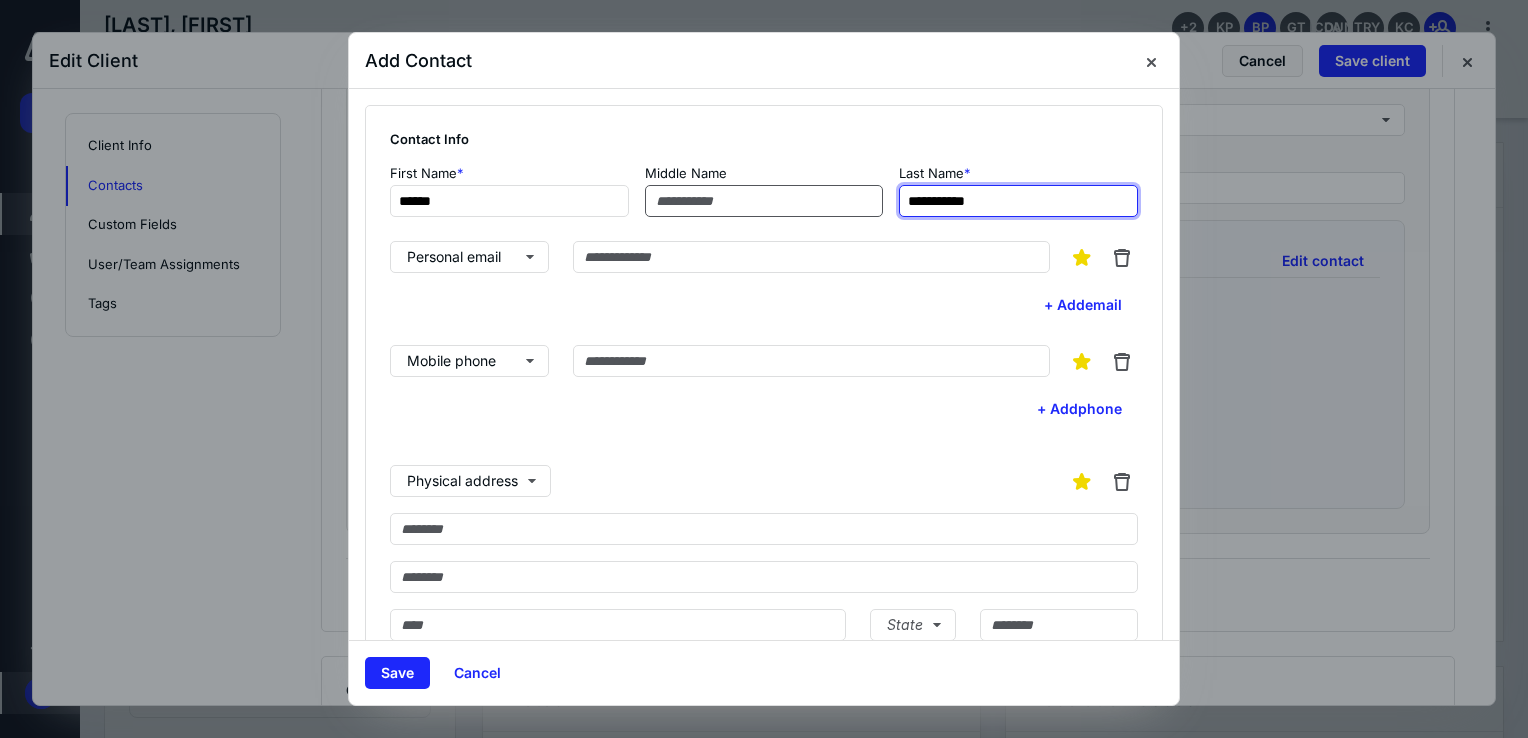 type on "**********" 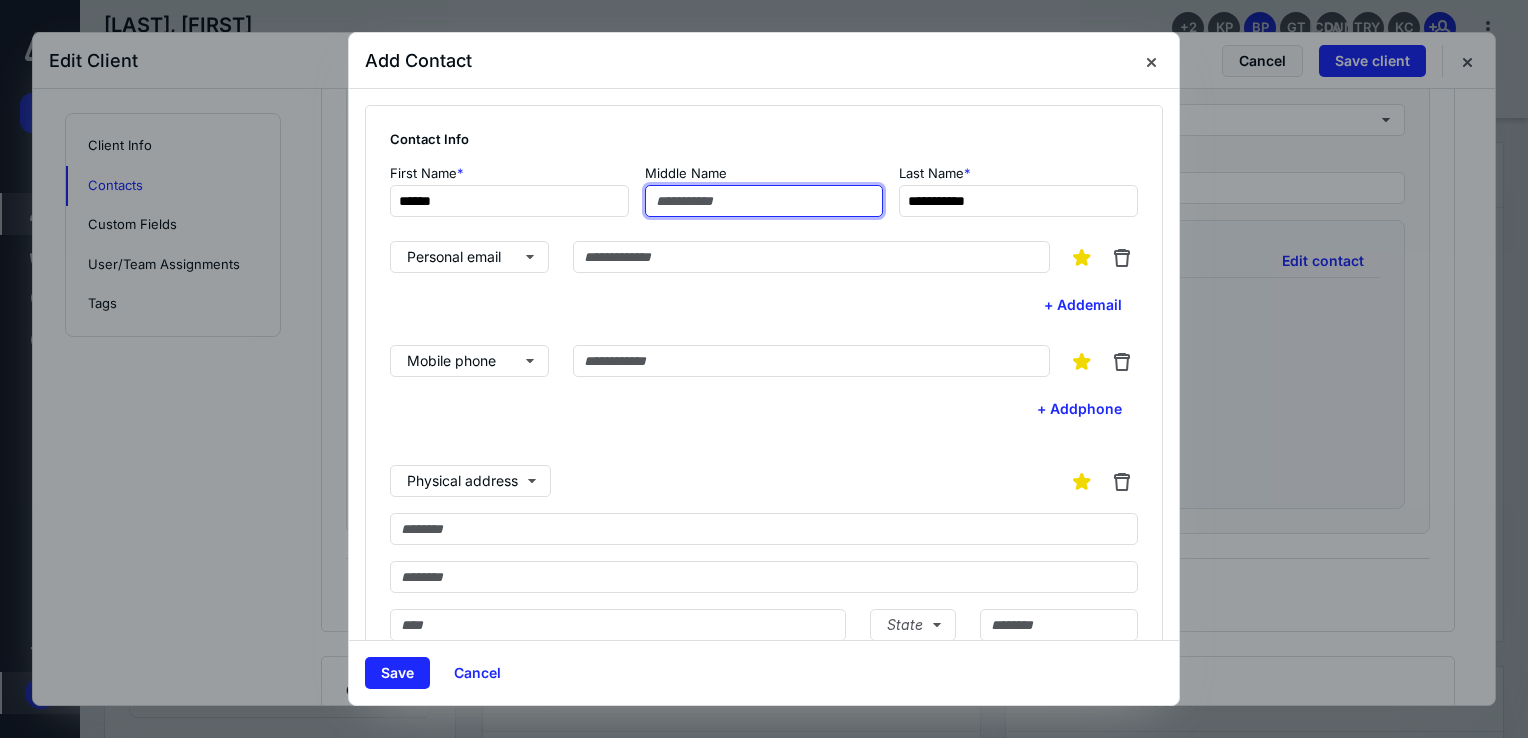 click at bounding box center (764, 201) 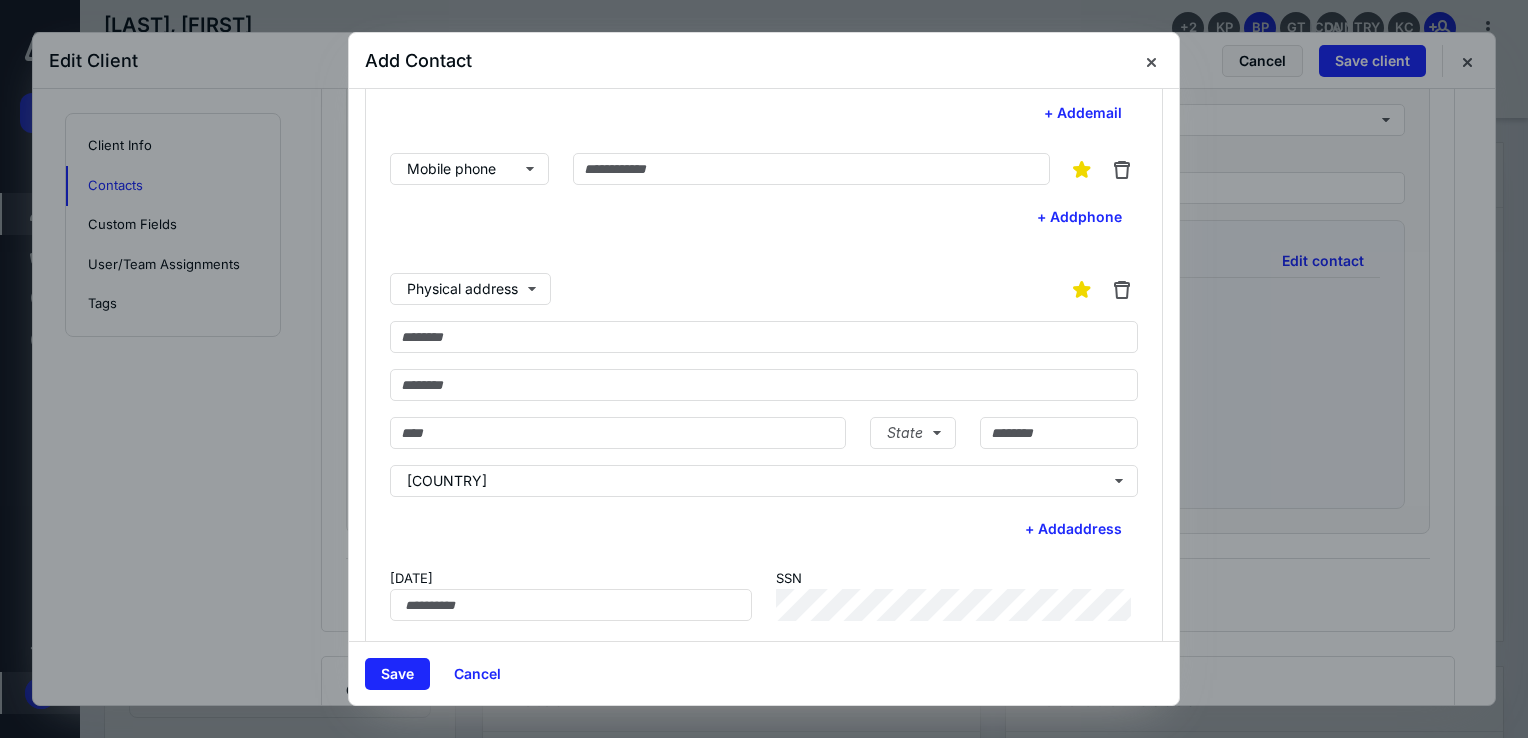 scroll, scrollTop: 288, scrollLeft: 0, axis: vertical 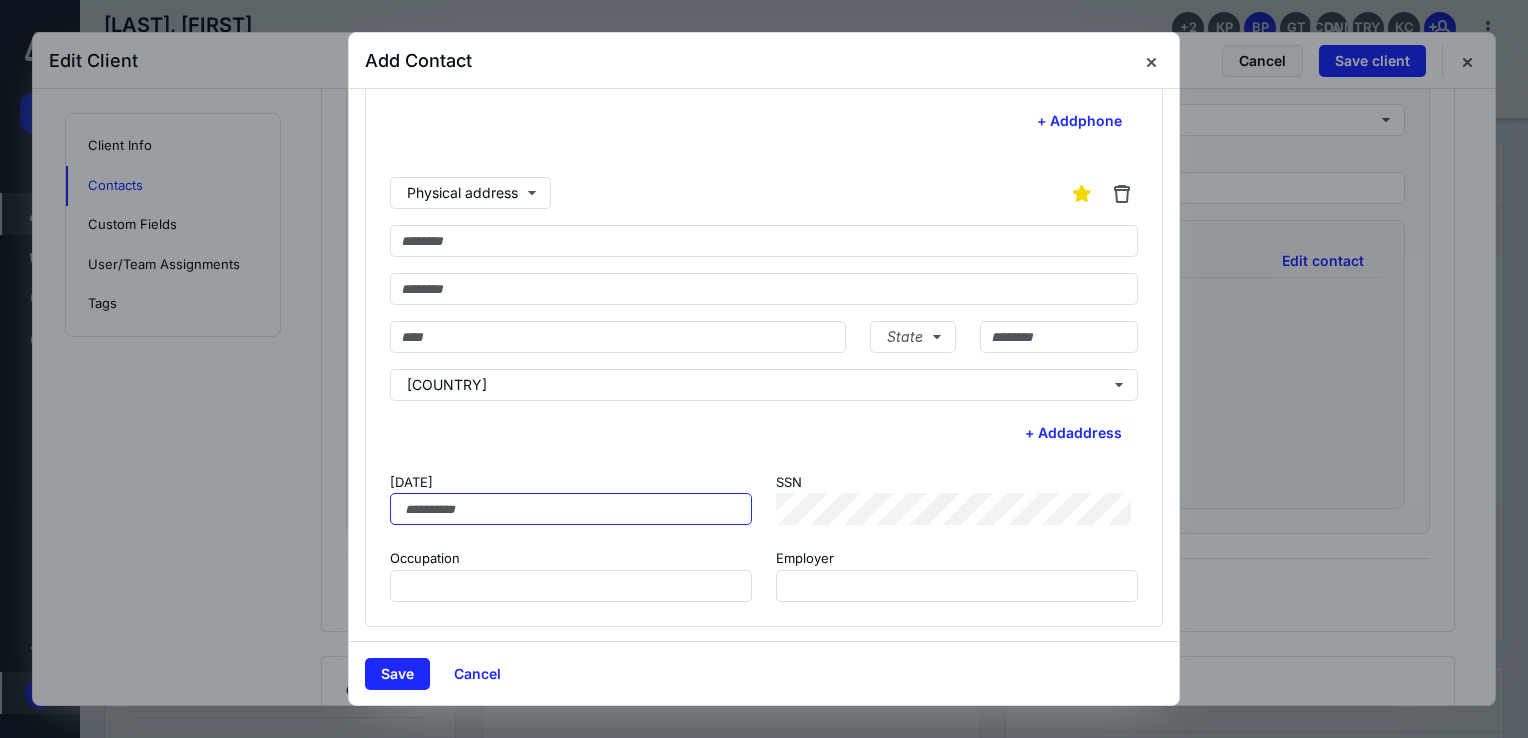 click on "[DATE]" at bounding box center [571, 509] 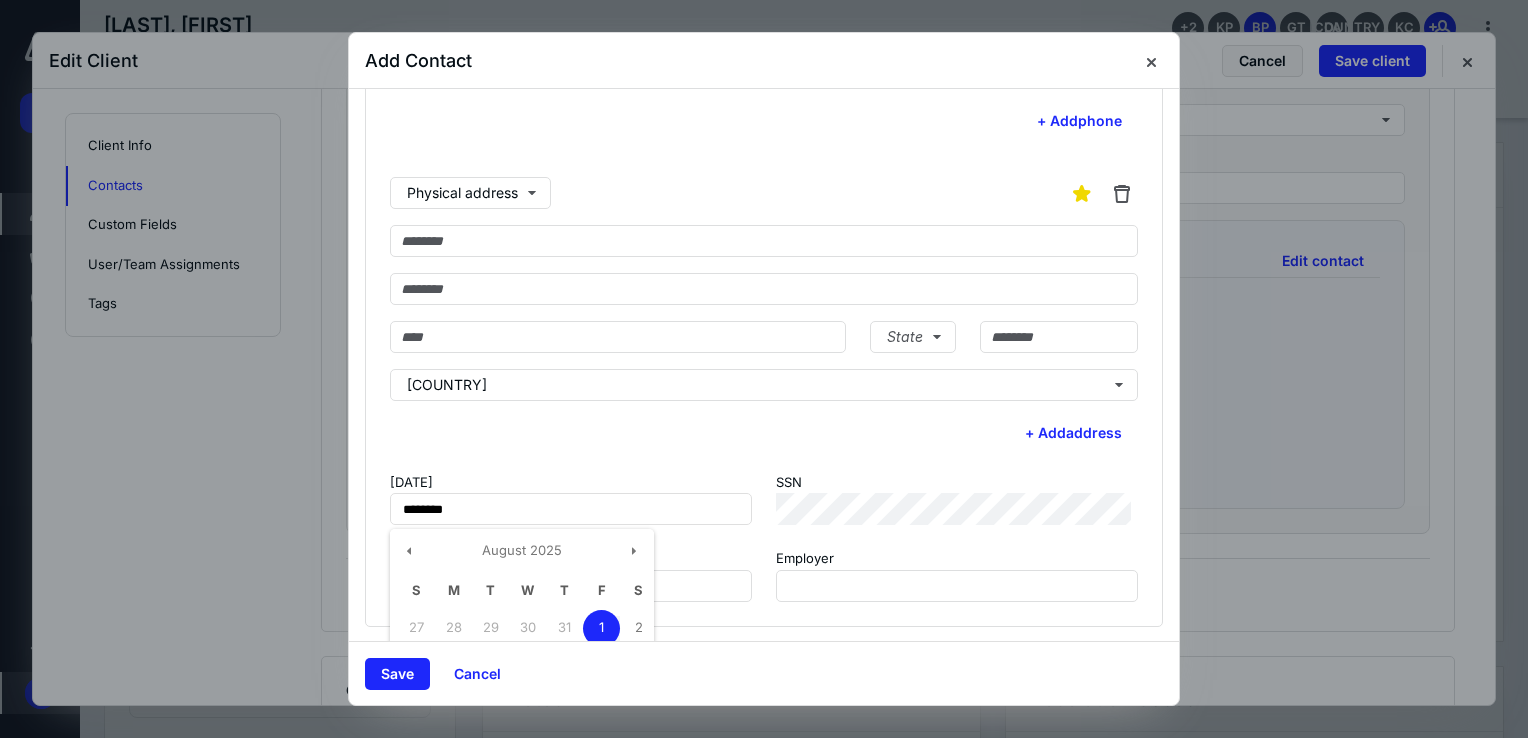 type on "**********" 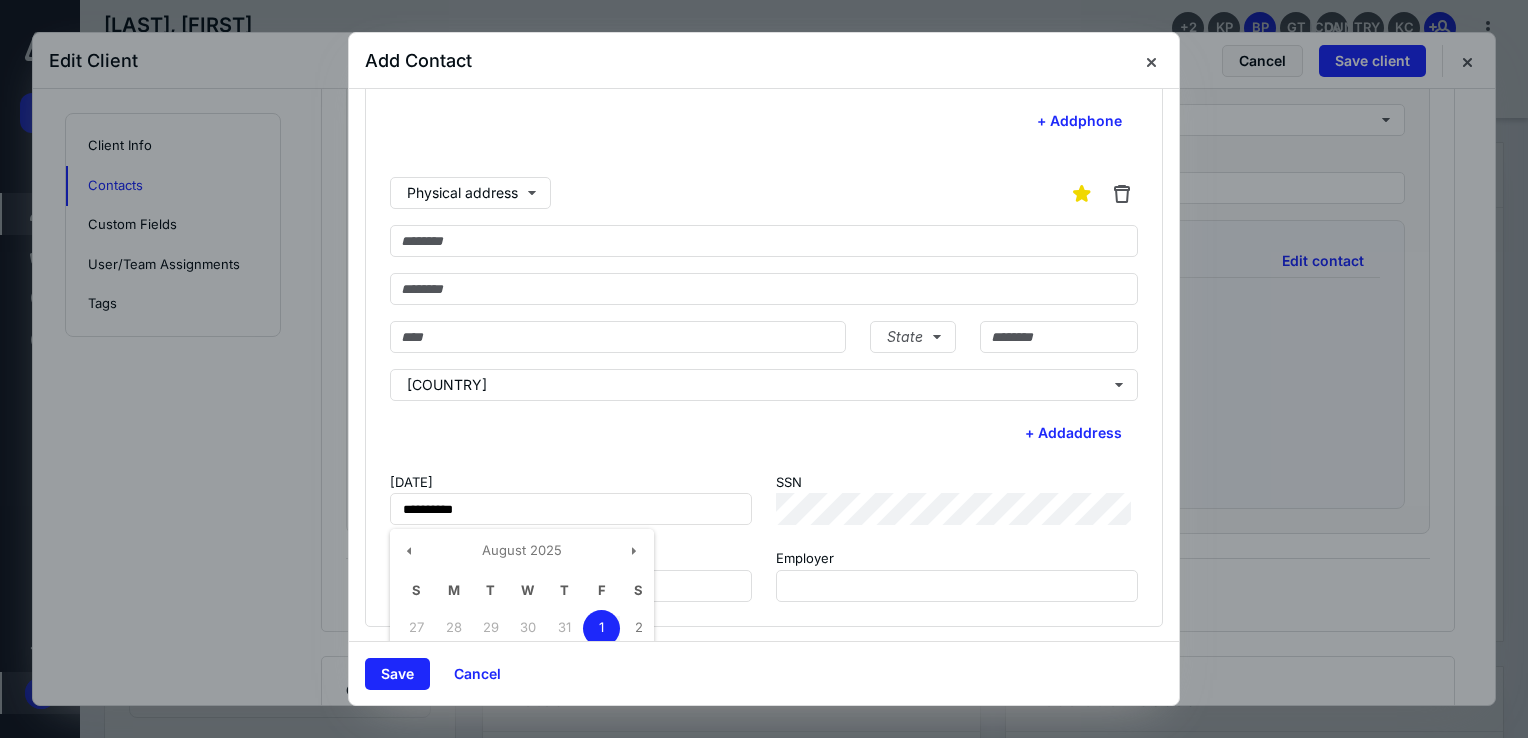 click at bounding box center (764, 369) 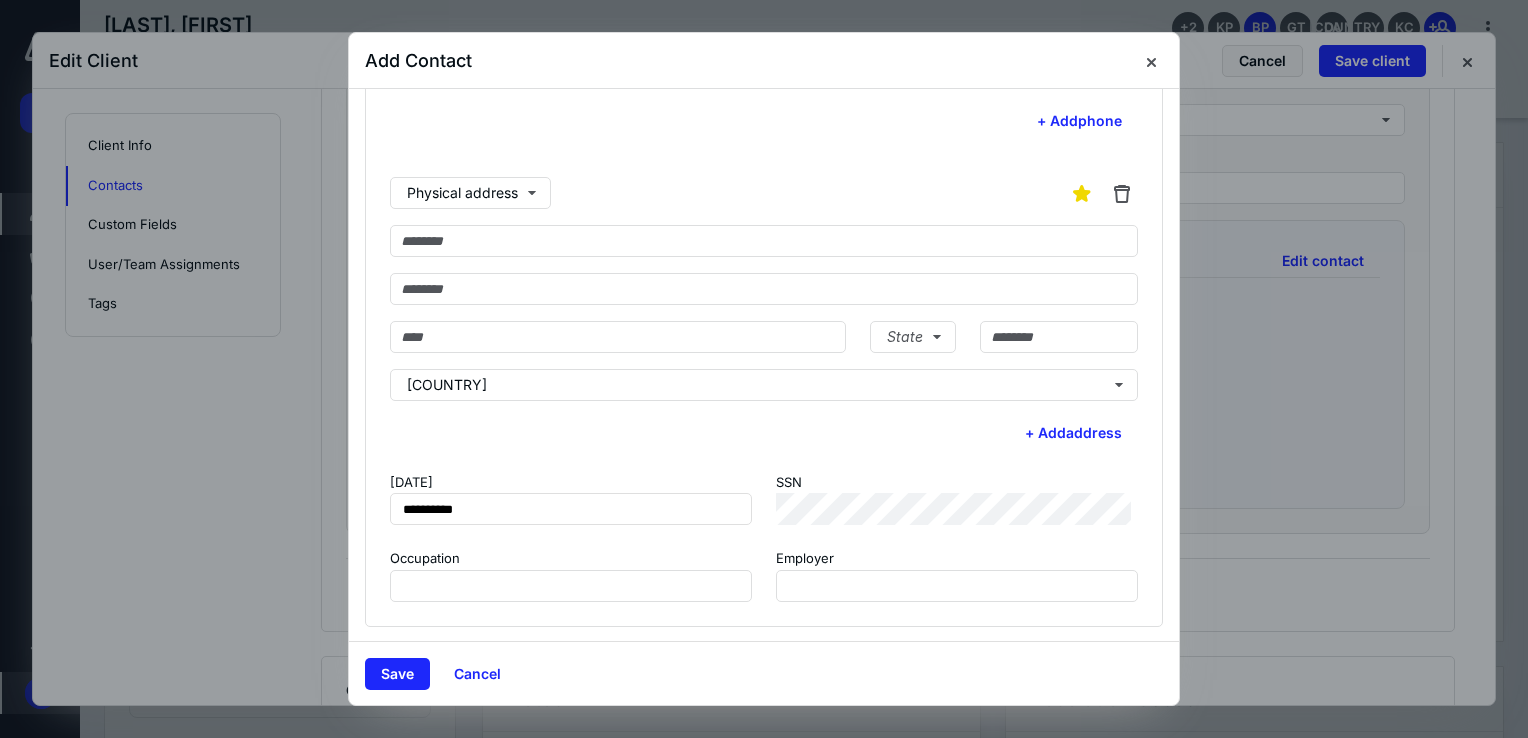 click at bounding box center [764, 369] 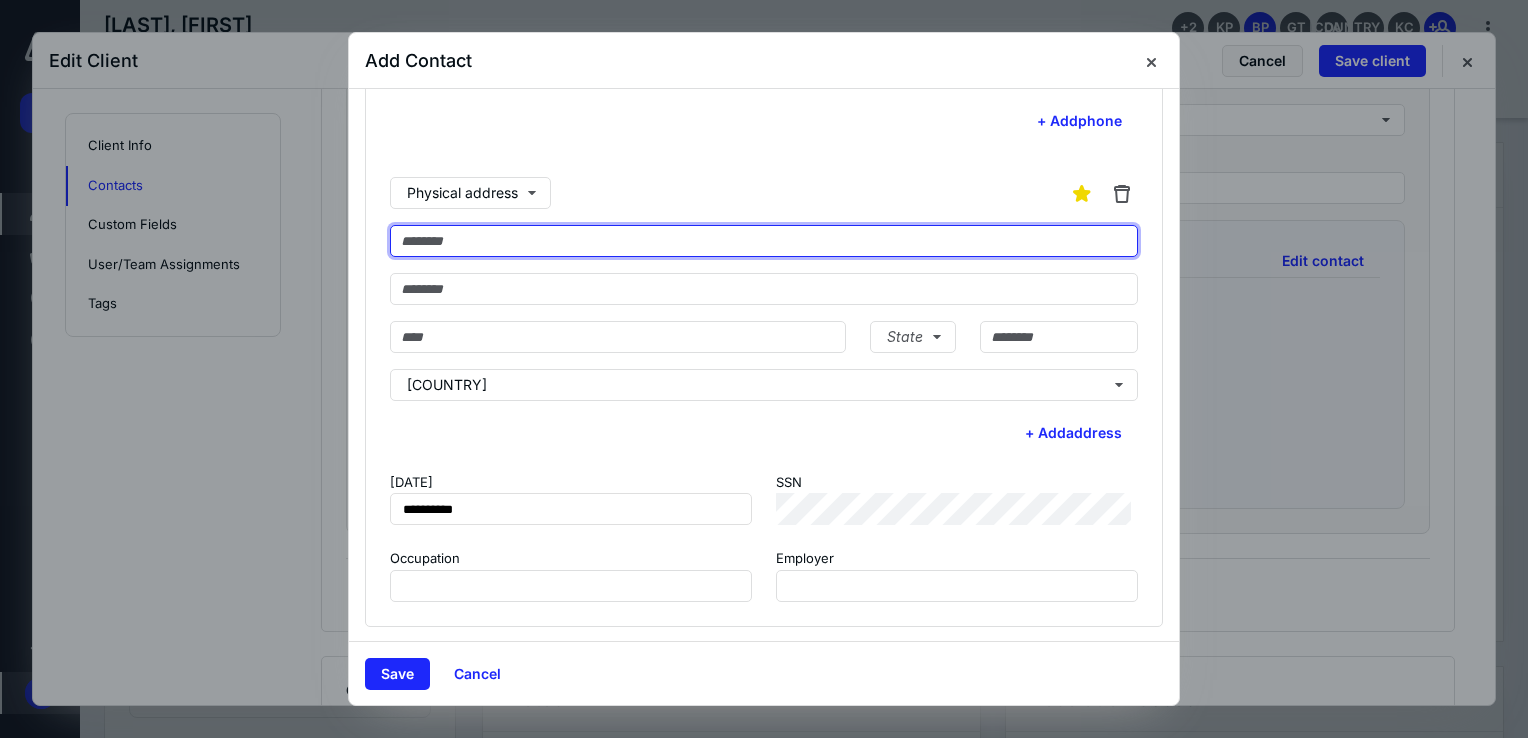 click at bounding box center [764, 241] 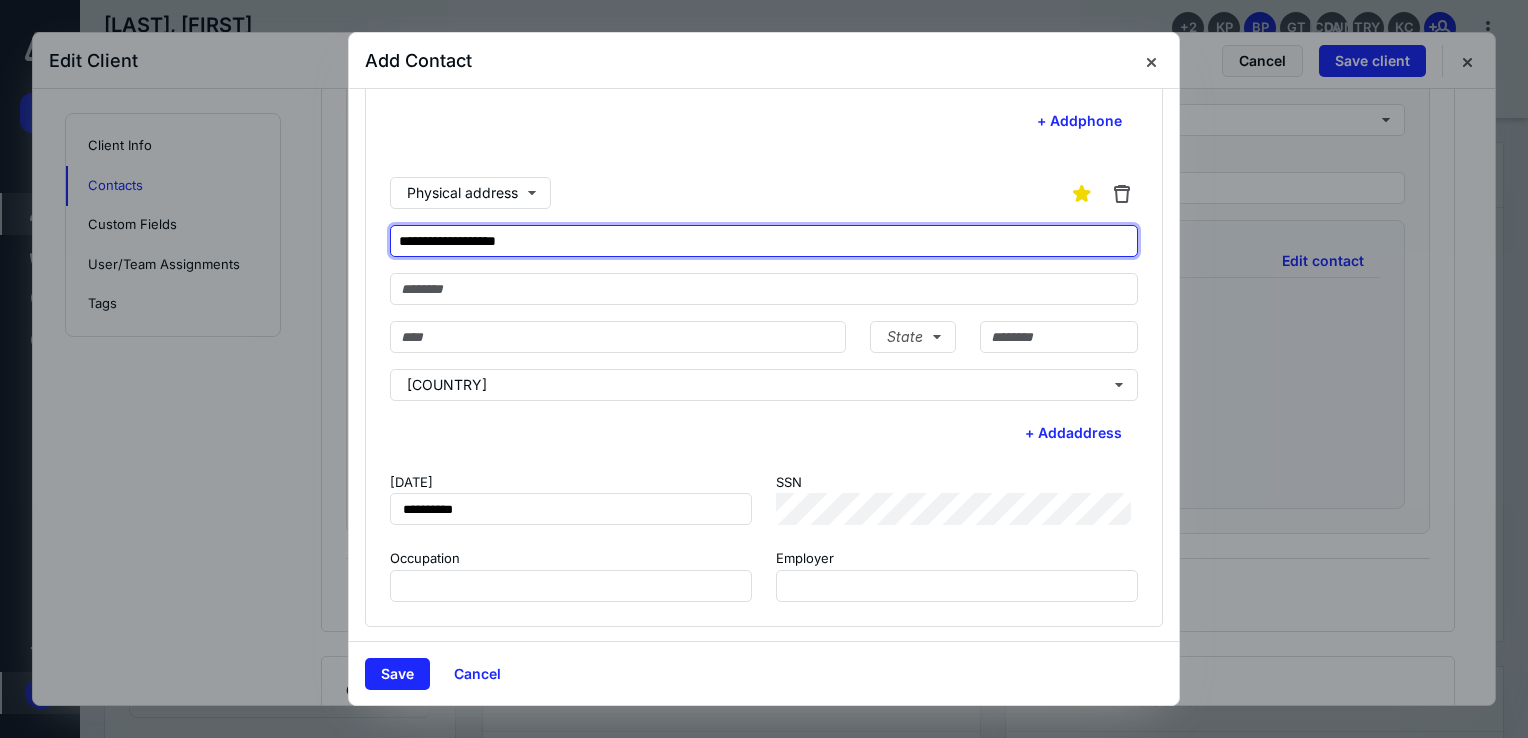 type on "**********" 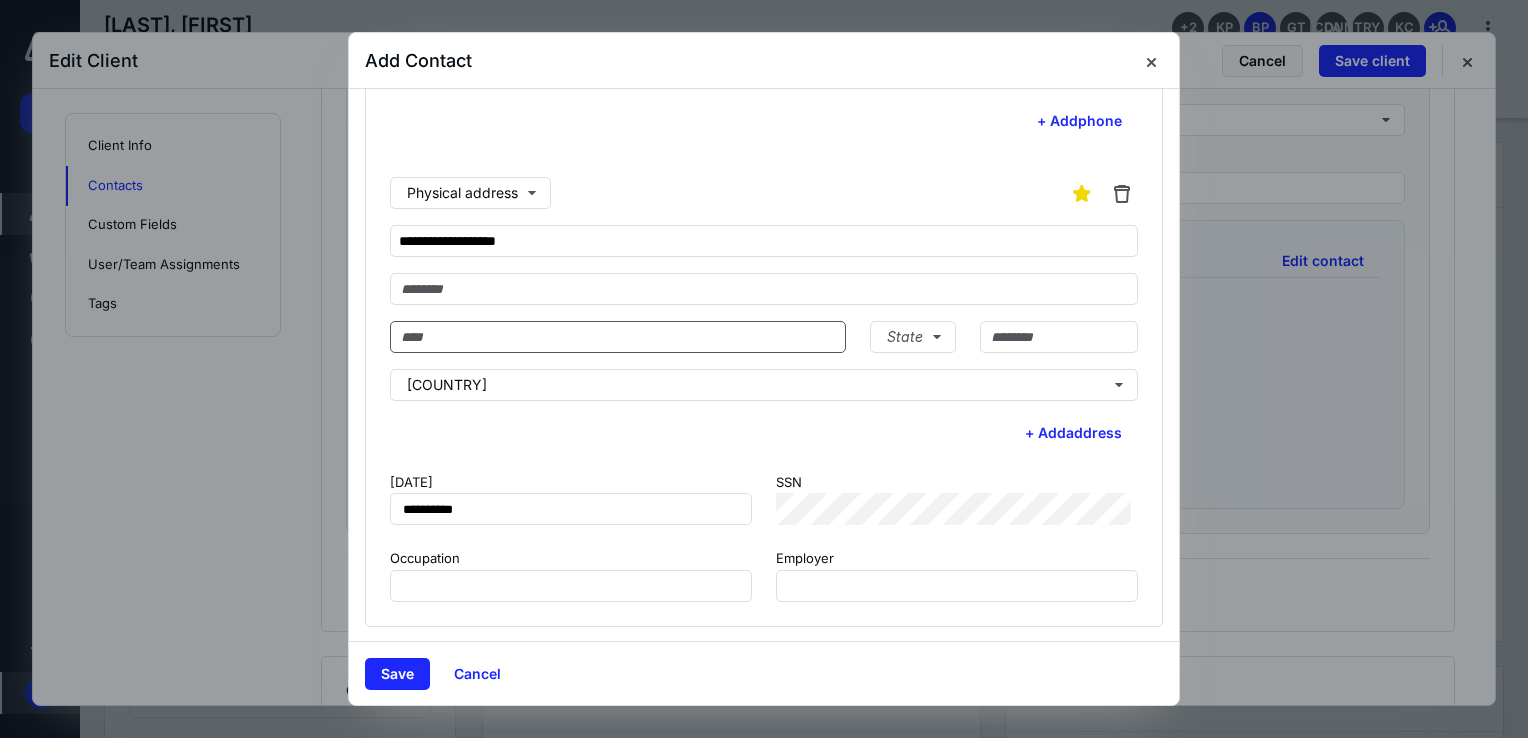 type on "*" 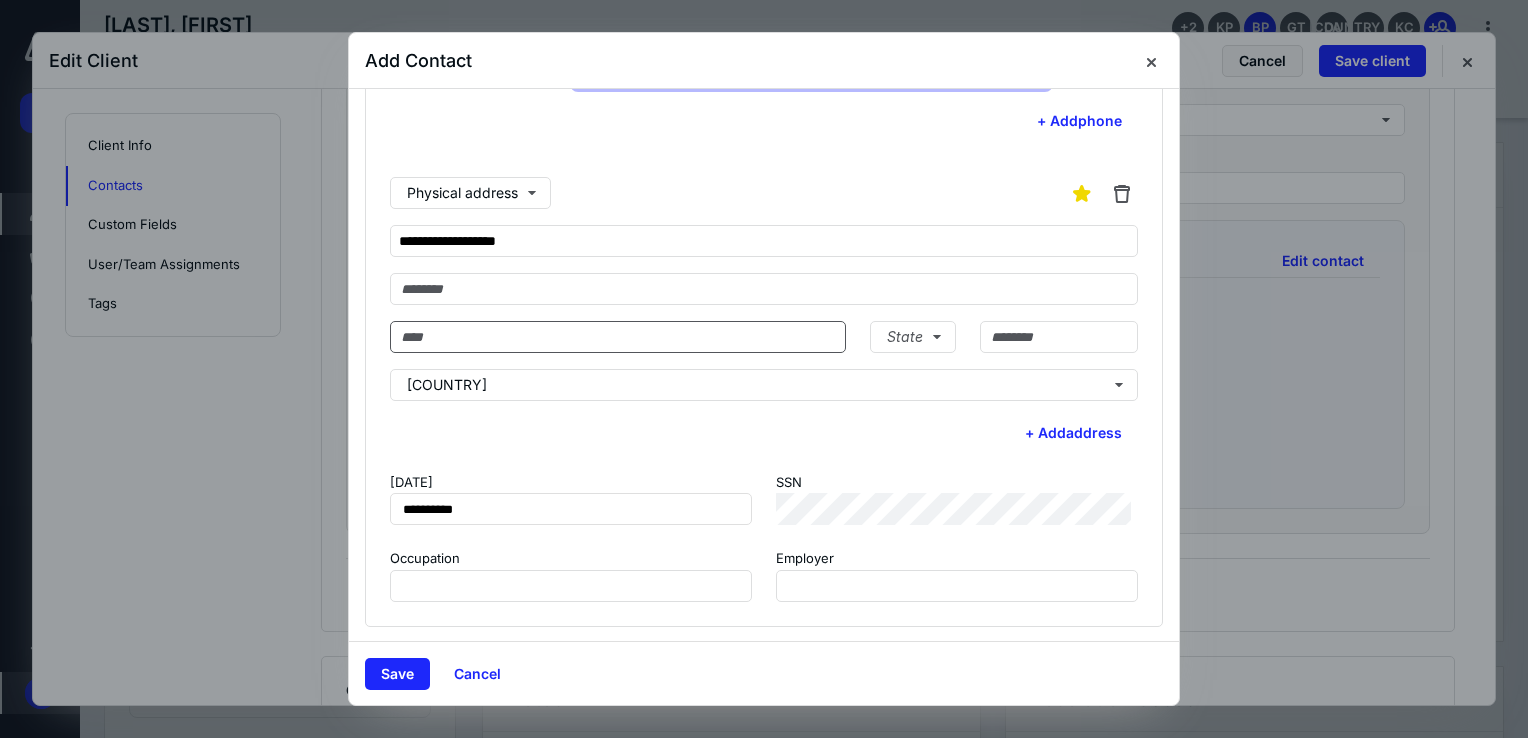 type on "**********" 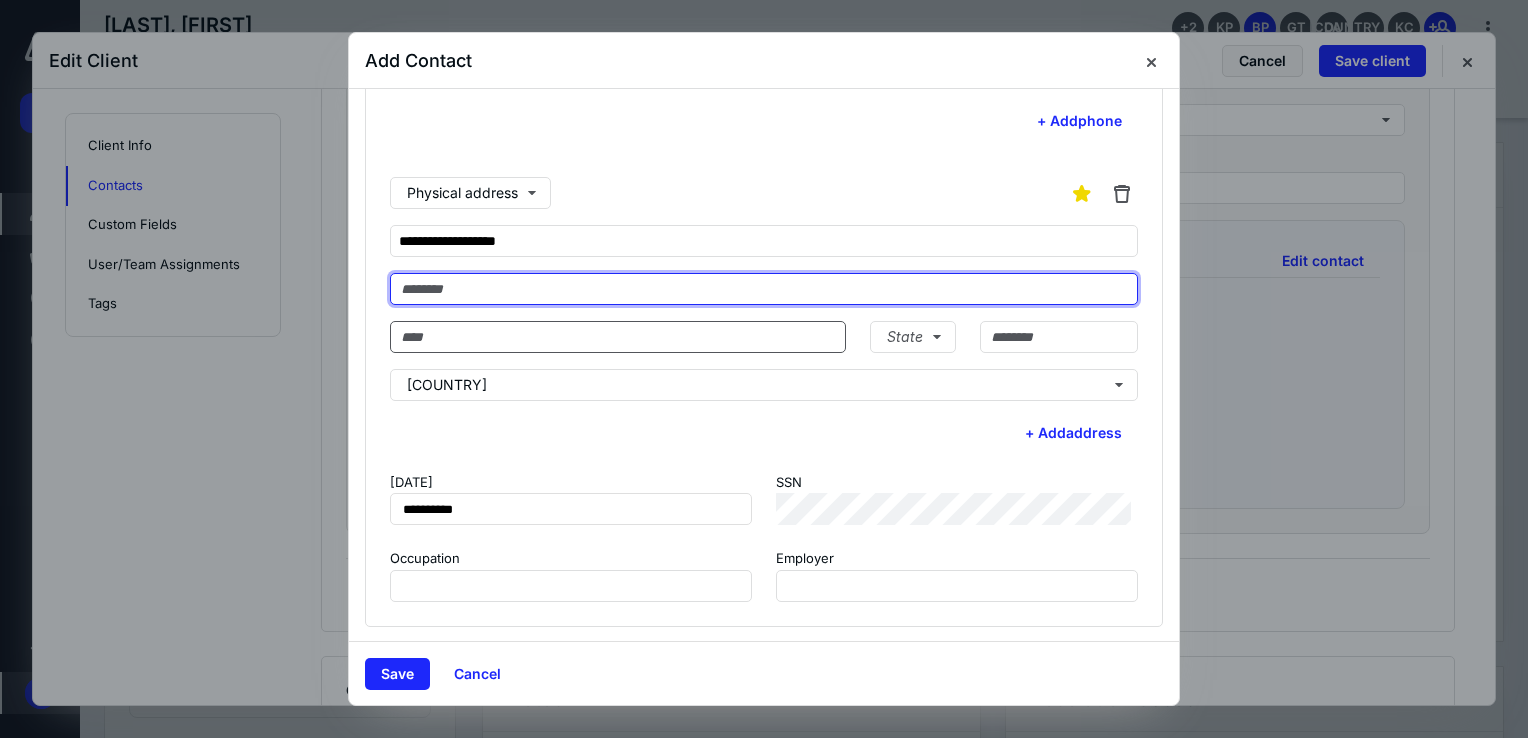 type on "**" 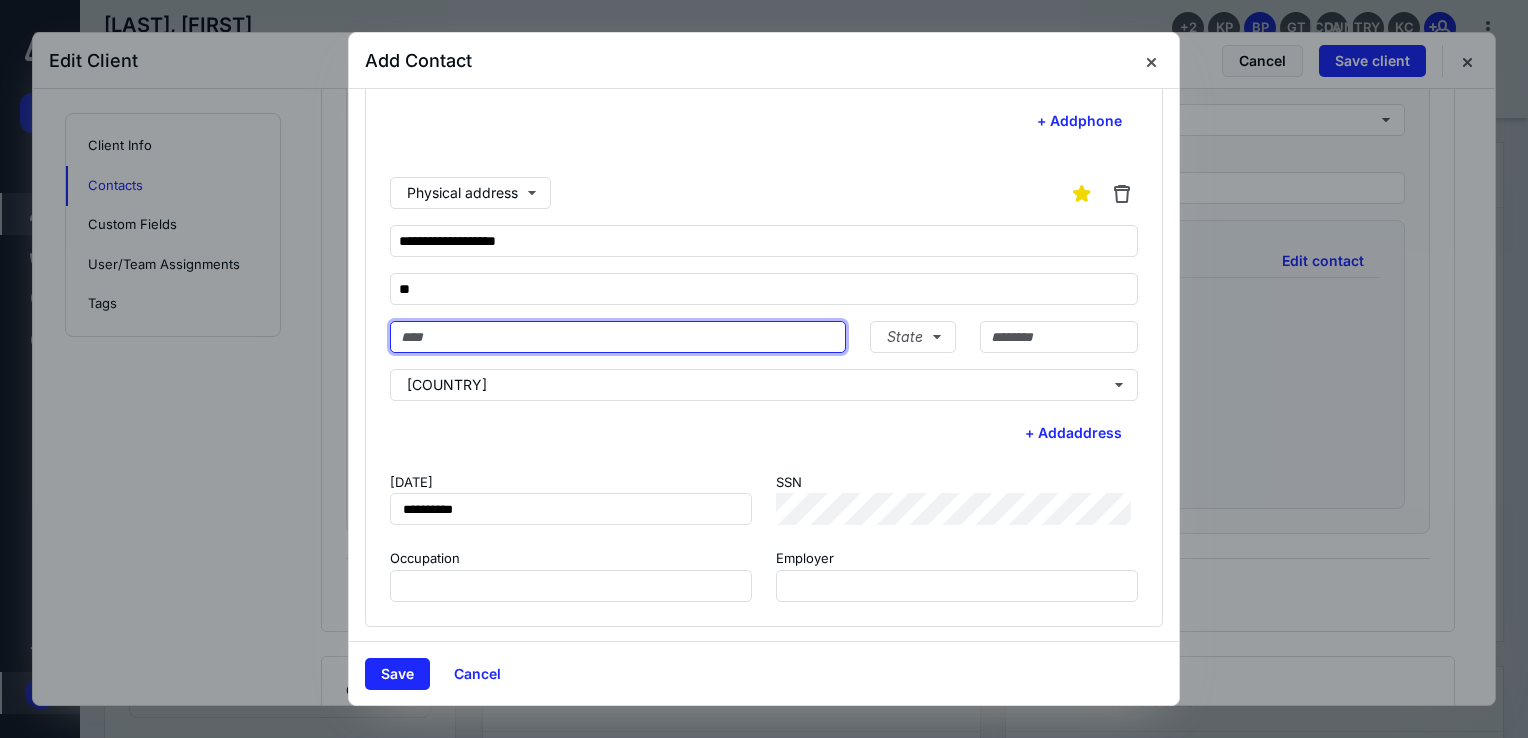 type on "*********" 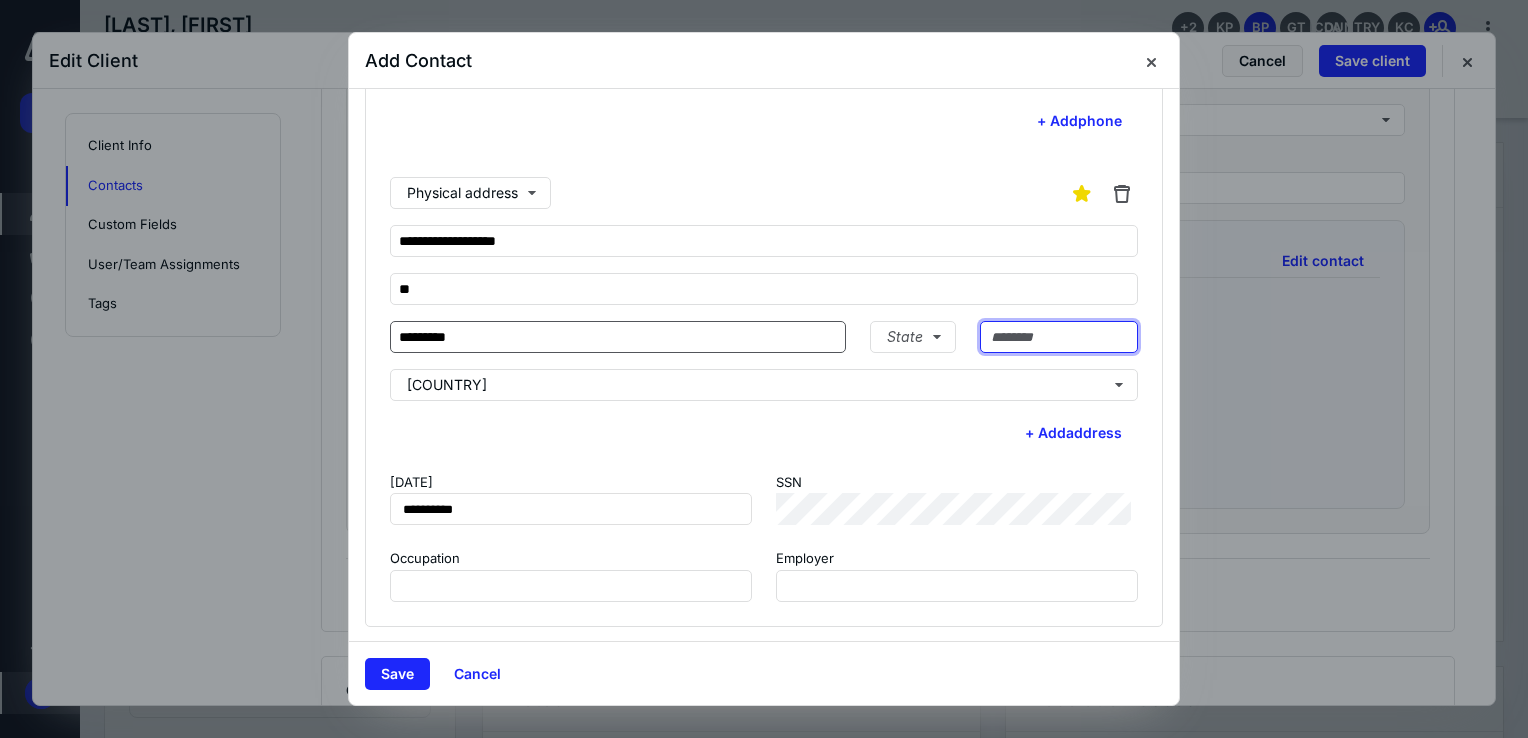 type on "*****" 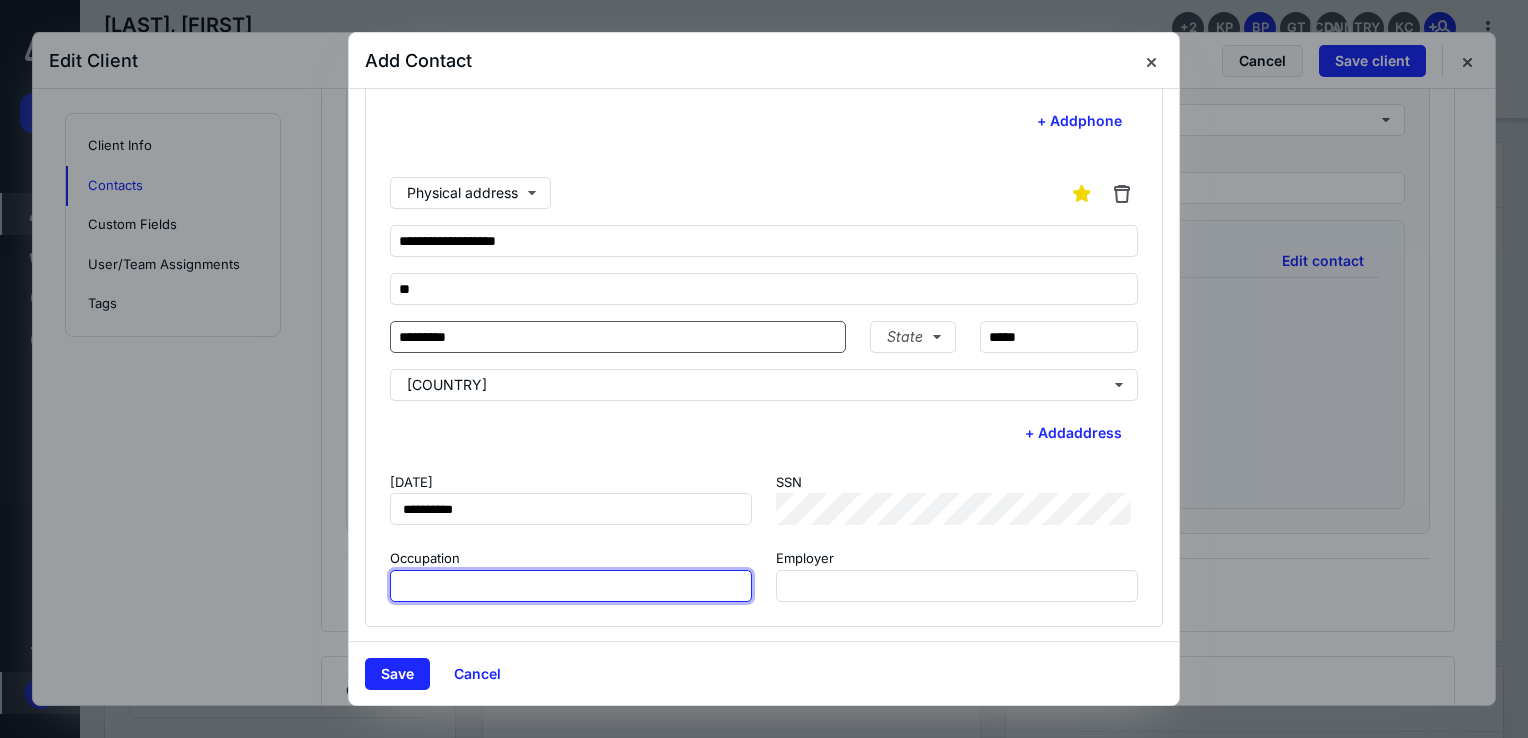 type on "**********" 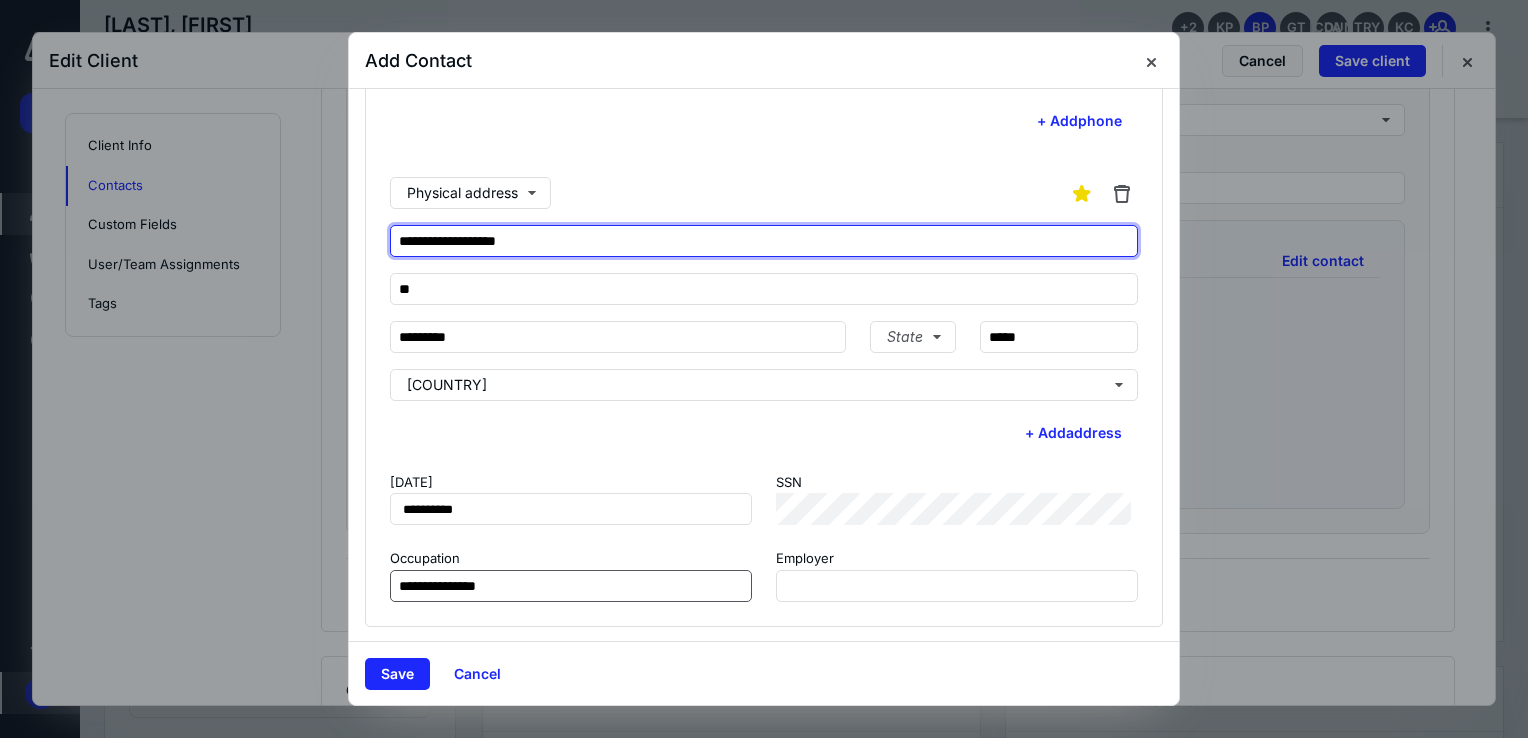 type on "**********" 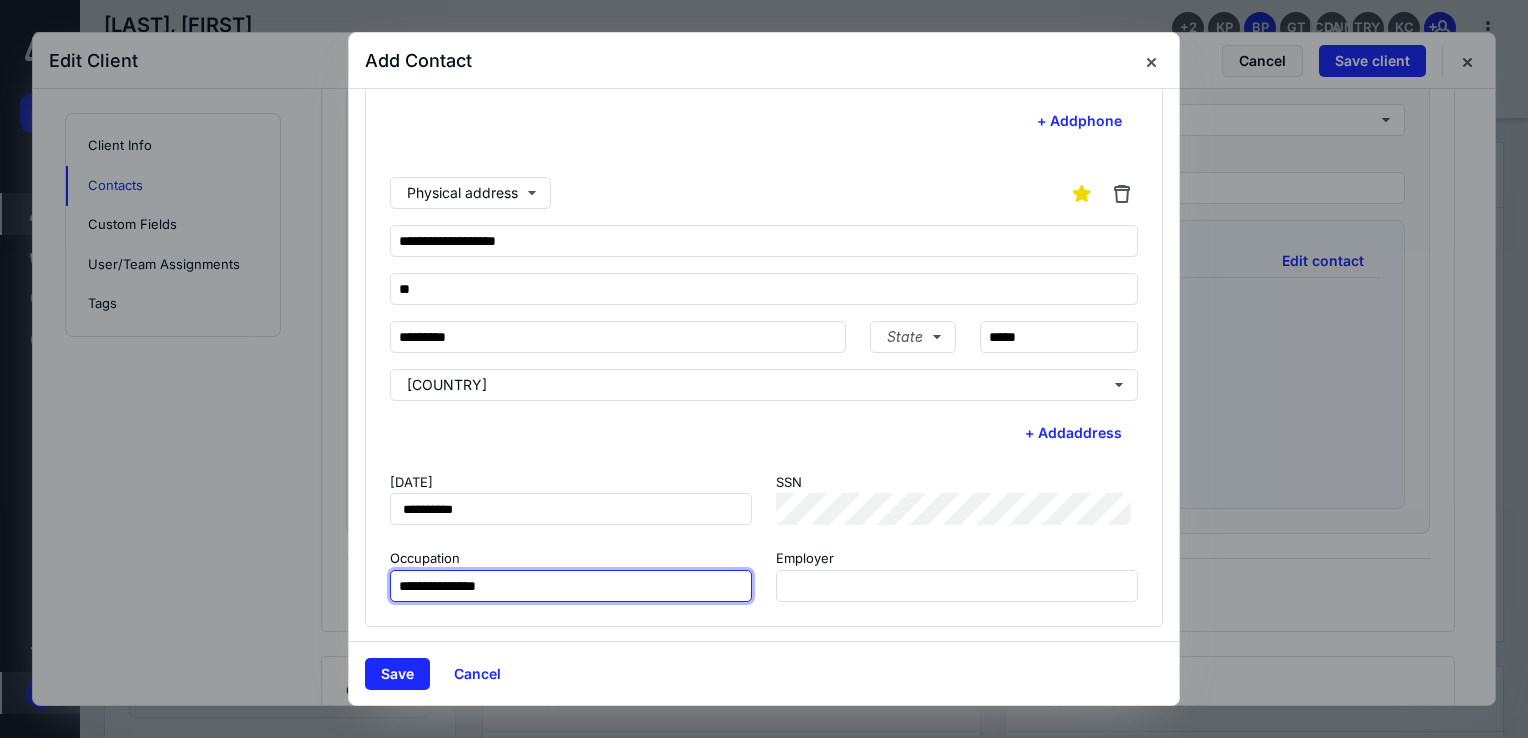click on "**********" at bounding box center [571, 586] 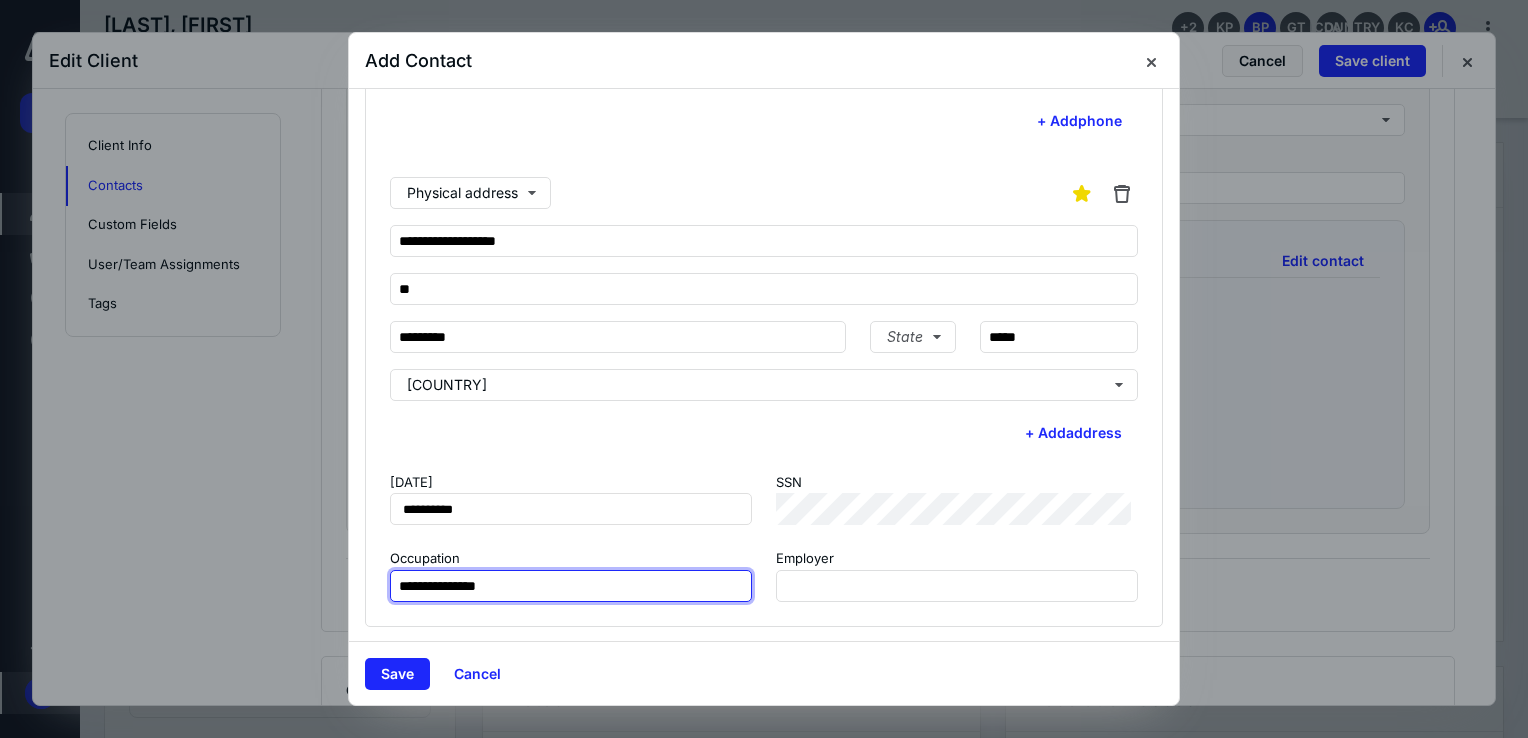 click on "**********" at bounding box center [571, 586] 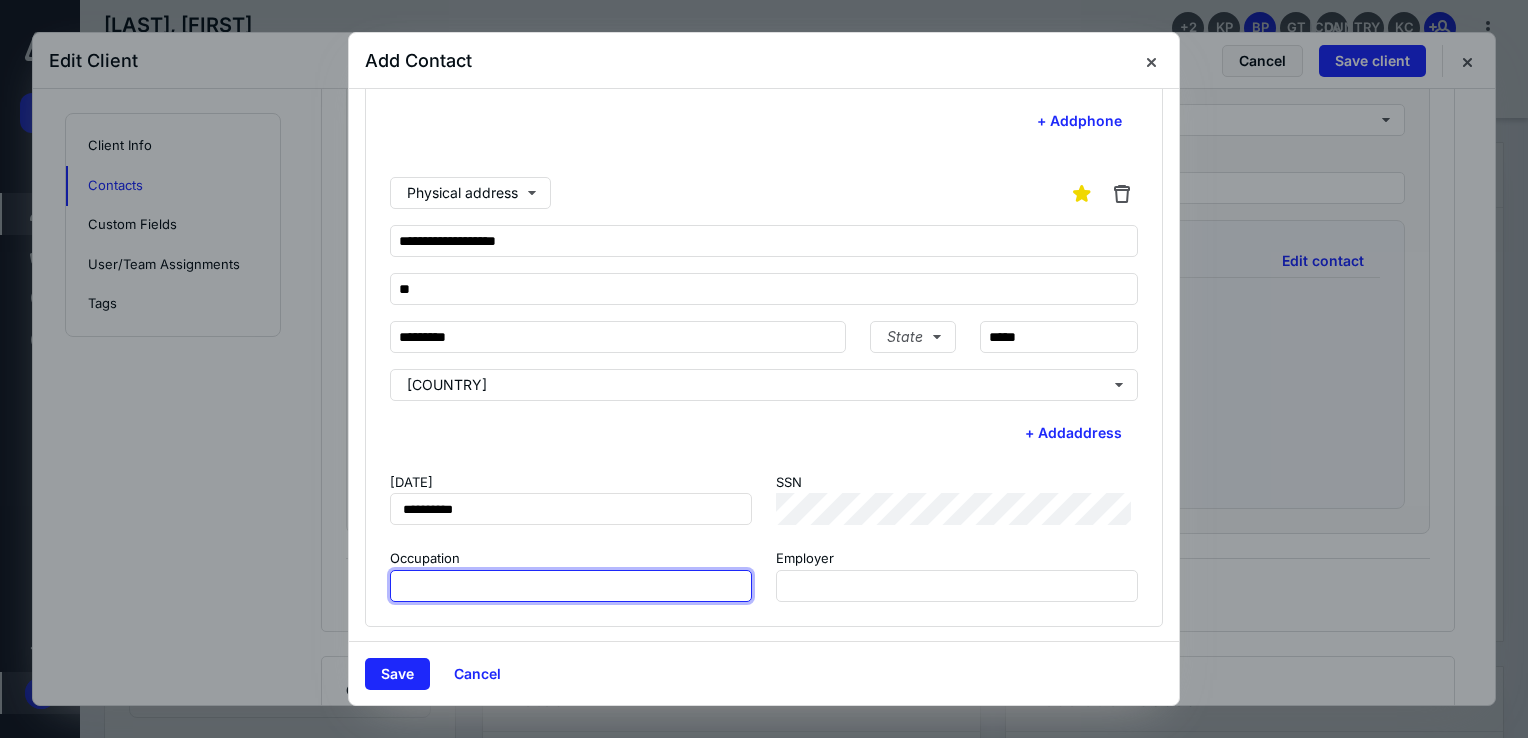 type 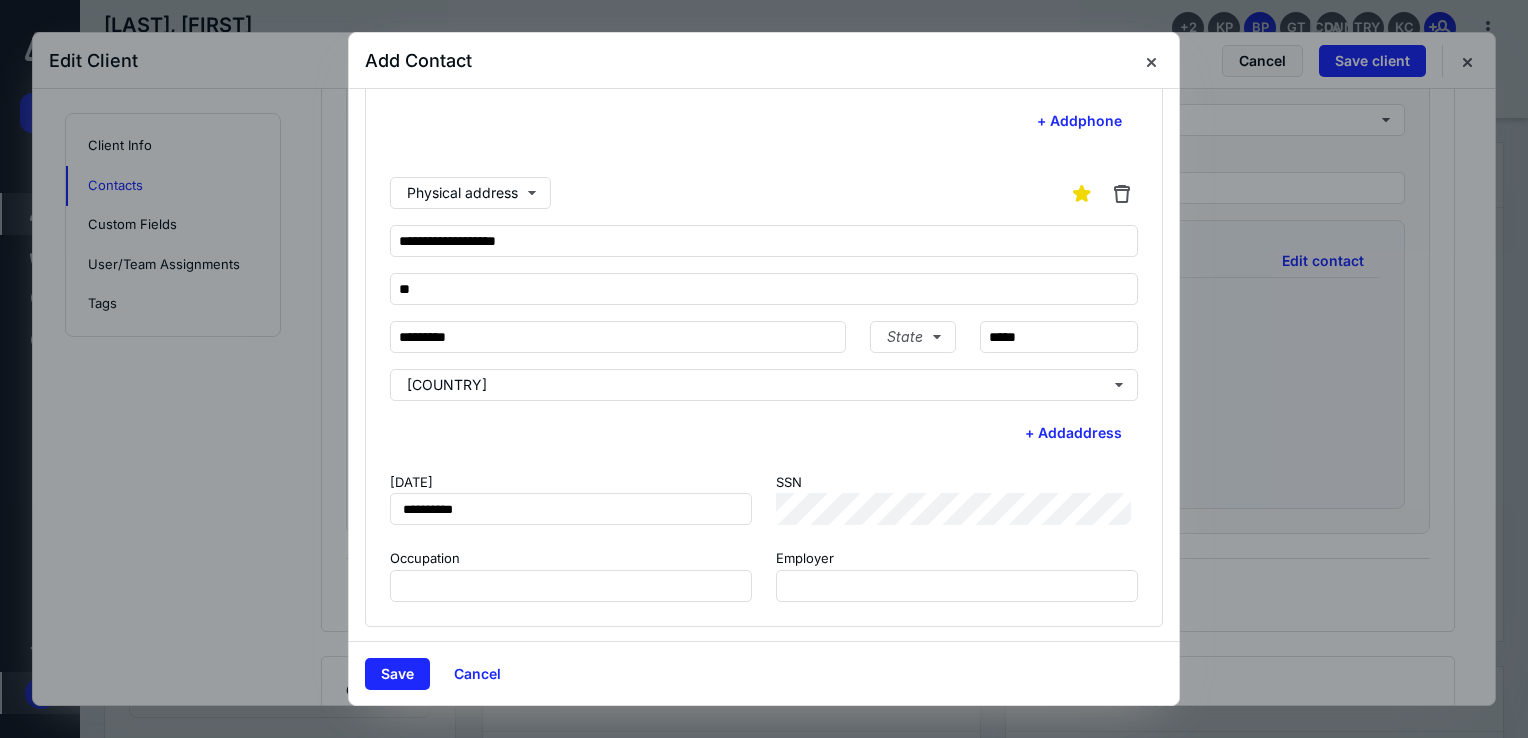 click at bounding box center [764, 369] 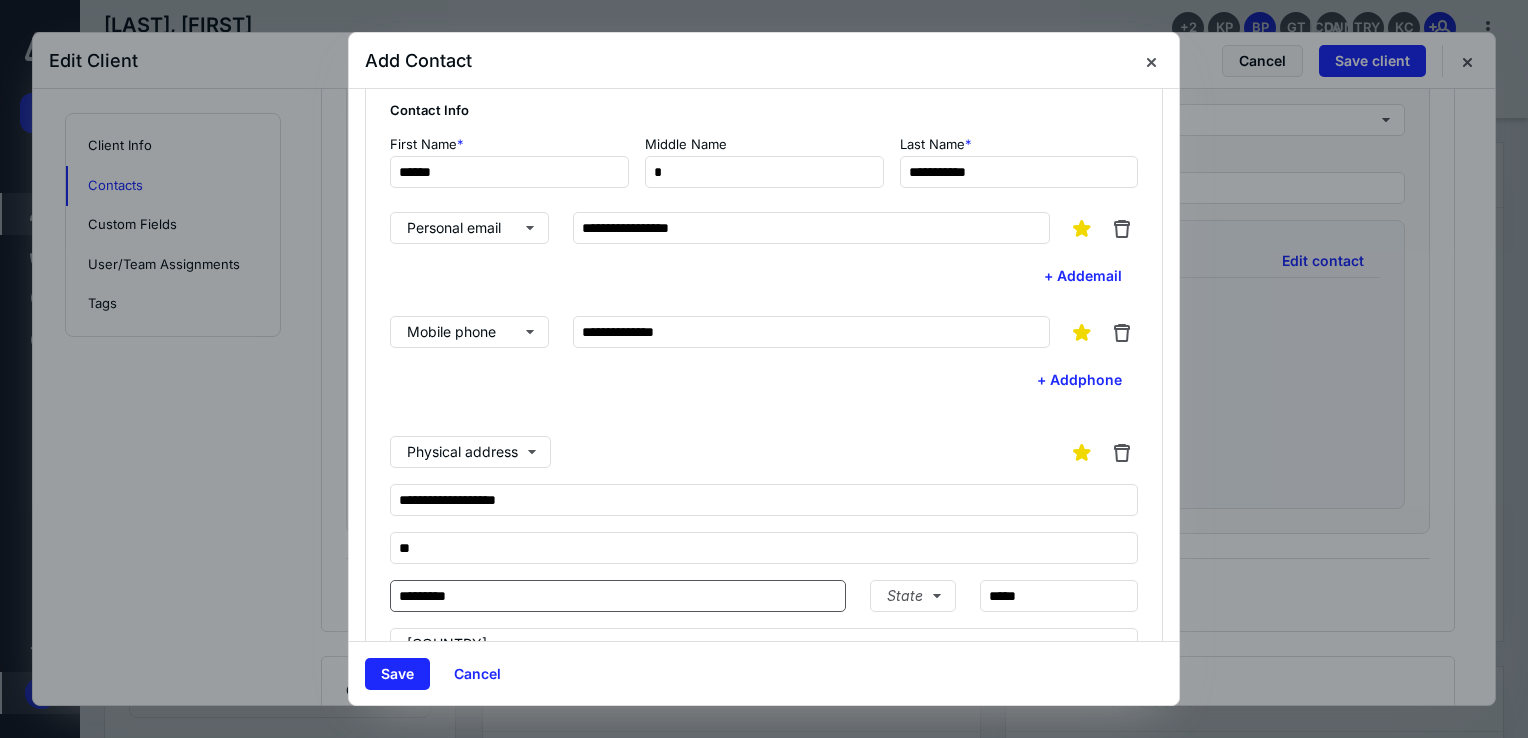 scroll, scrollTop: 0, scrollLeft: 0, axis: both 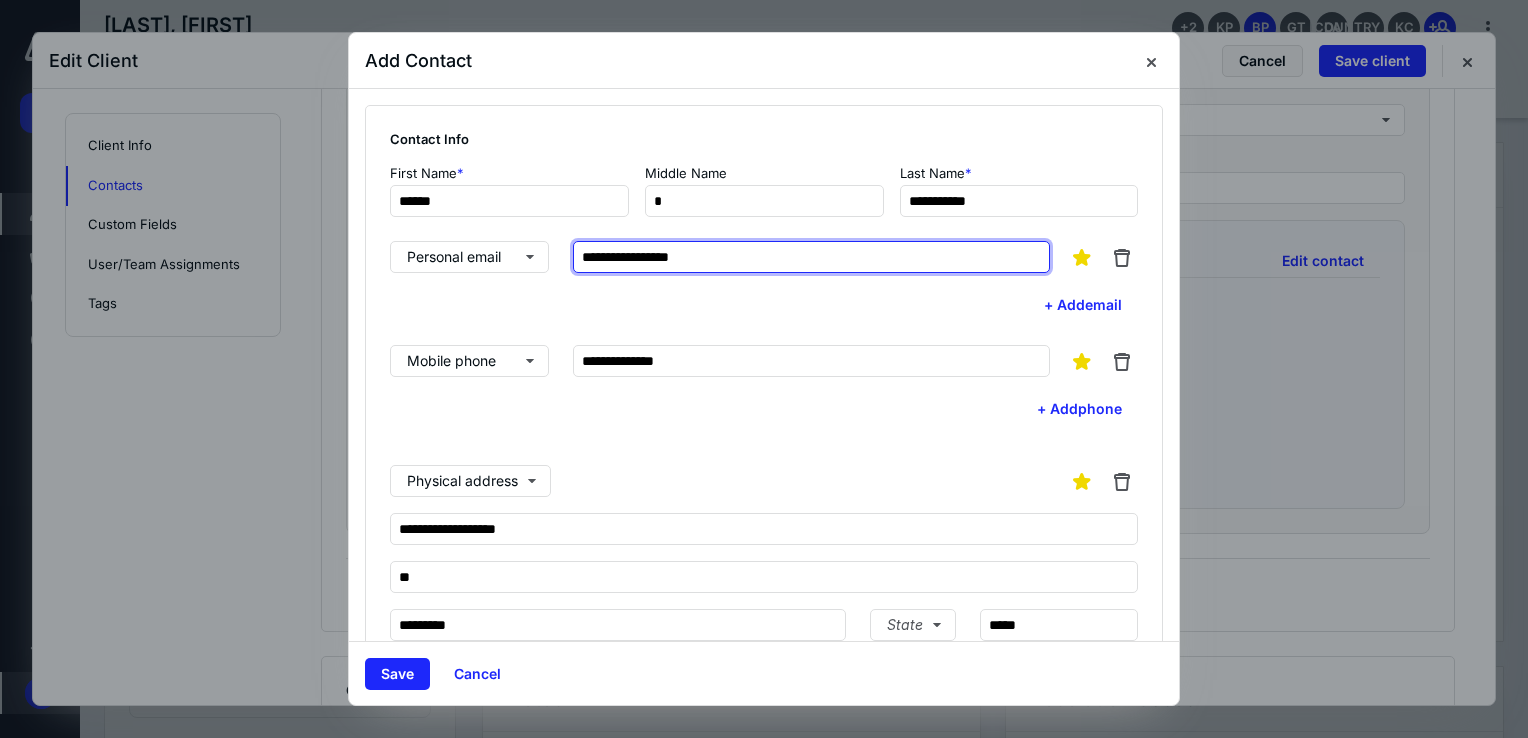 drag, startPoint x: 721, startPoint y: 254, endPoint x: 554, endPoint y: 258, distance: 167.0479 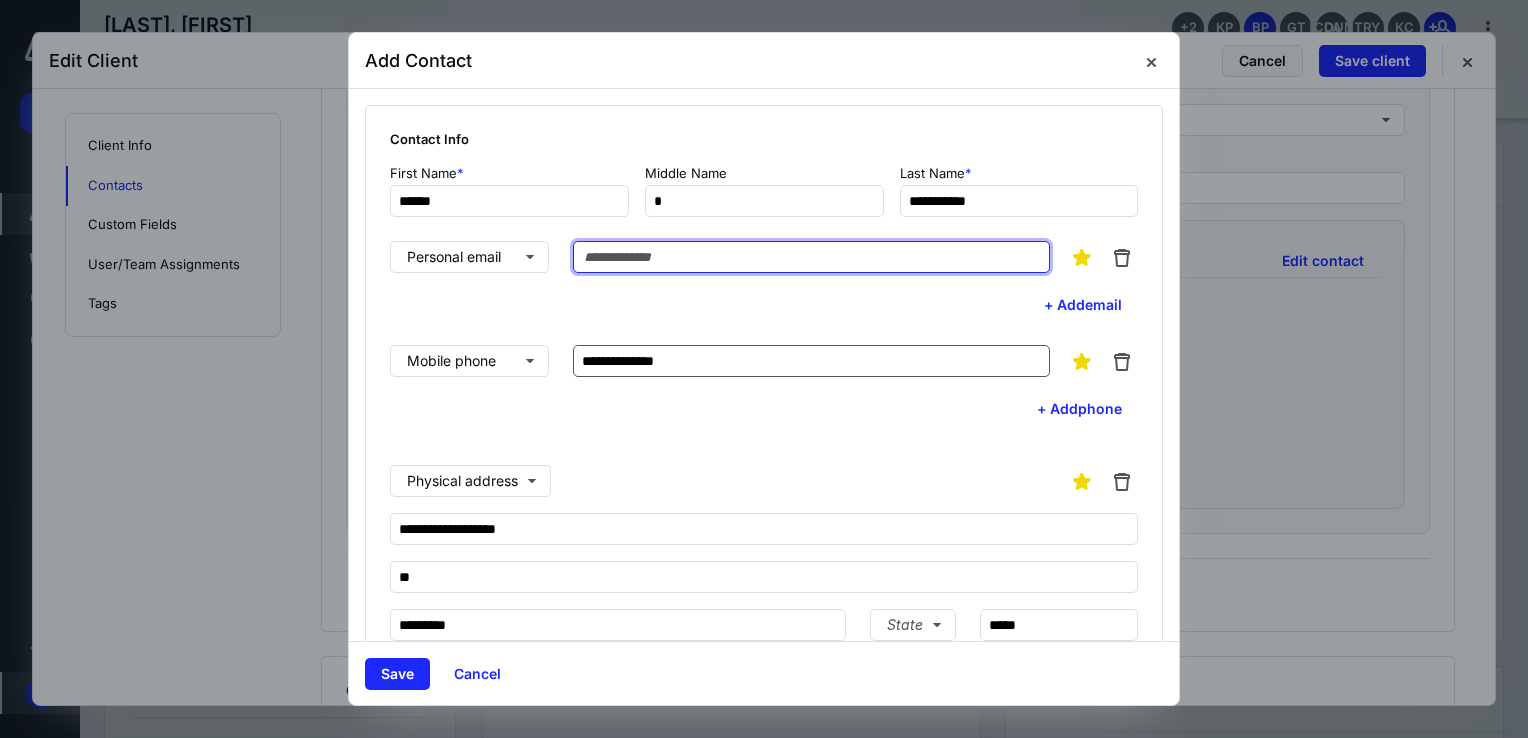 type 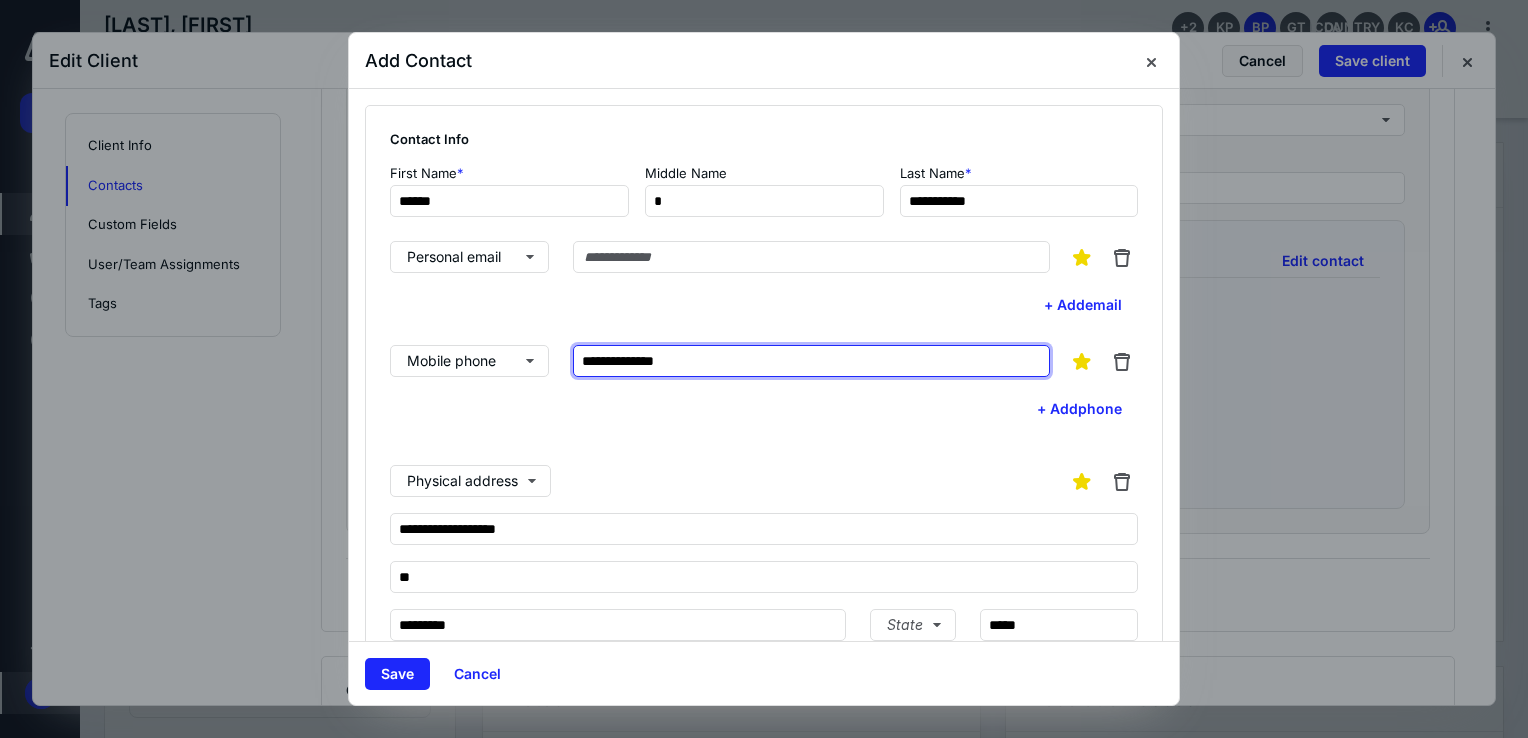 drag, startPoint x: 704, startPoint y: 361, endPoint x: 555, endPoint y: 364, distance: 149.0302 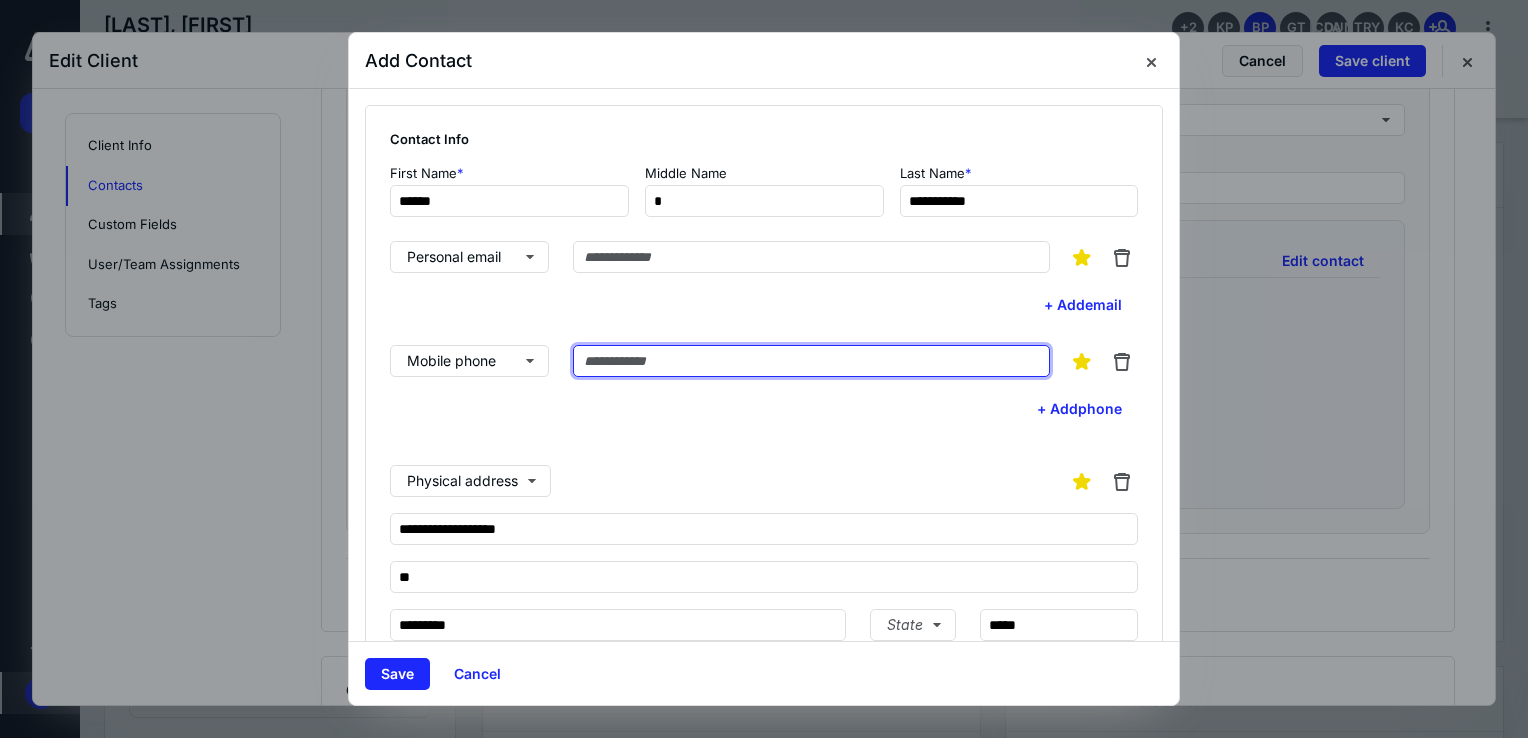 type 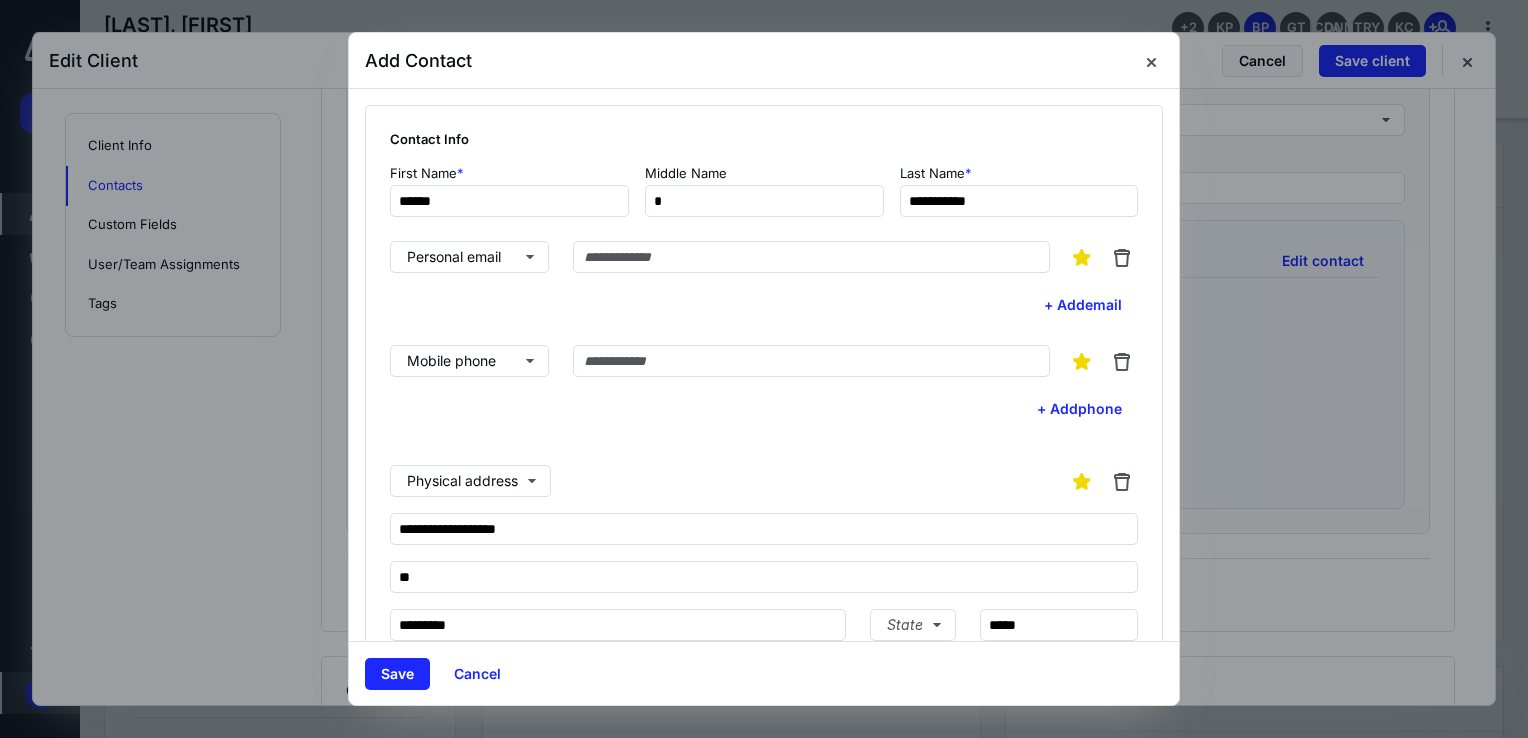 click at bounding box center [764, 369] 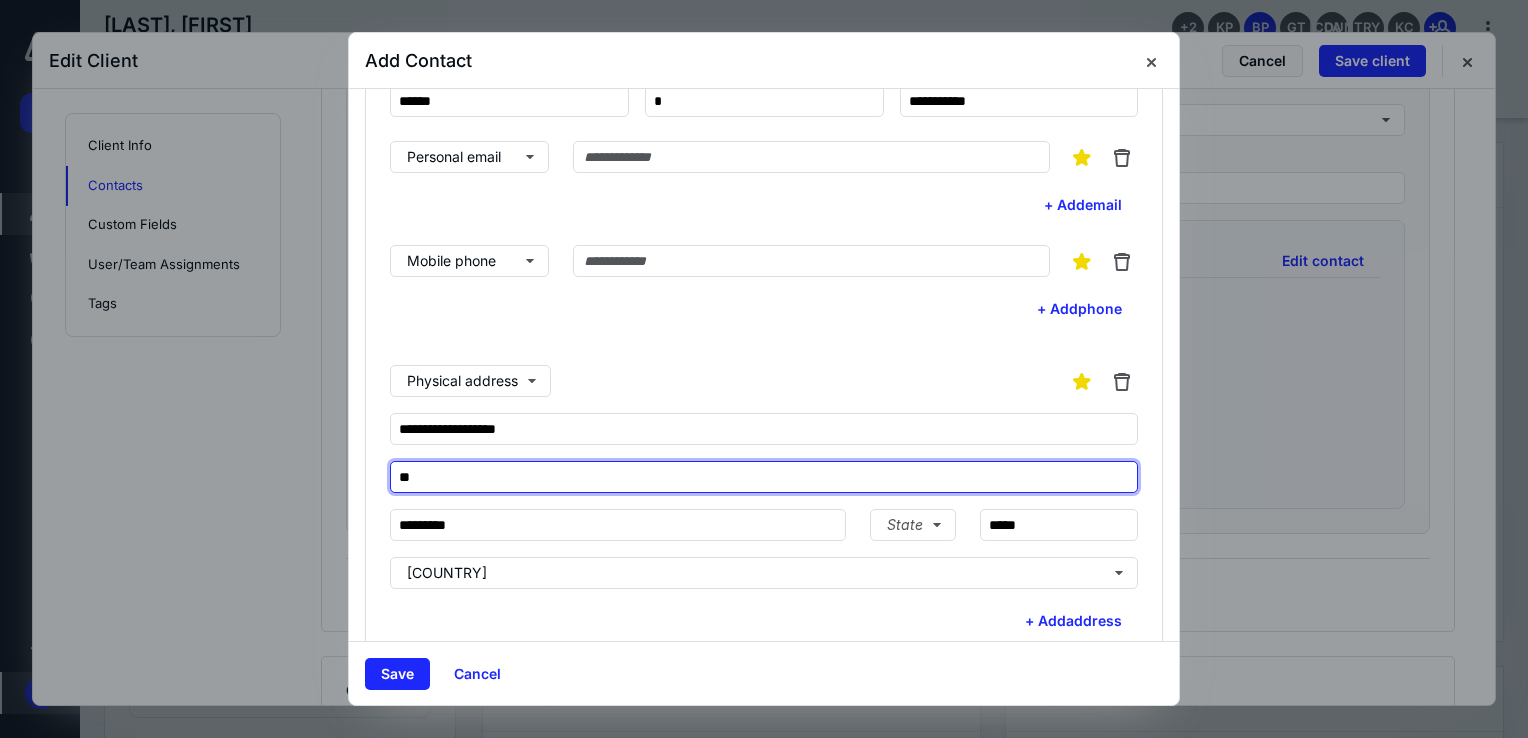 drag, startPoint x: 440, startPoint y: 472, endPoint x: 356, endPoint y: 472, distance: 84 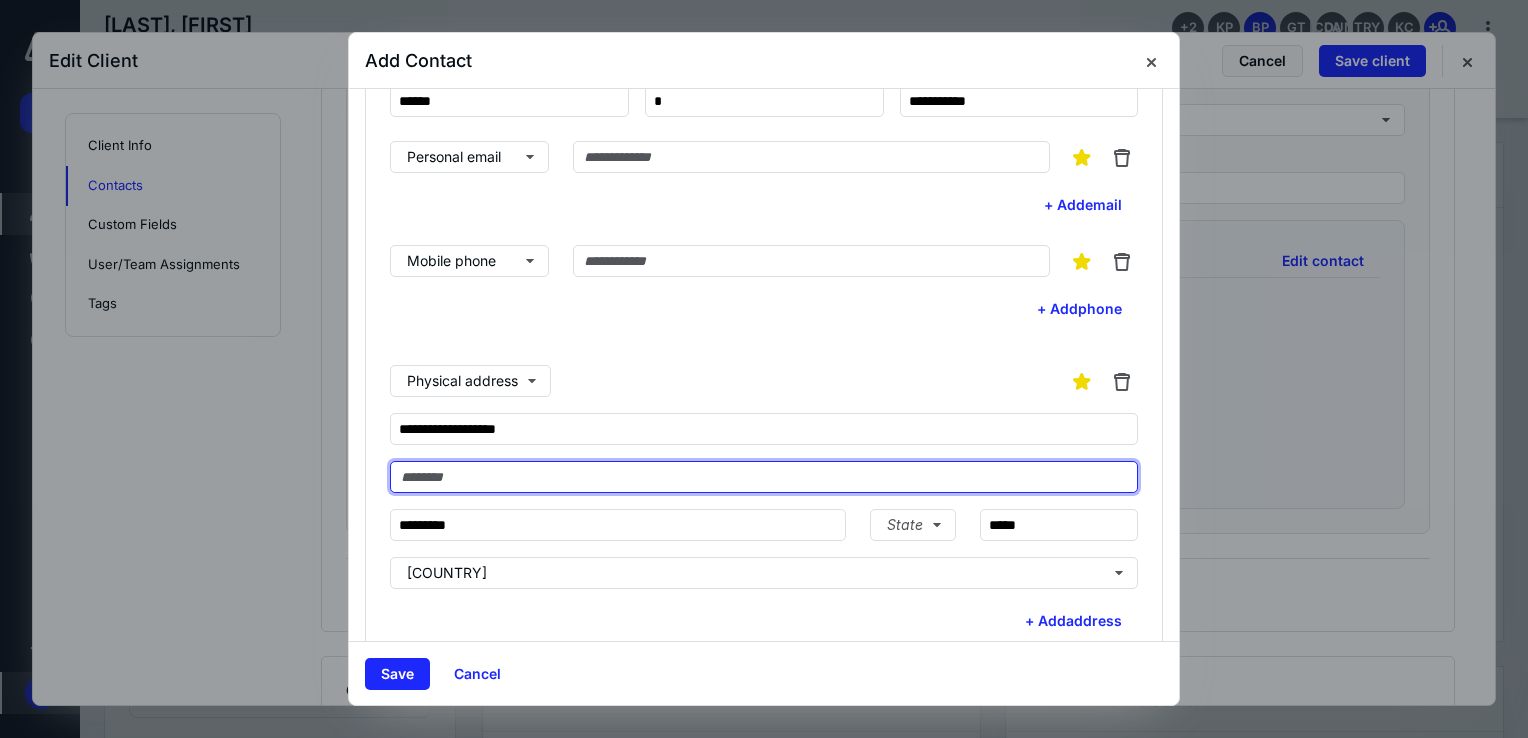 type 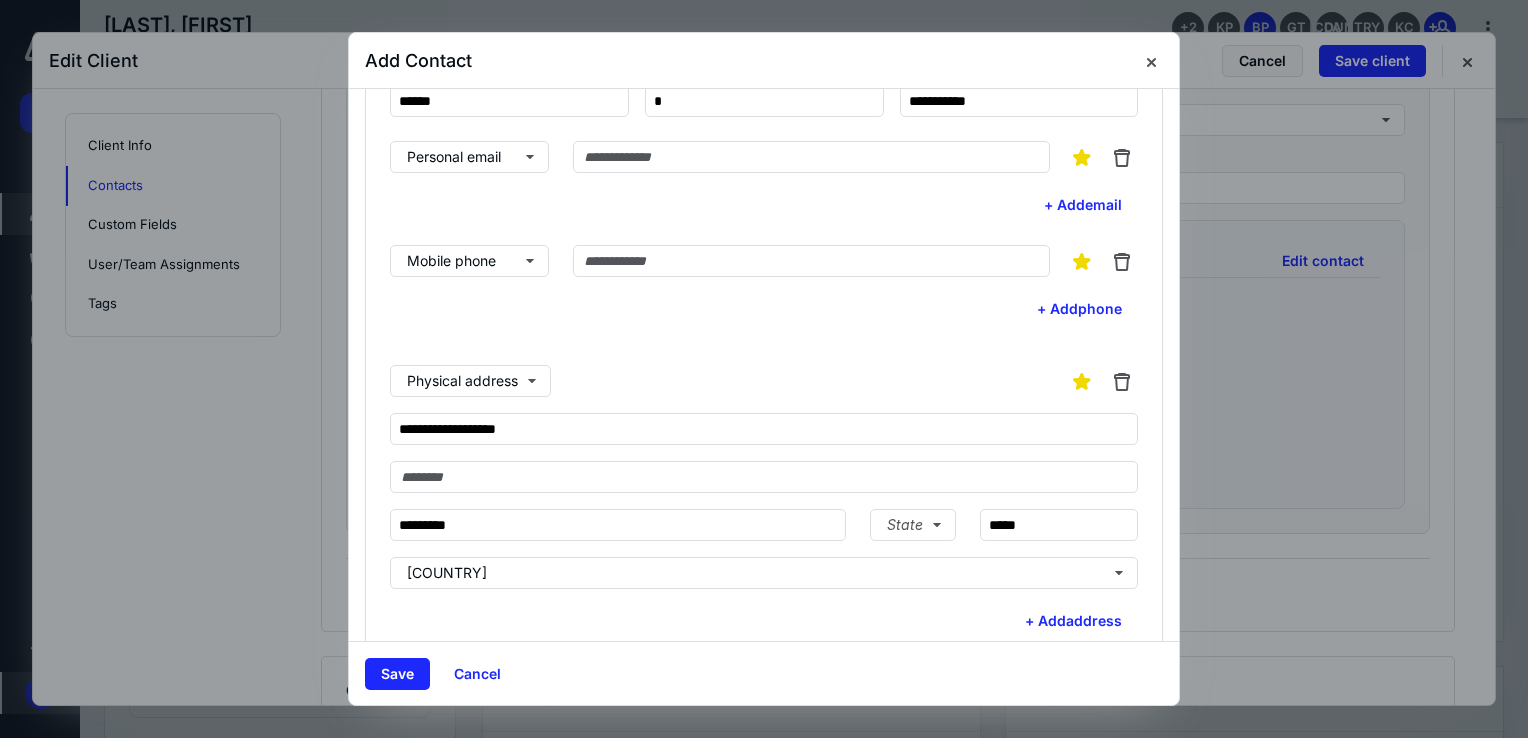 click at bounding box center [764, 369] 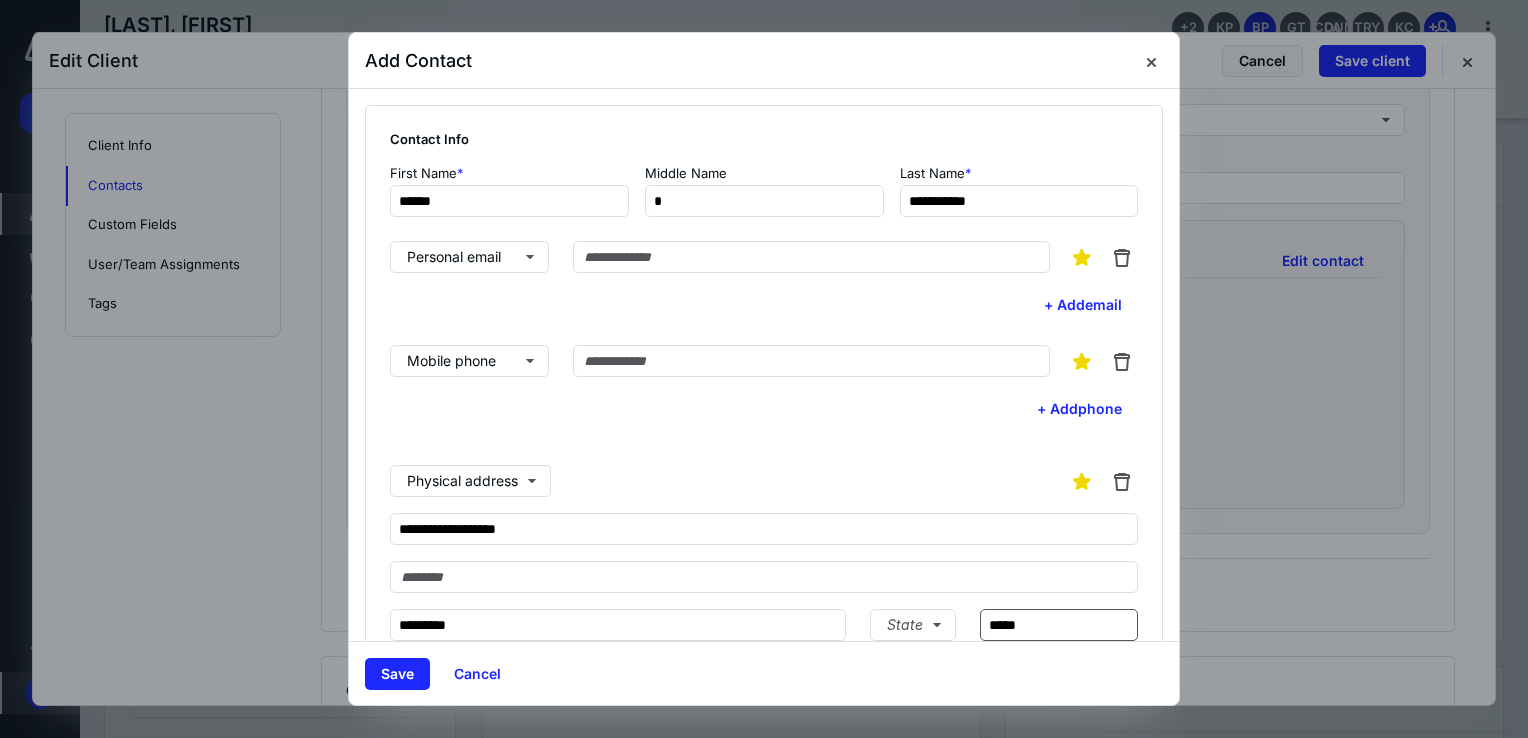 scroll, scrollTop: 288, scrollLeft: 0, axis: vertical 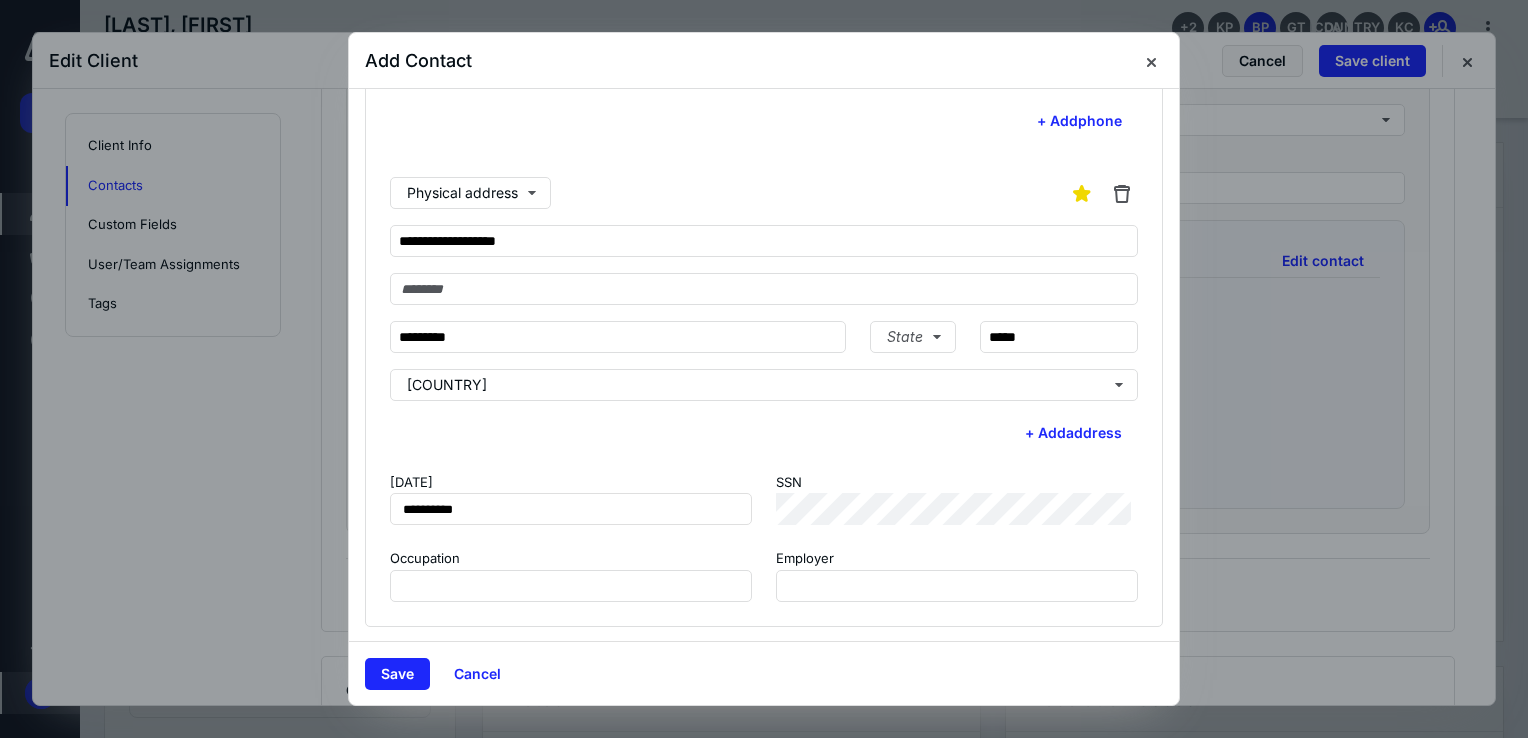 click at bounding box center (764, 369) 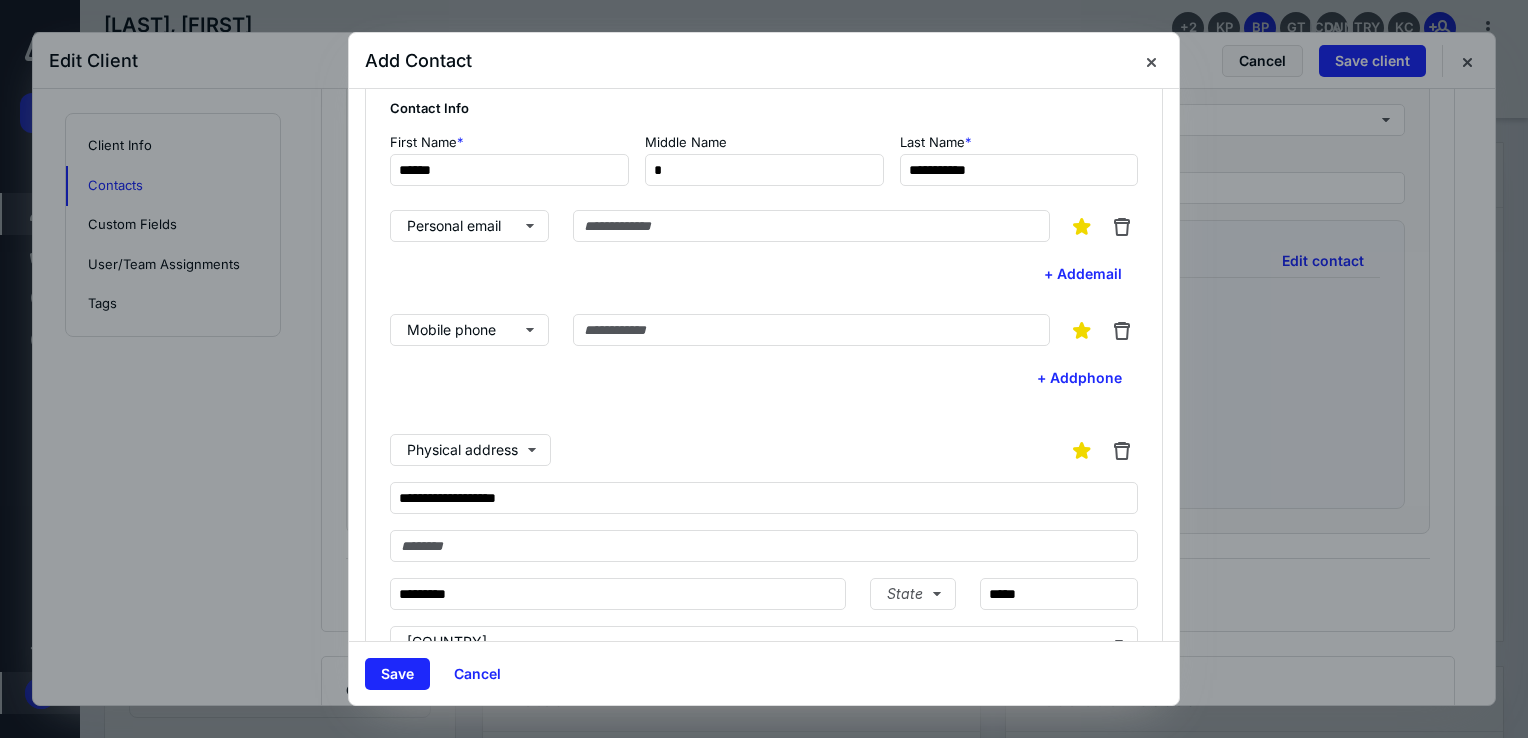scroll, scrollTop: 0, scrollLeft: 0, axis: both 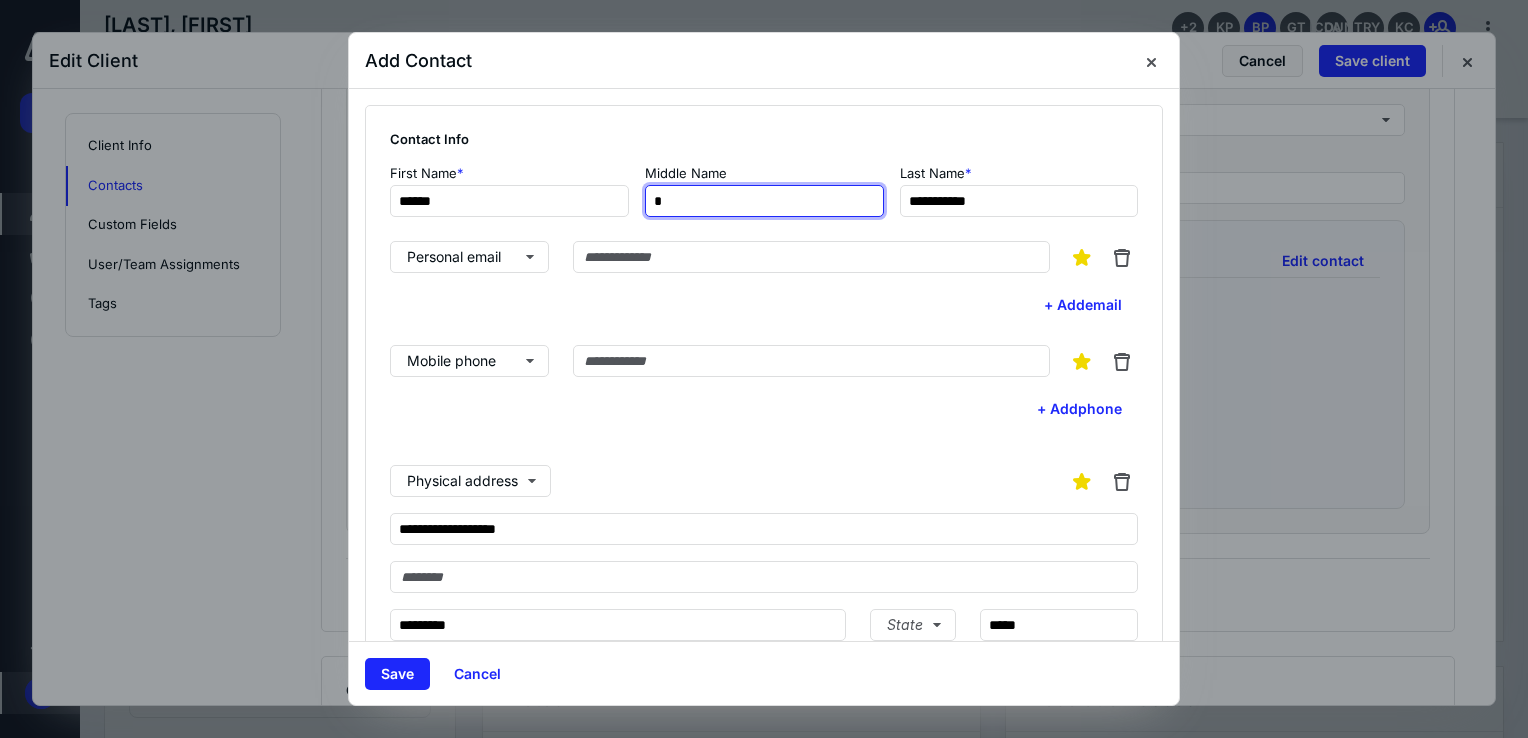 drag, startPoint x: 671, startPoint y: 202, endPoint x: 638, endPoint y: 202, distance: 33 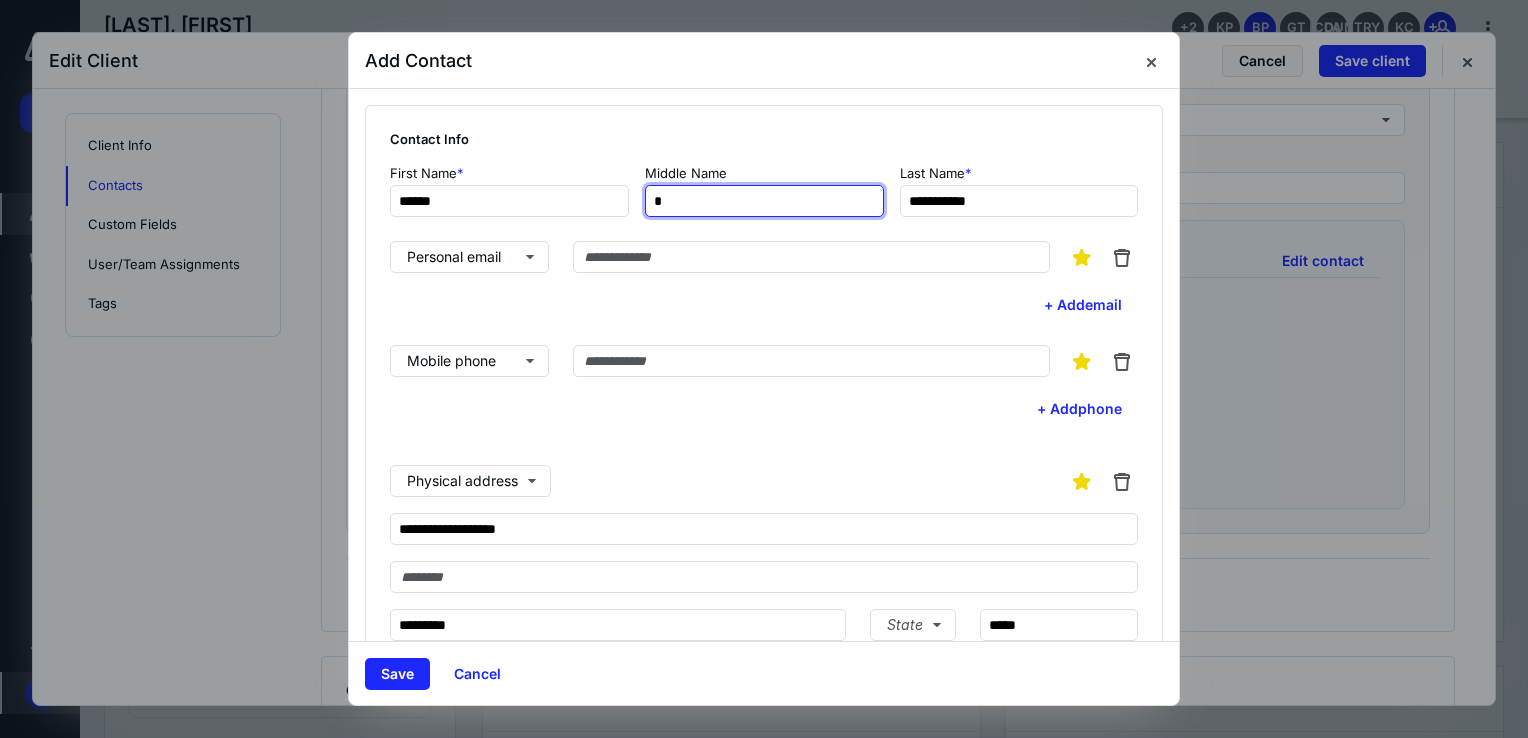 type on "*" 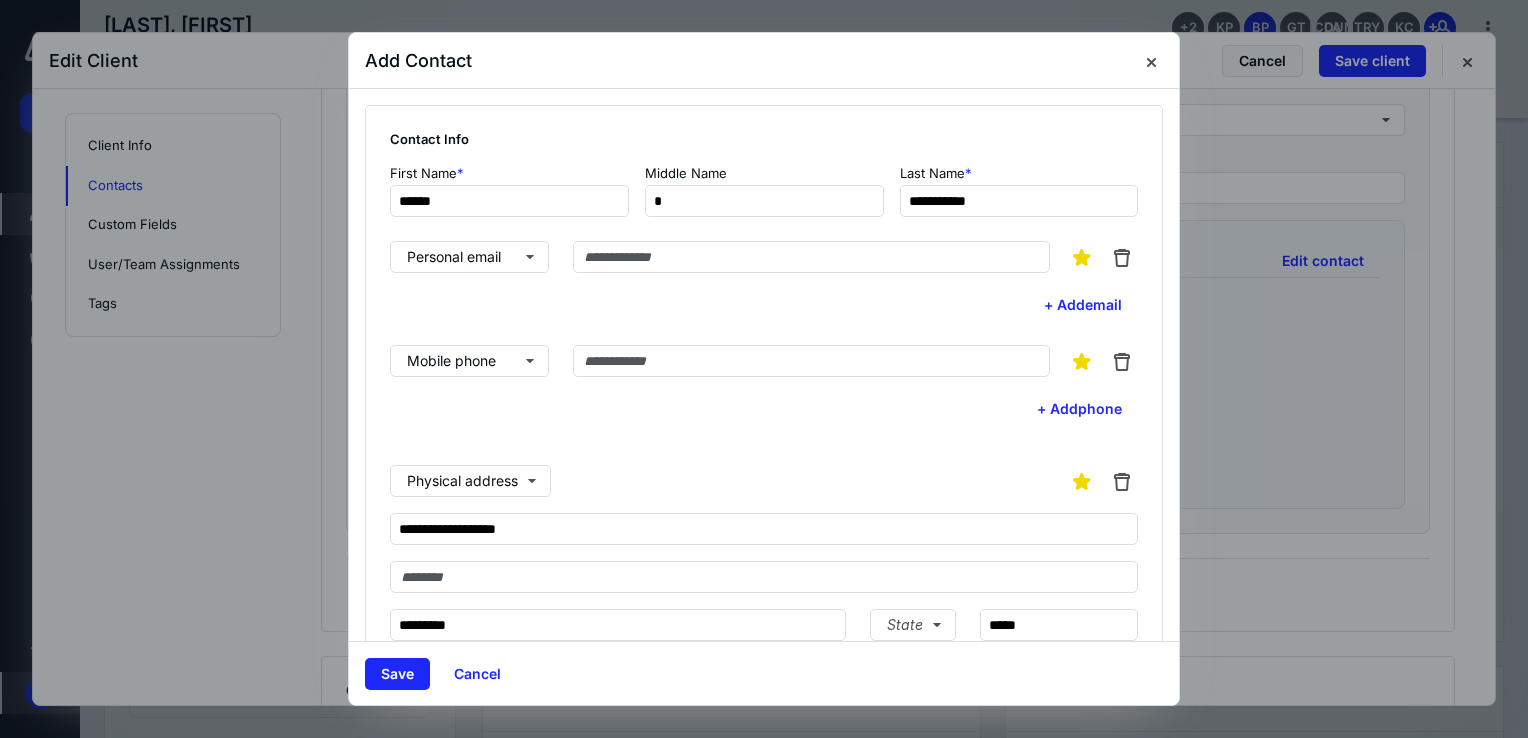 click at bounding box center [764, 369] 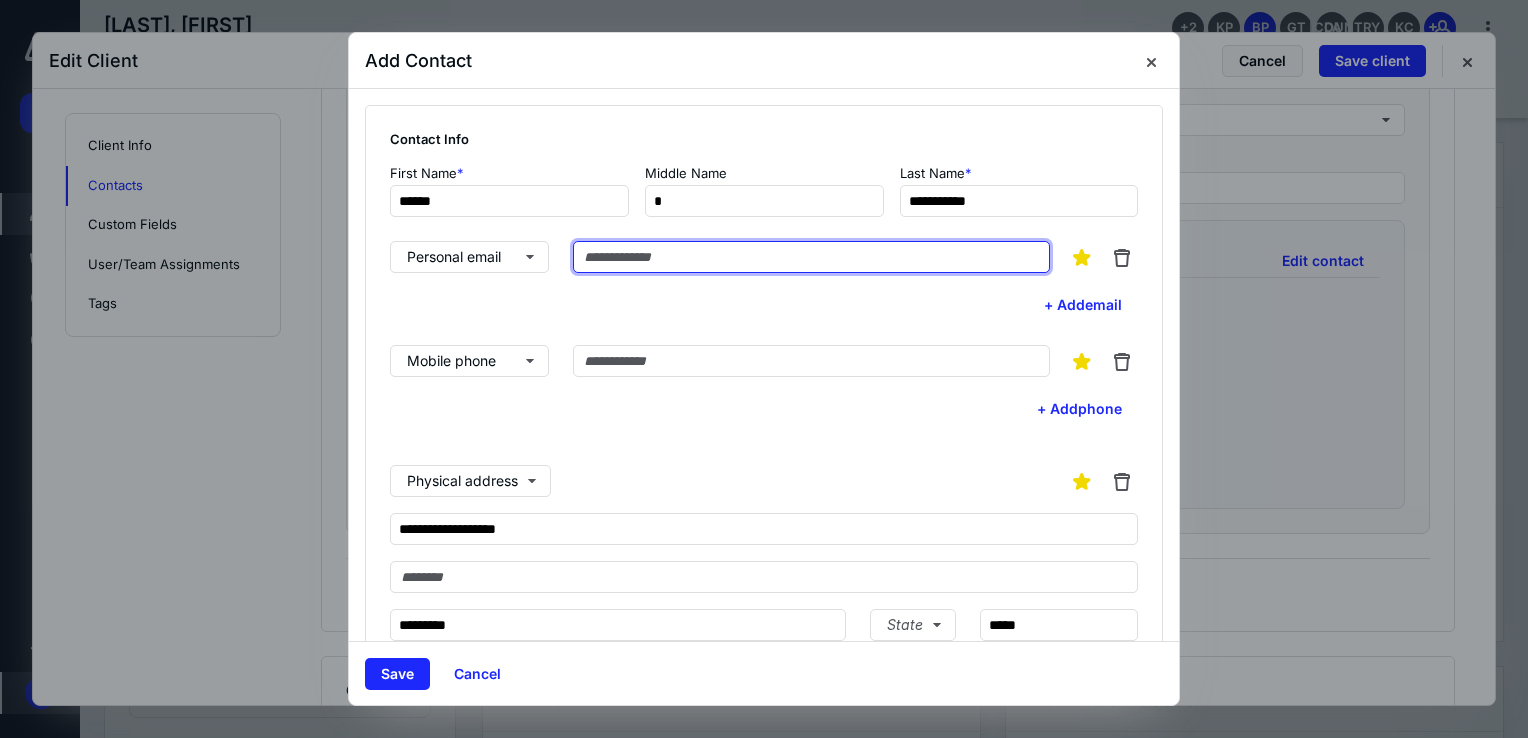 click at bounding box center [811, 257] 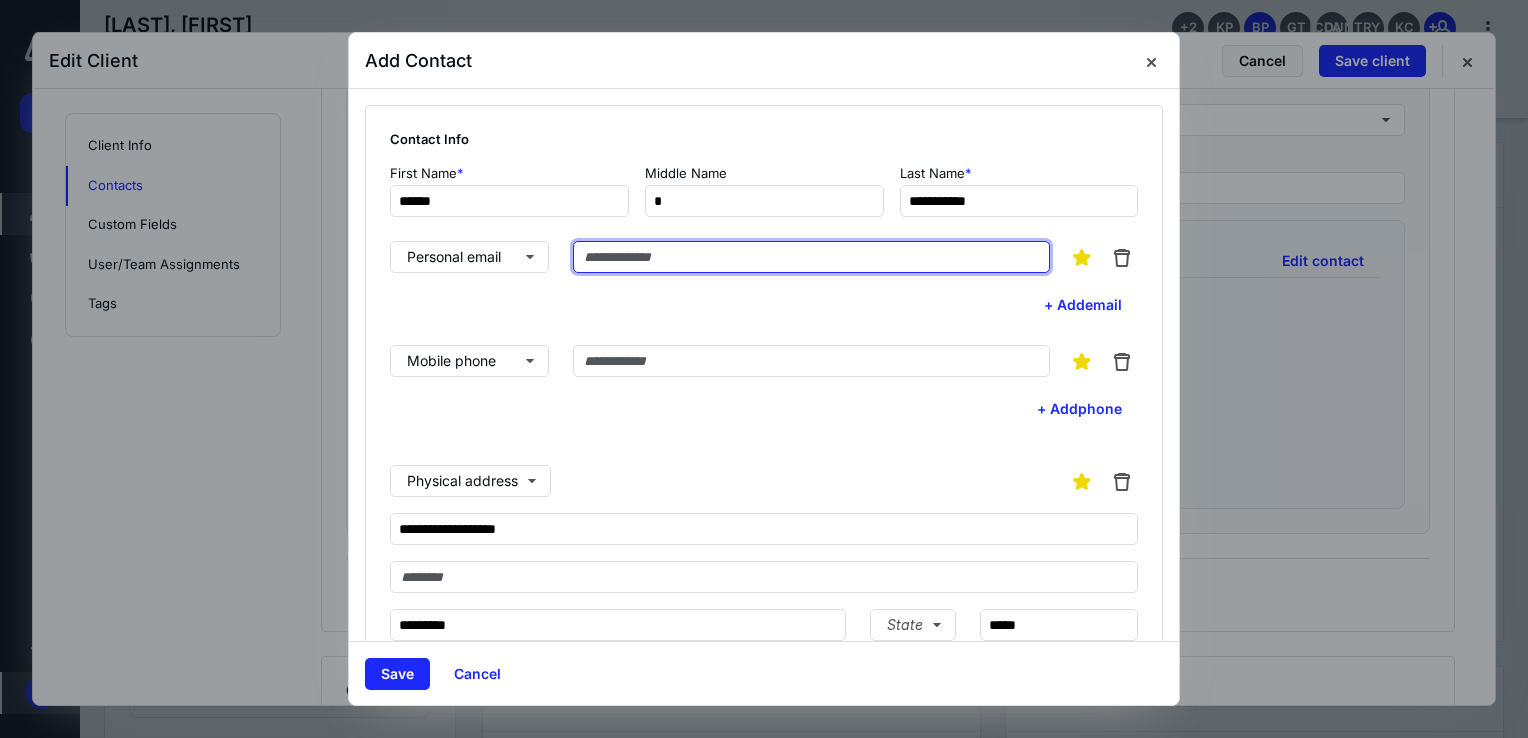 paste on "**********" 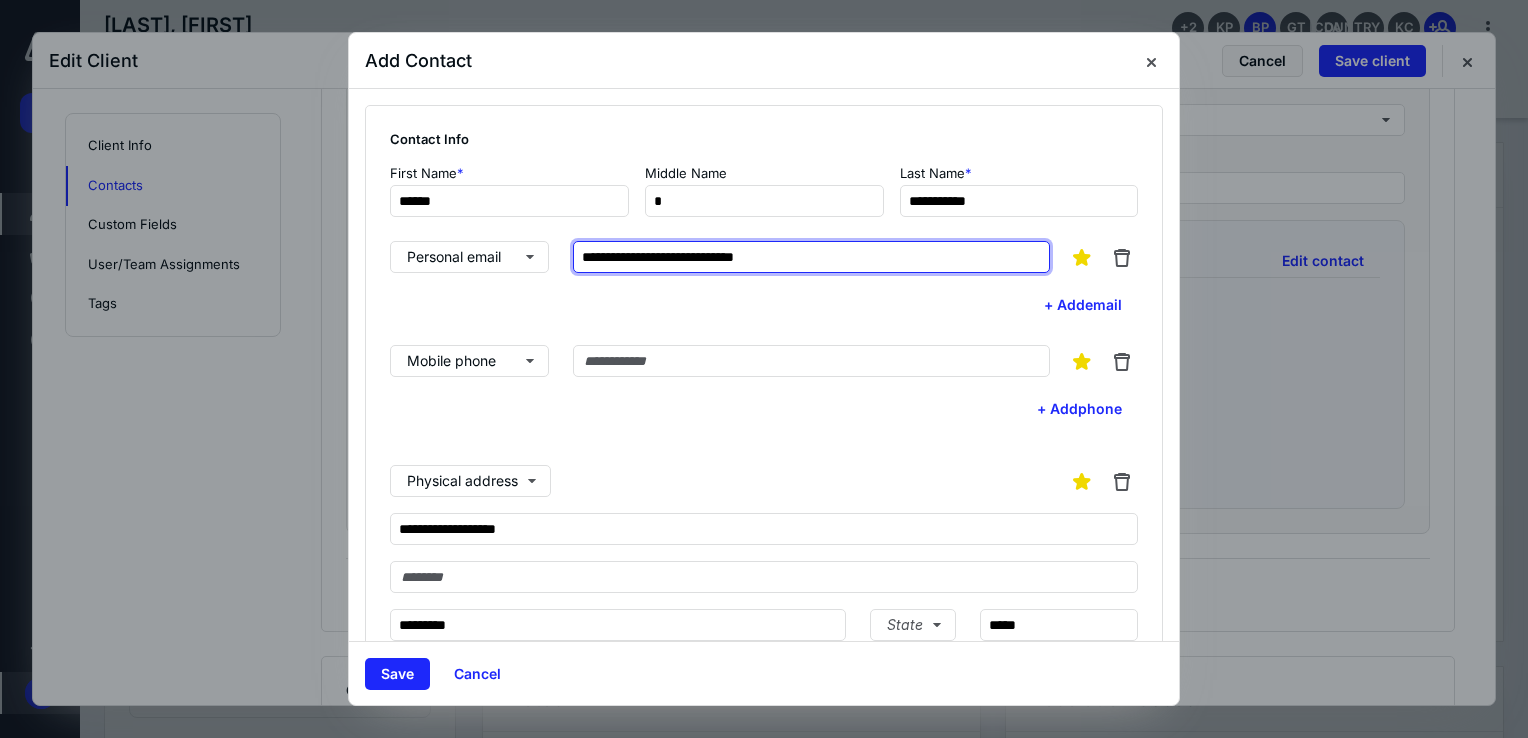 type on "**********" 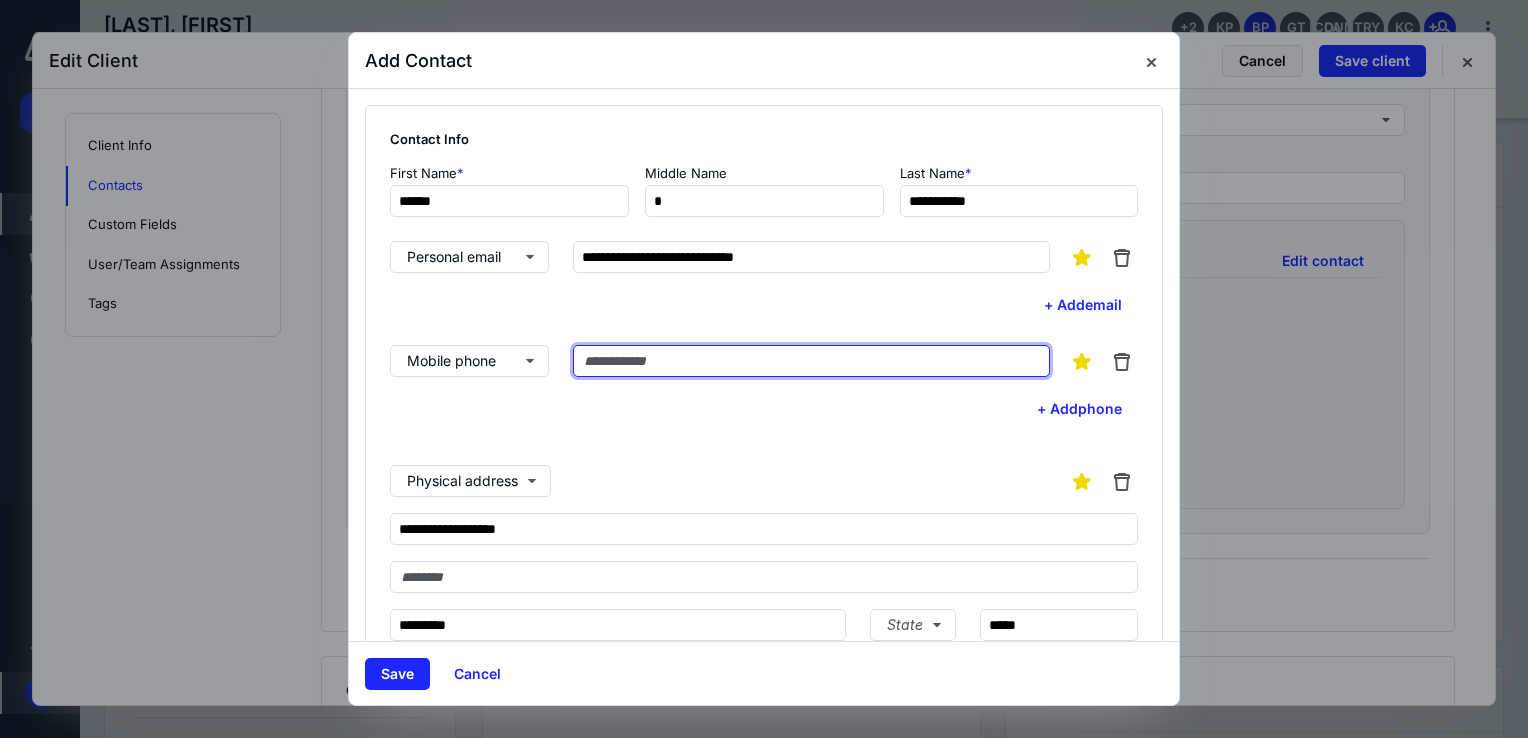click at bounding box center (811, 361) 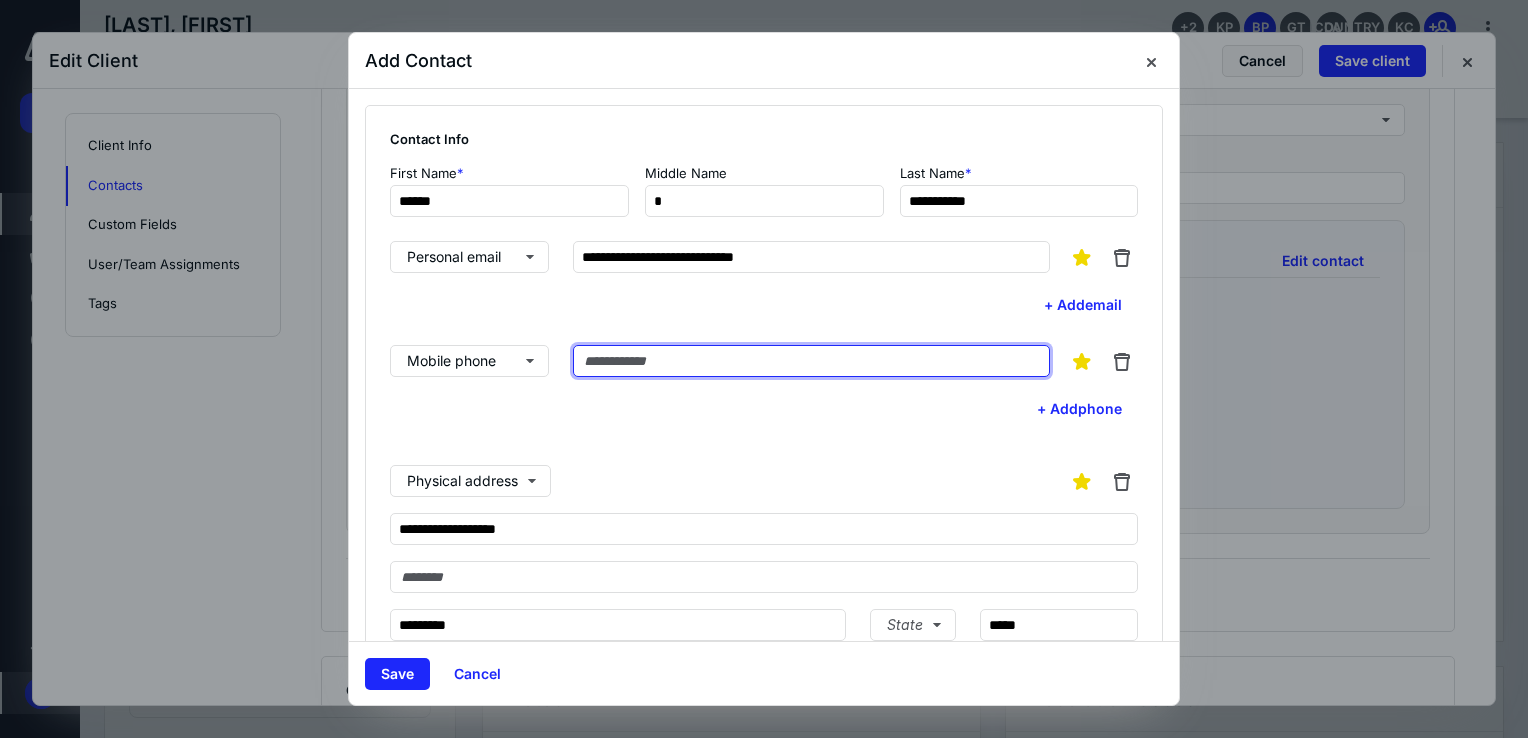 paste on "**********" 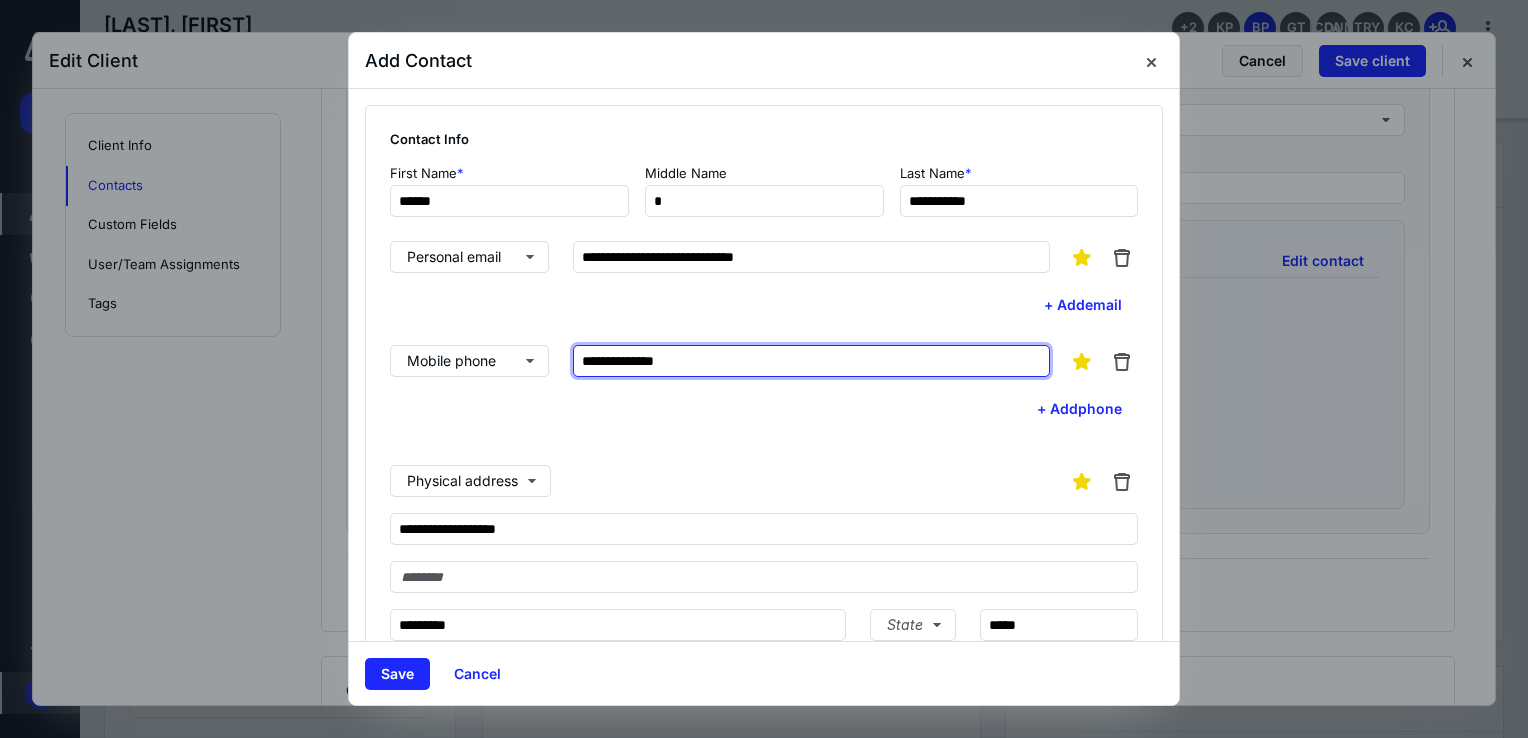 type on "**********" 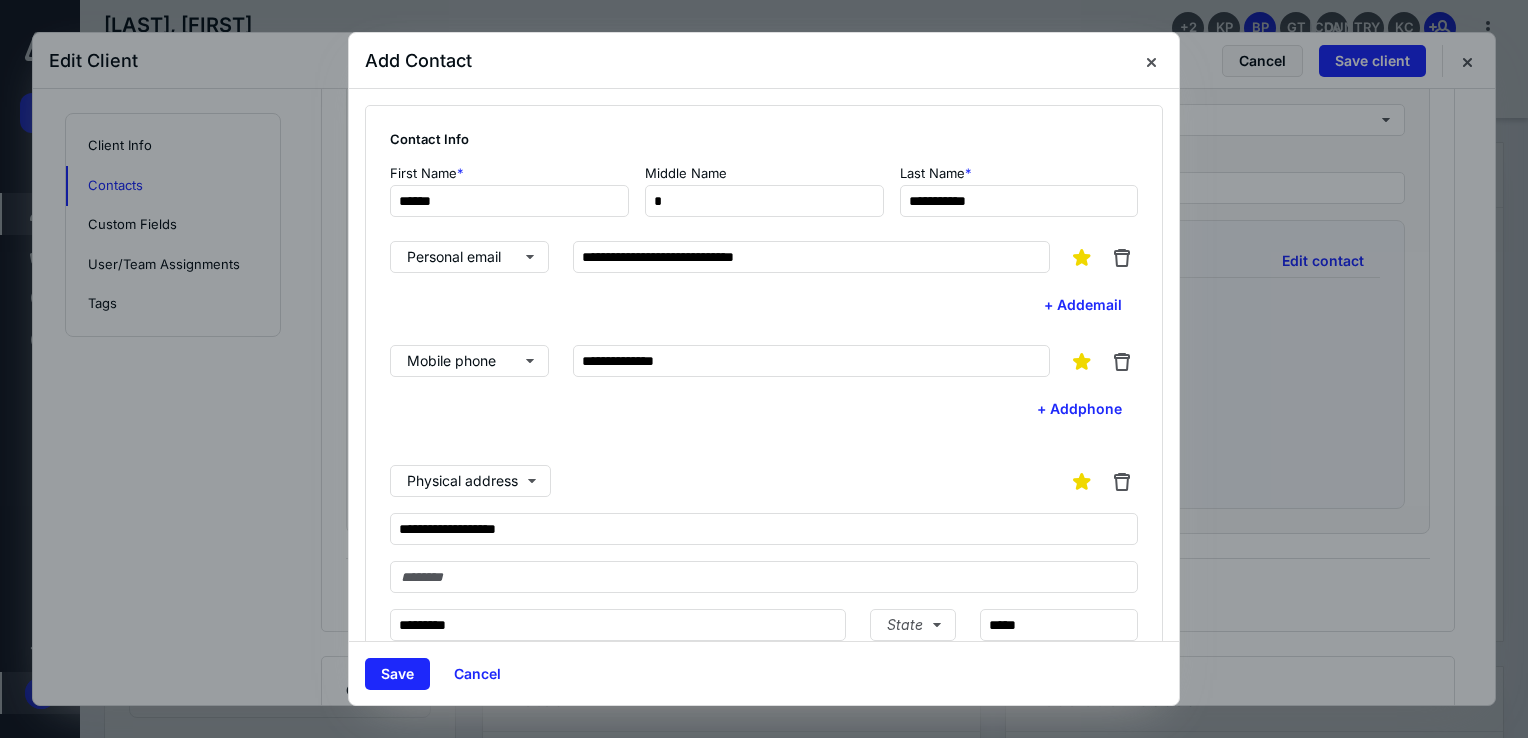 click at bounding box center [764, 369] 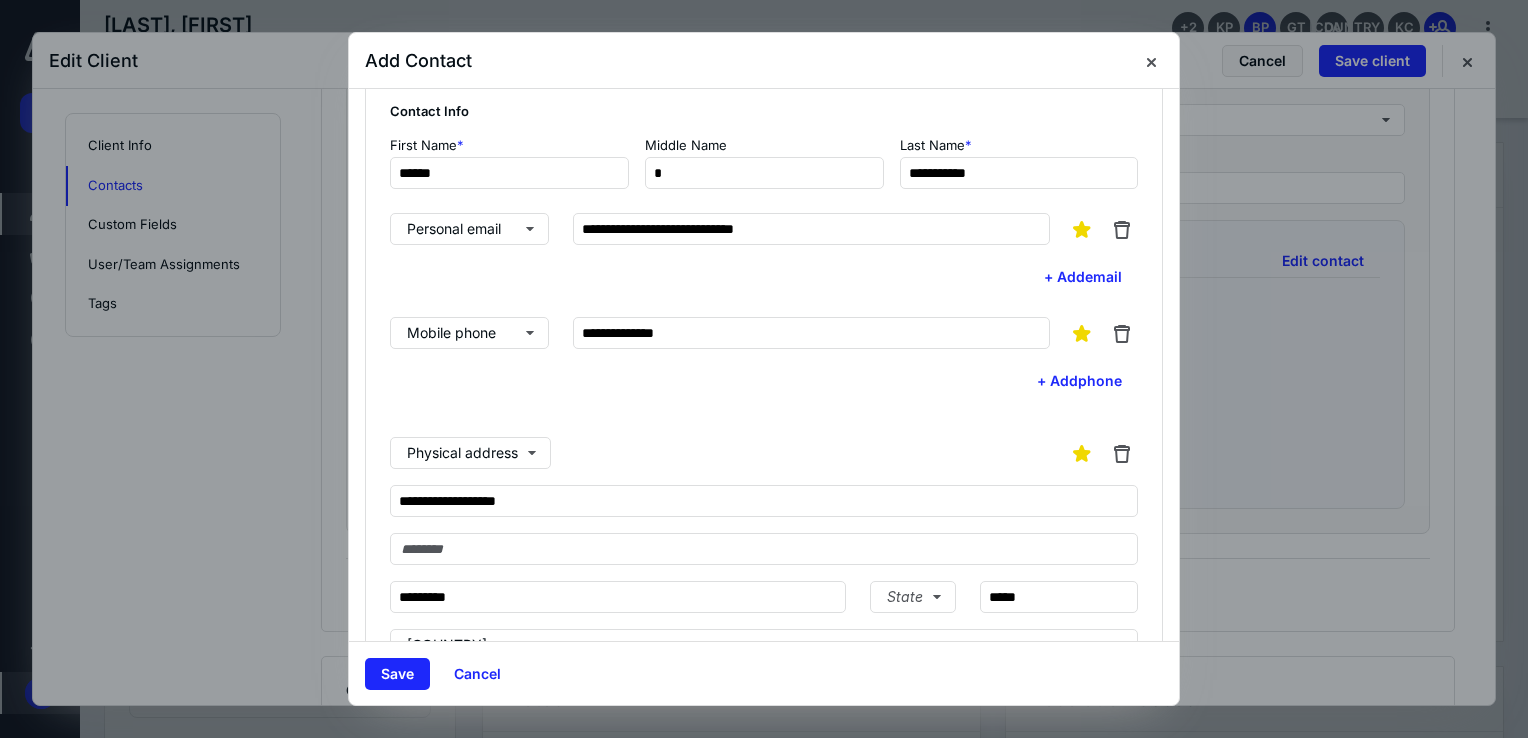 scroll, scrollTop: 0, scrollLeft: 0, axis: both 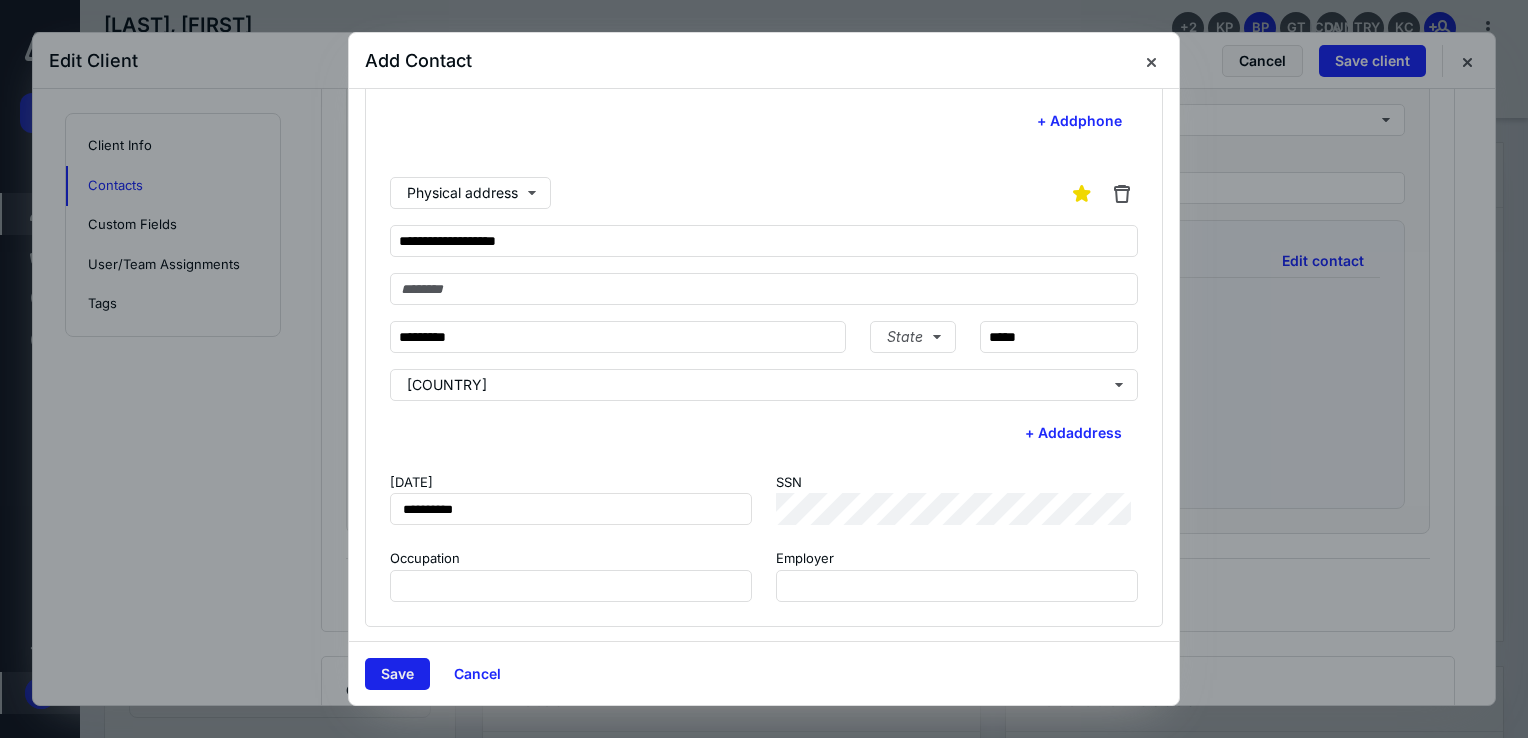 click on "Save" at bounding box center [397, 674] 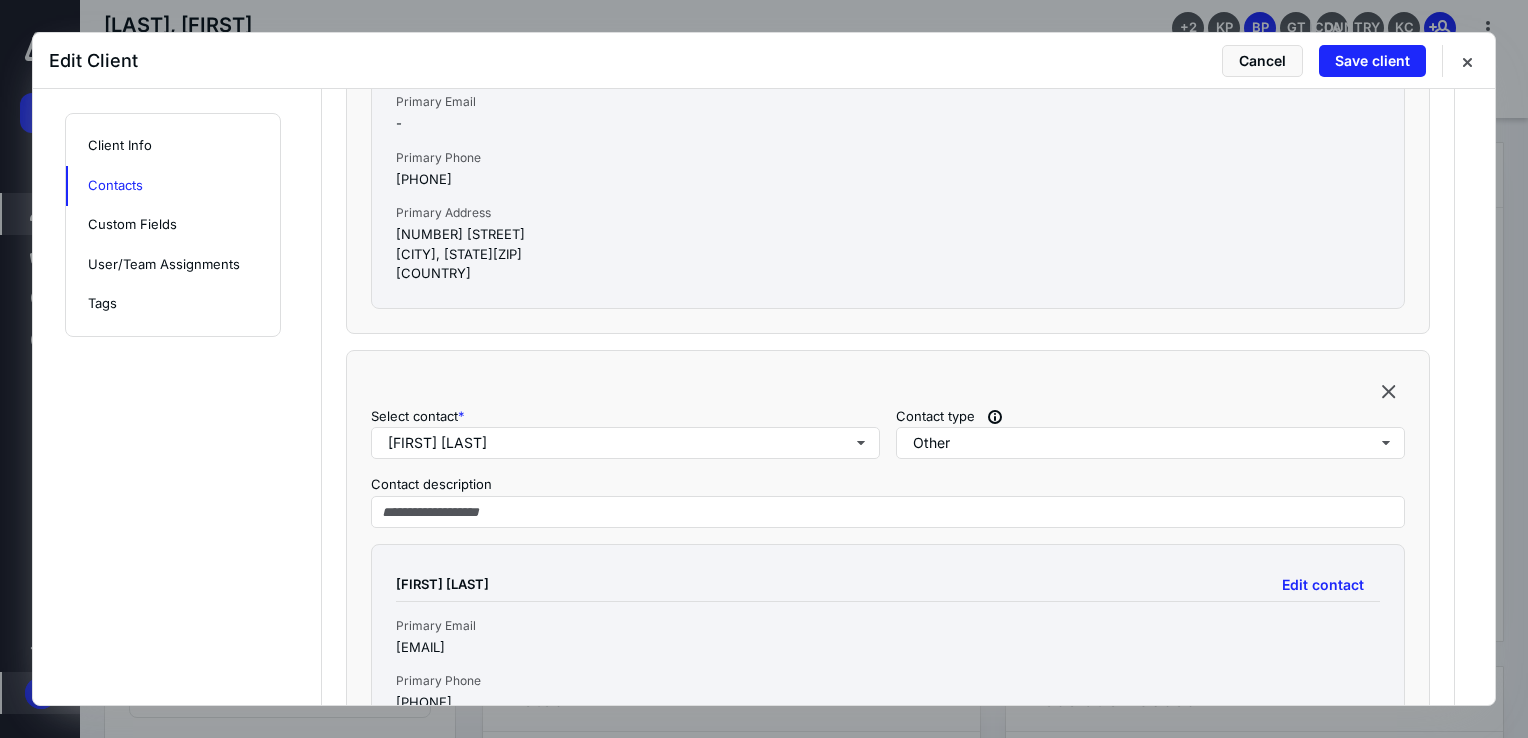 scroll, scrollTop: 1103, scrollLeft: 0, axis: vertical 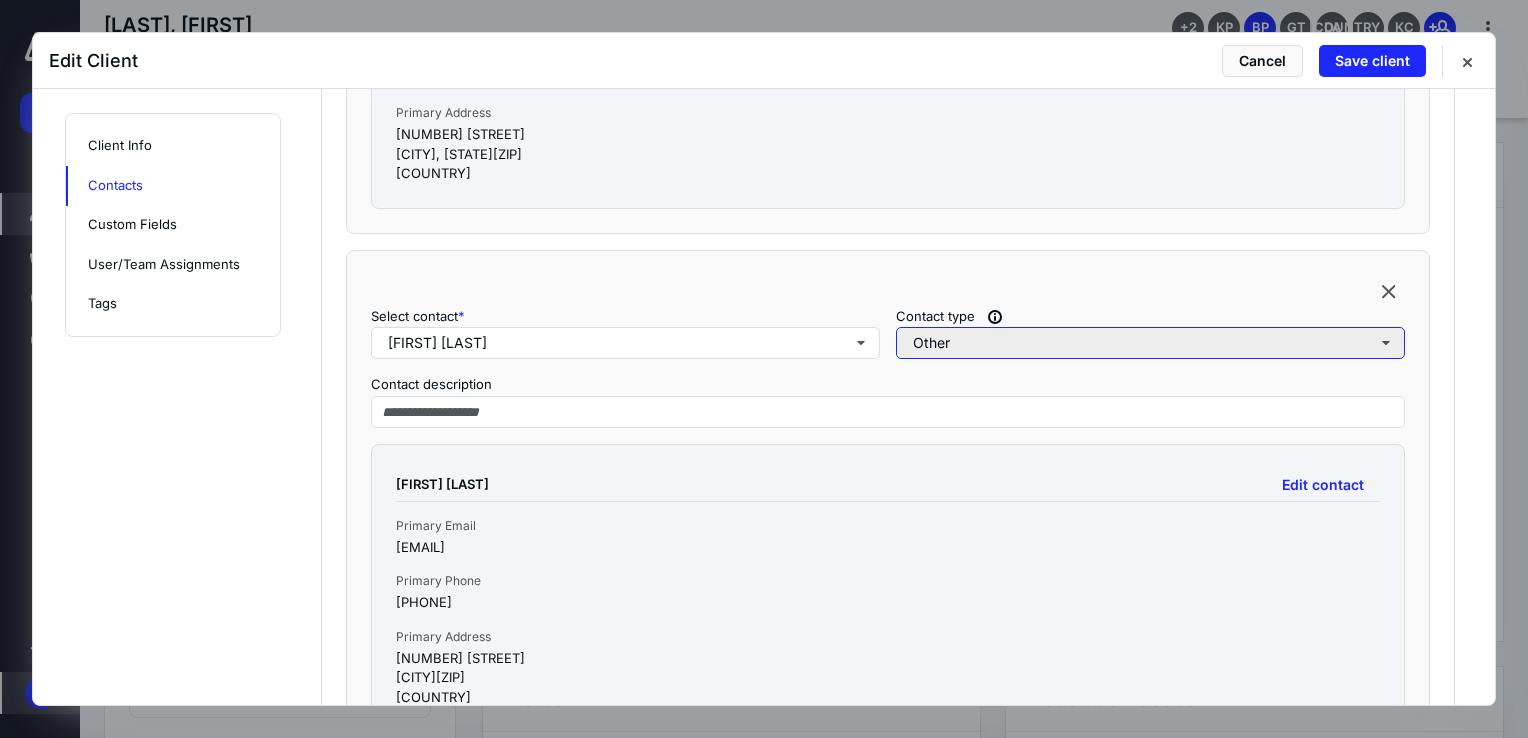 click on "Other" at bounding box center (1150, 343) 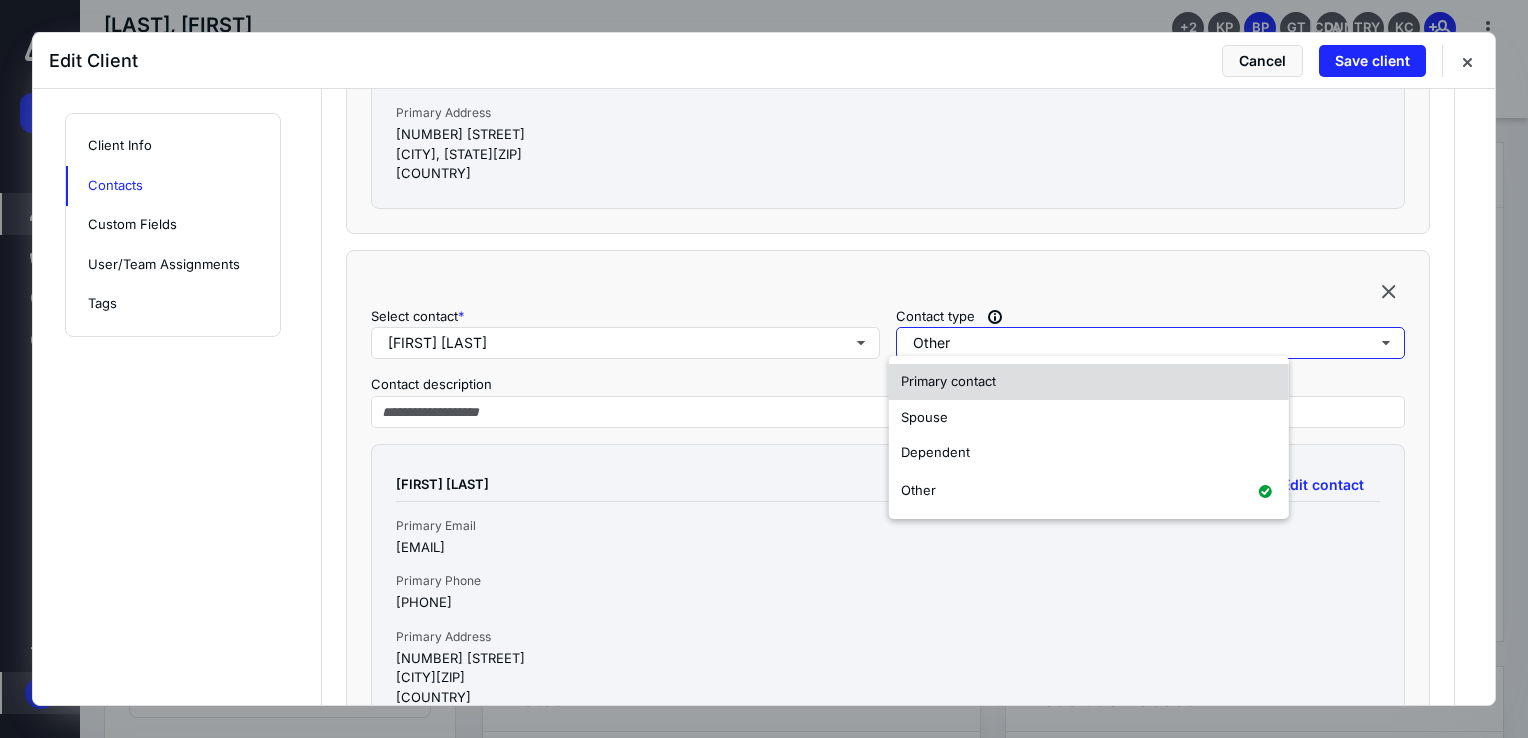 click on "Primary contact" at bounding box center [948, 381] 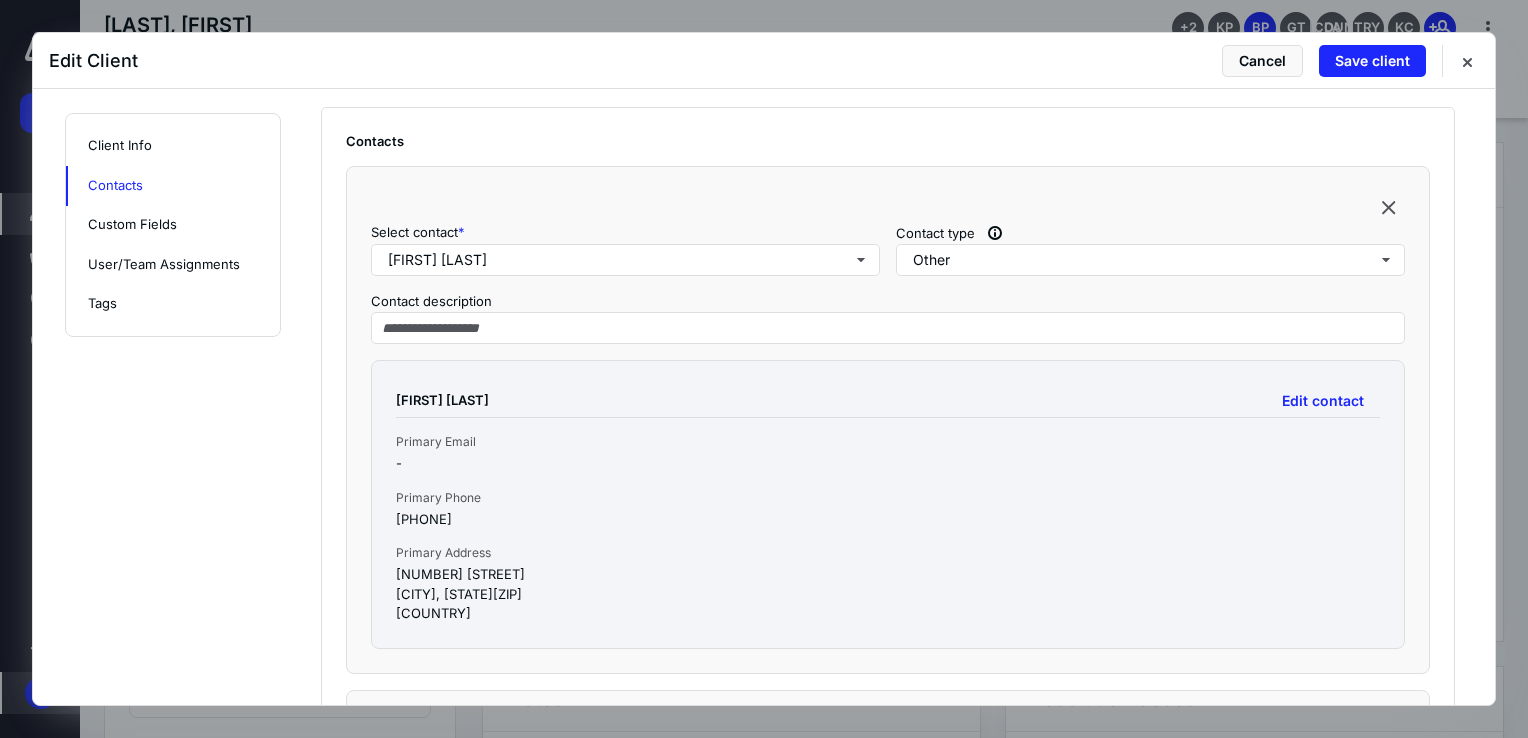 scroll, scrollTop: 625, scrollLeft: 0, axis: vertical 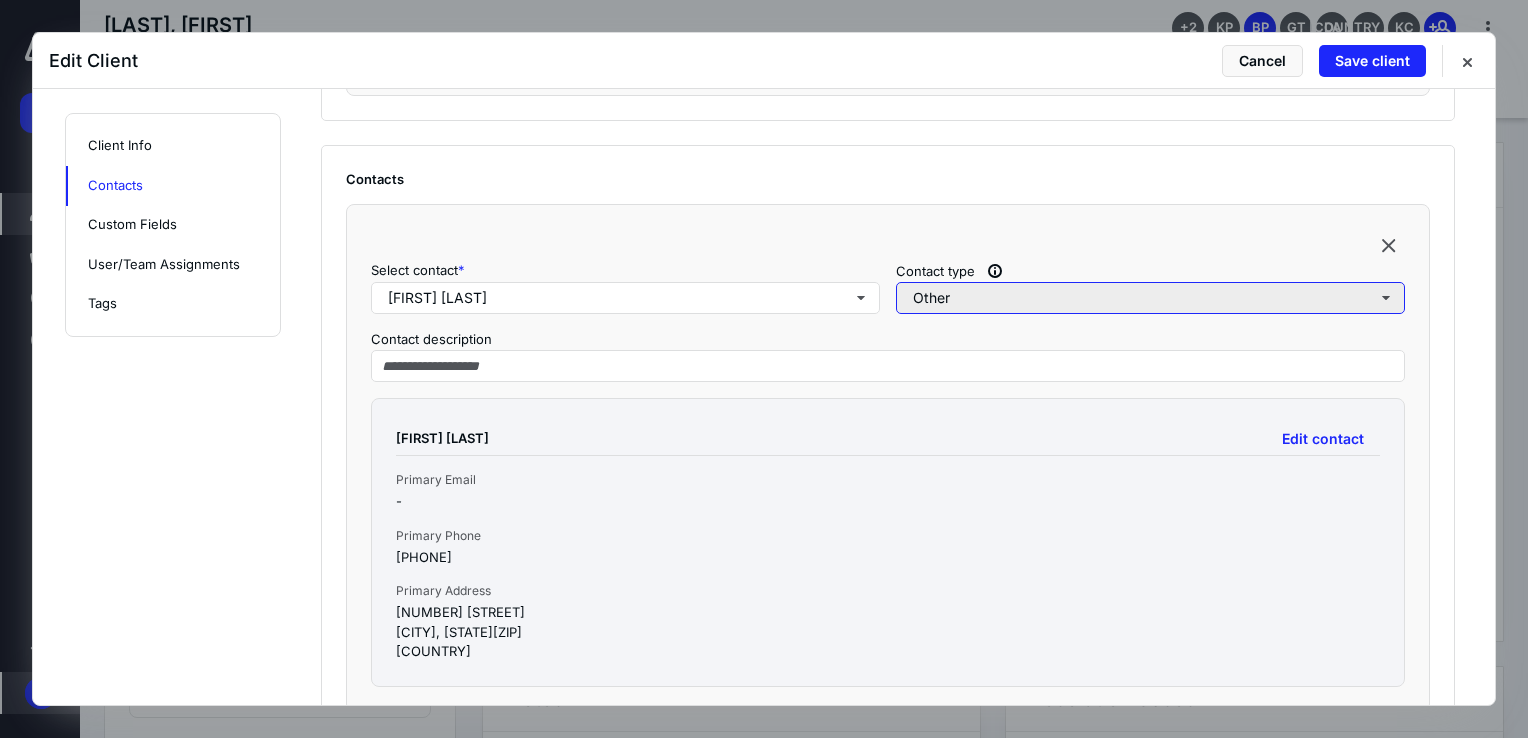click on "Other" at bounding box center (1150, 298) 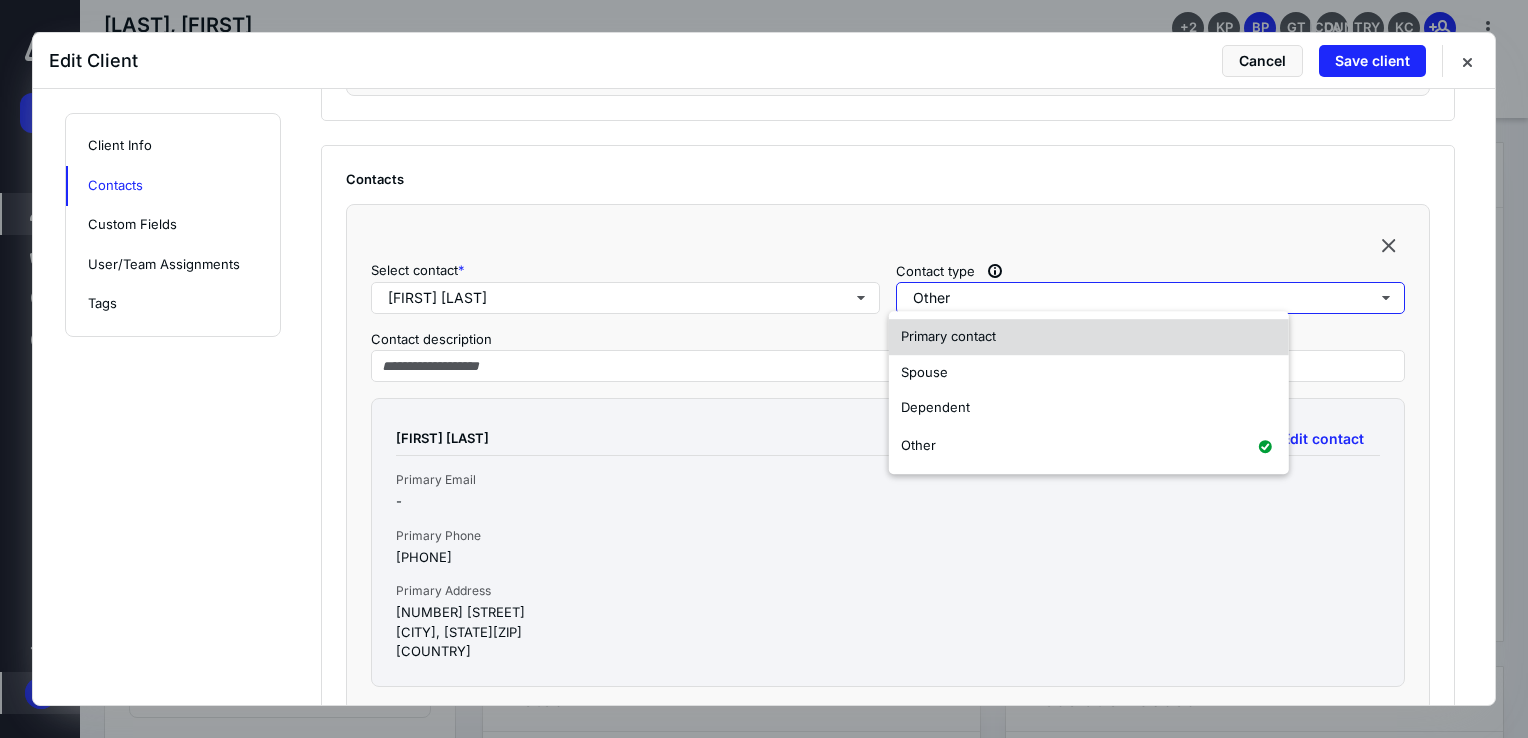 click on "Primary contact" at bounding box center [948, 336] 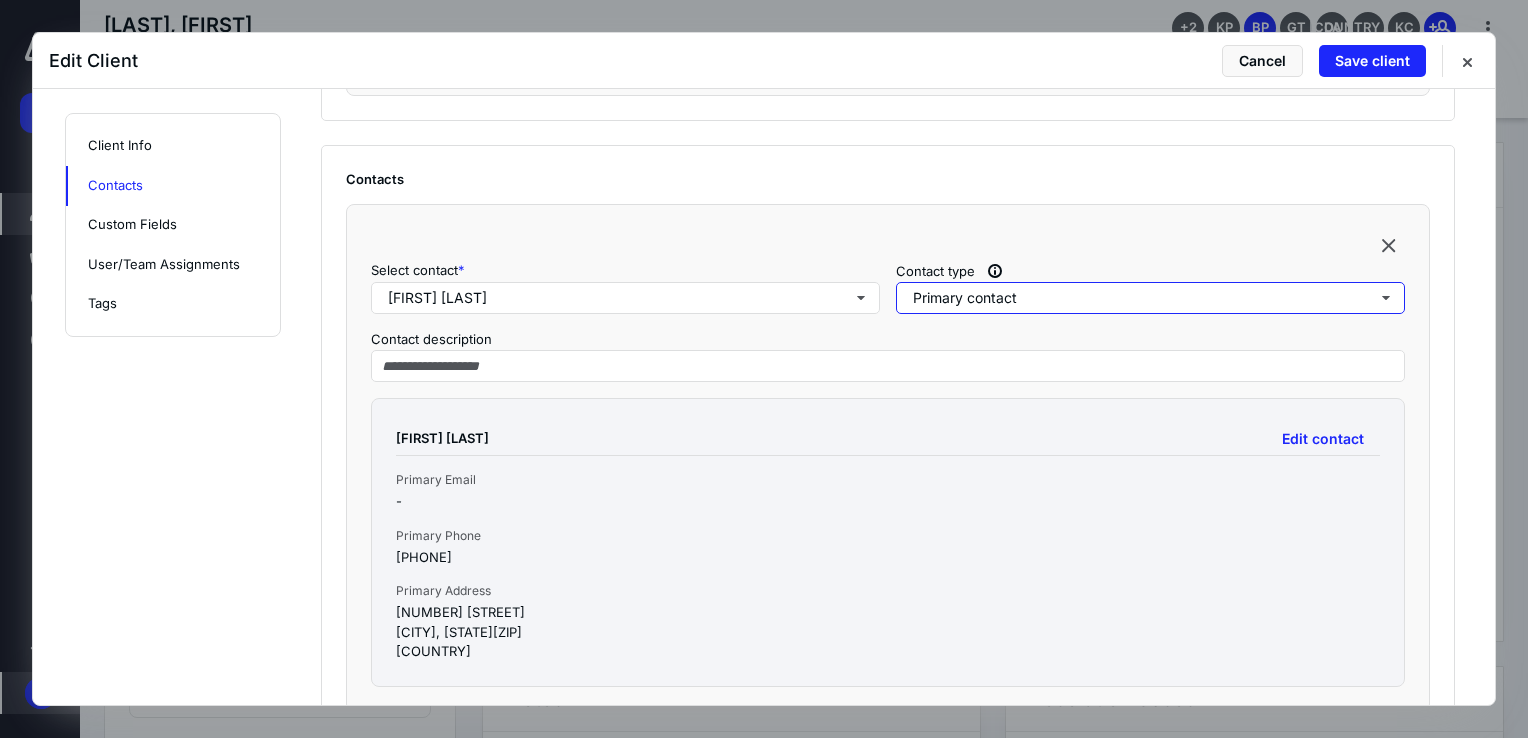 scroll, scrollTop: 725, scrollLeft: 0, axis: vertical 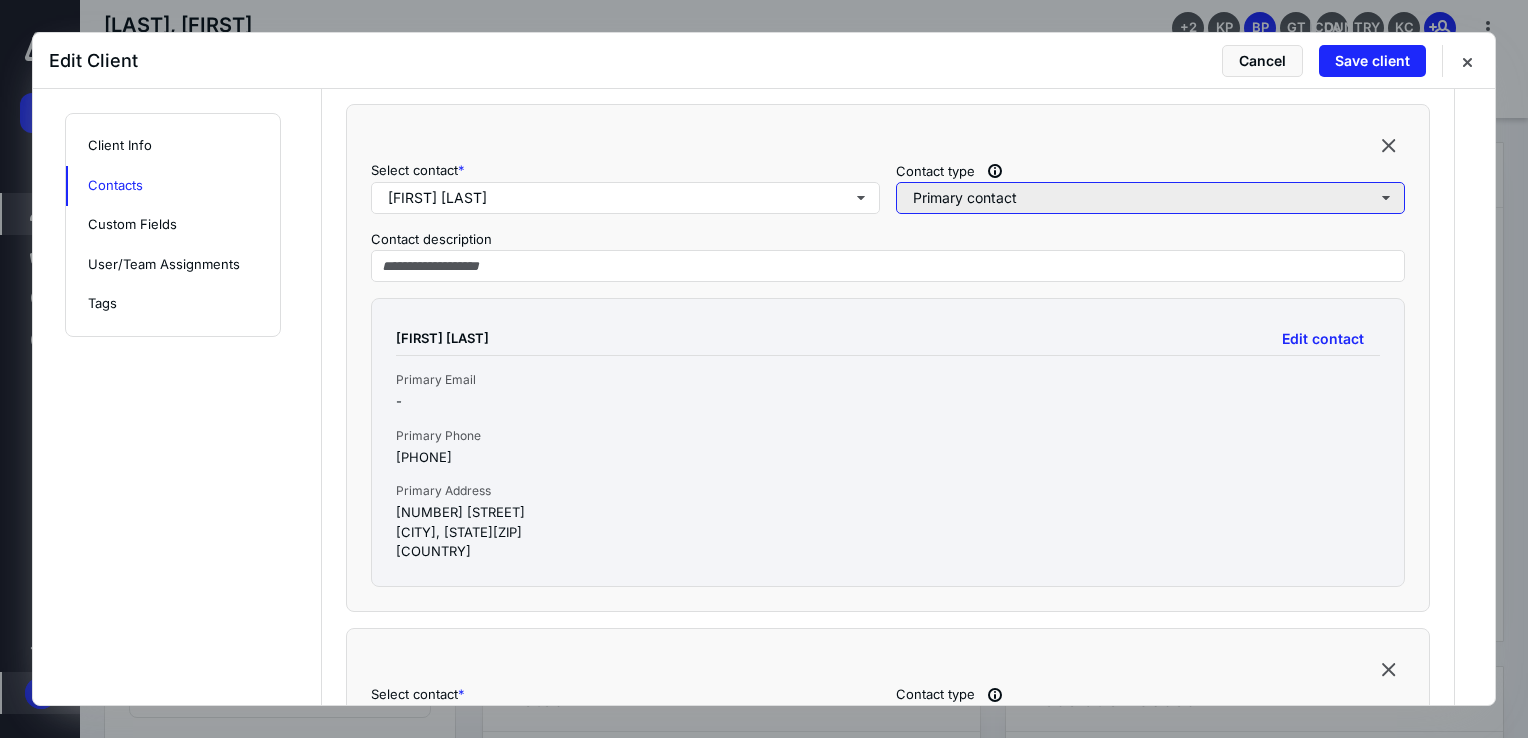 click on "Primary contact" at bounding box center [1150, 198] 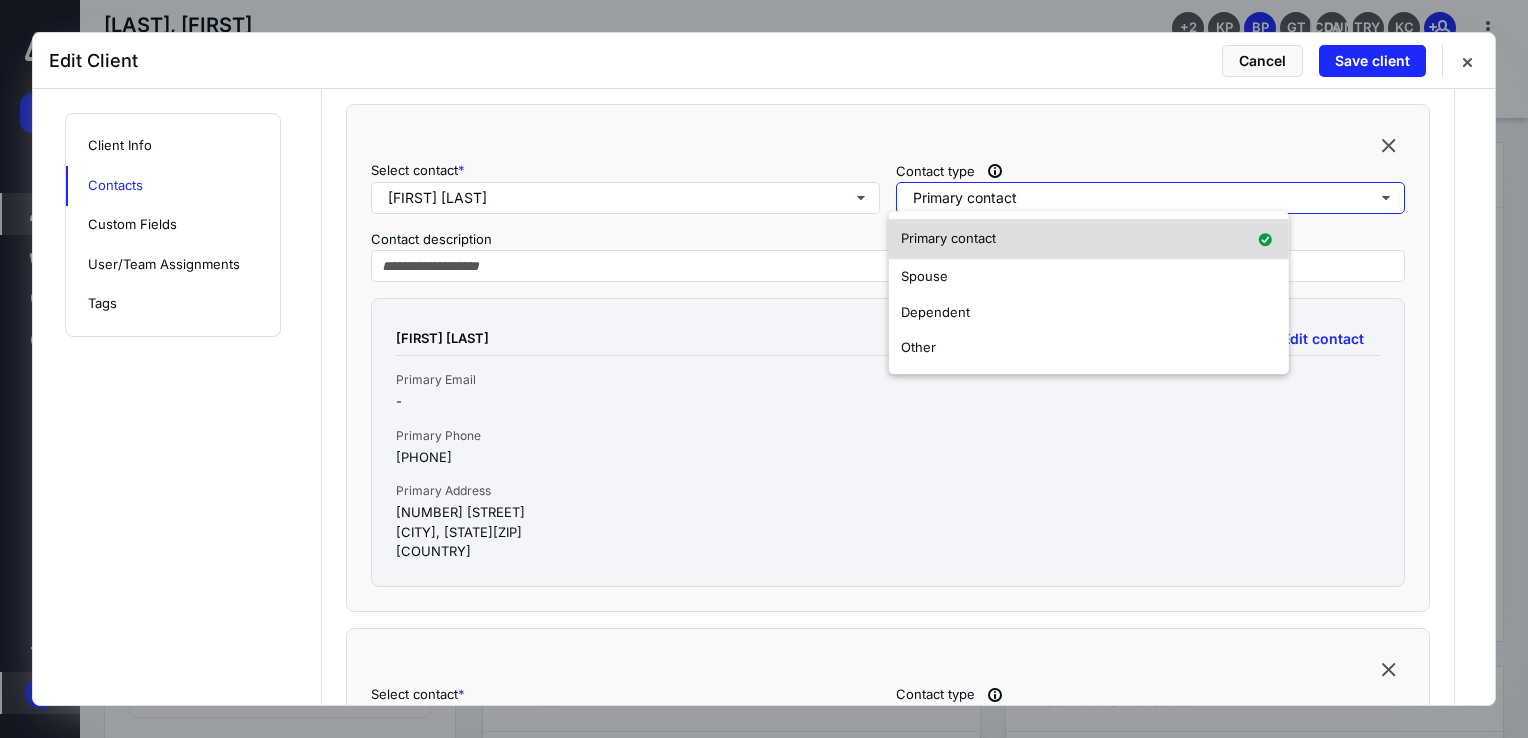 click on "Primary contact" at bounding box center (948, 238) 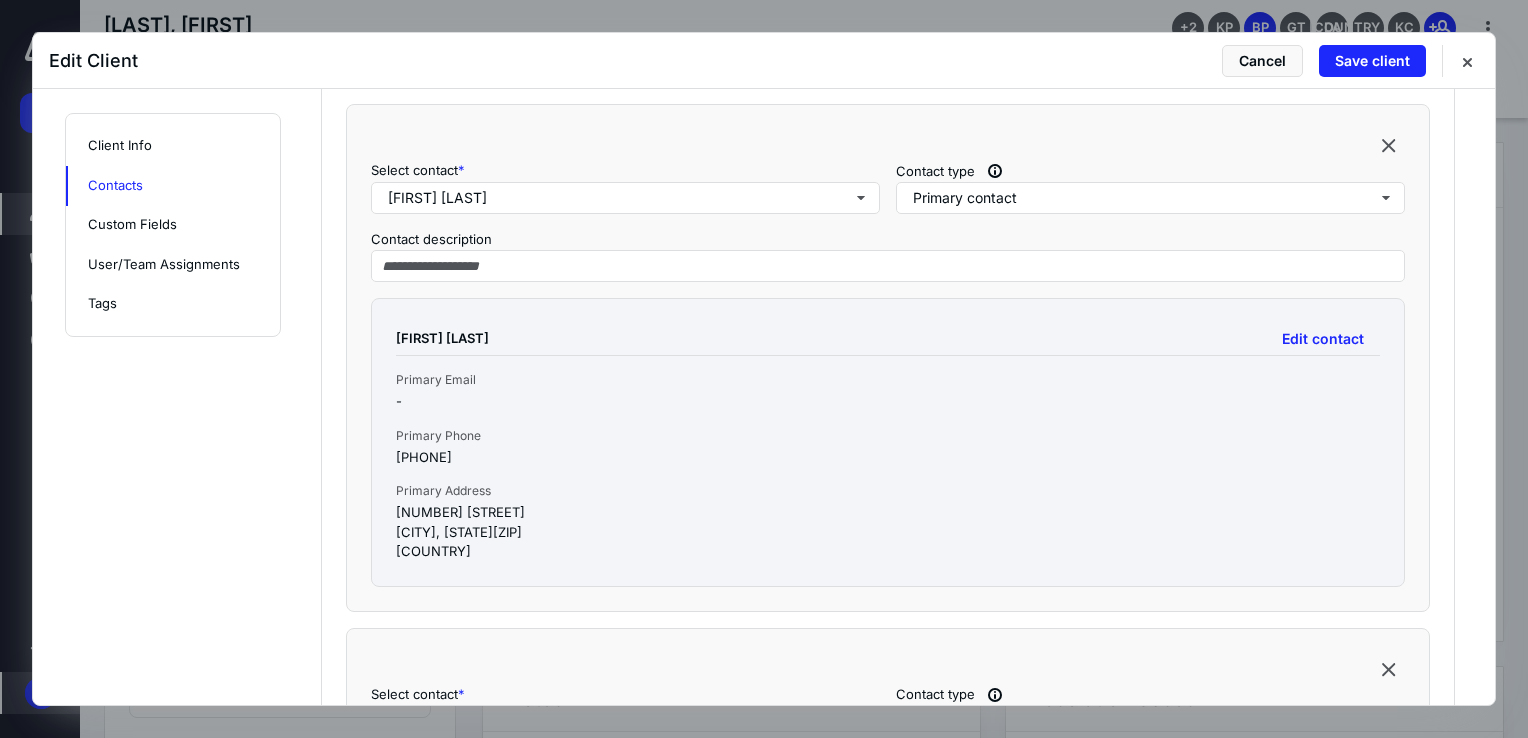 click on "Primary Phone" at bounding box center (888, 436) 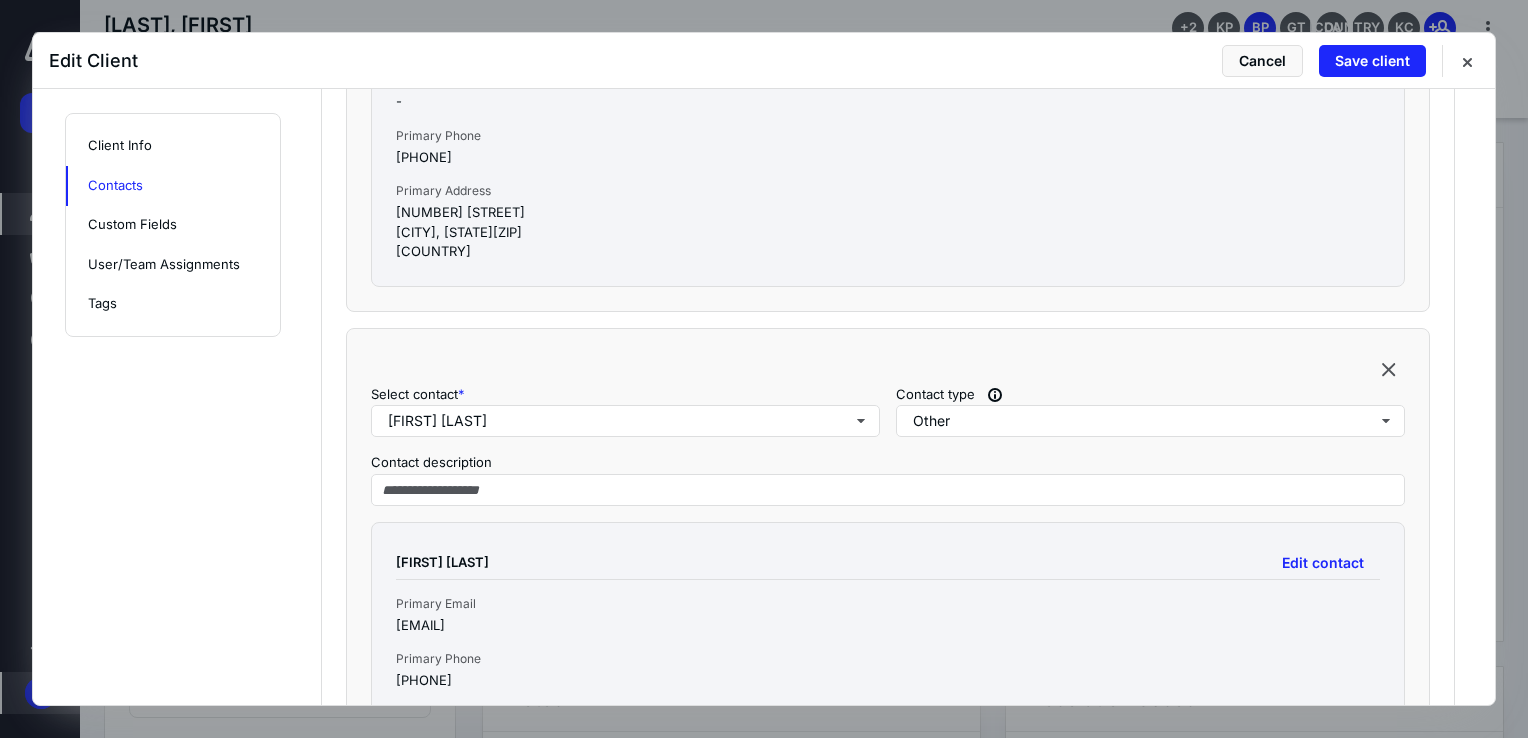 scroll, scrollTop: 1125, scrollLeft: 0, axis: vertical 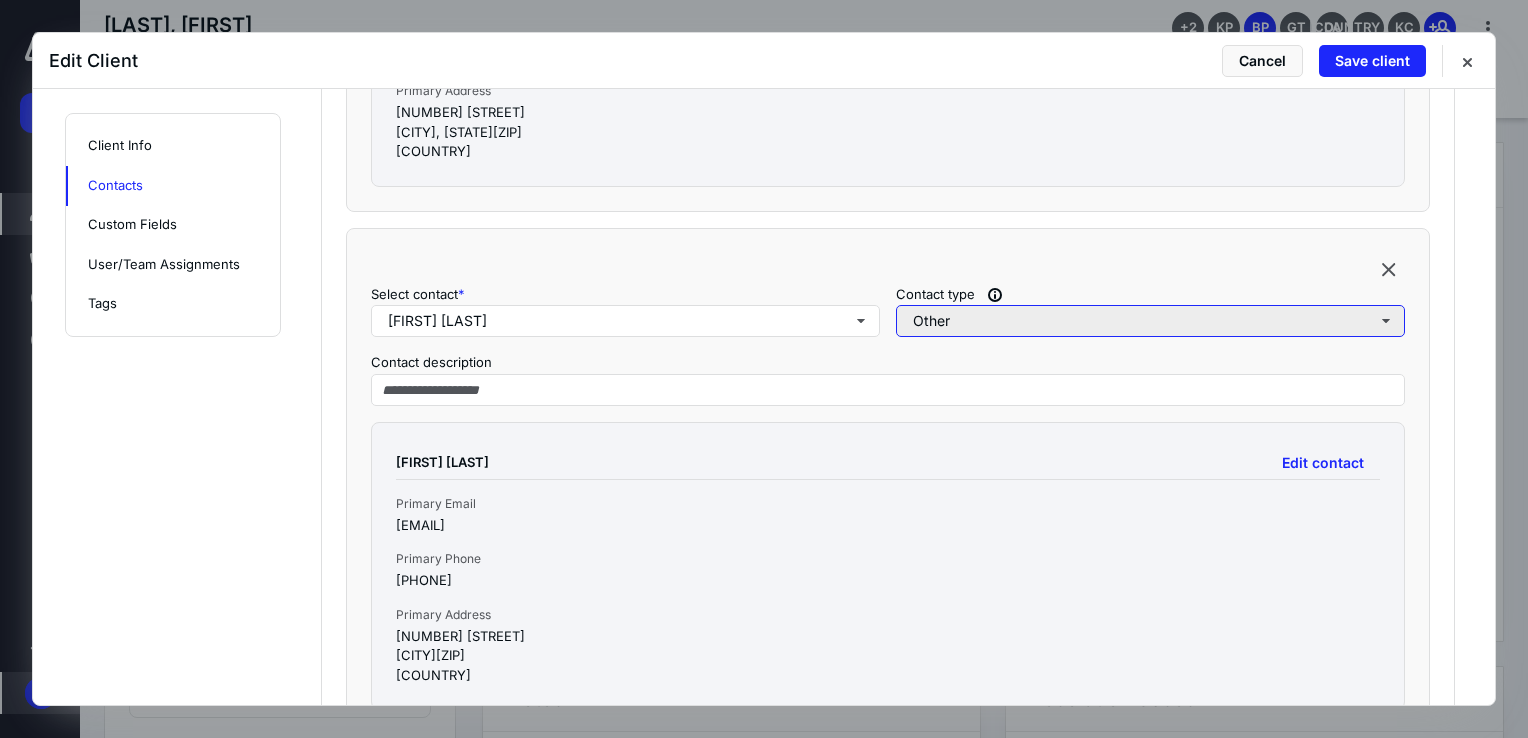 click on "Other" at bounding box center [1150, 321] 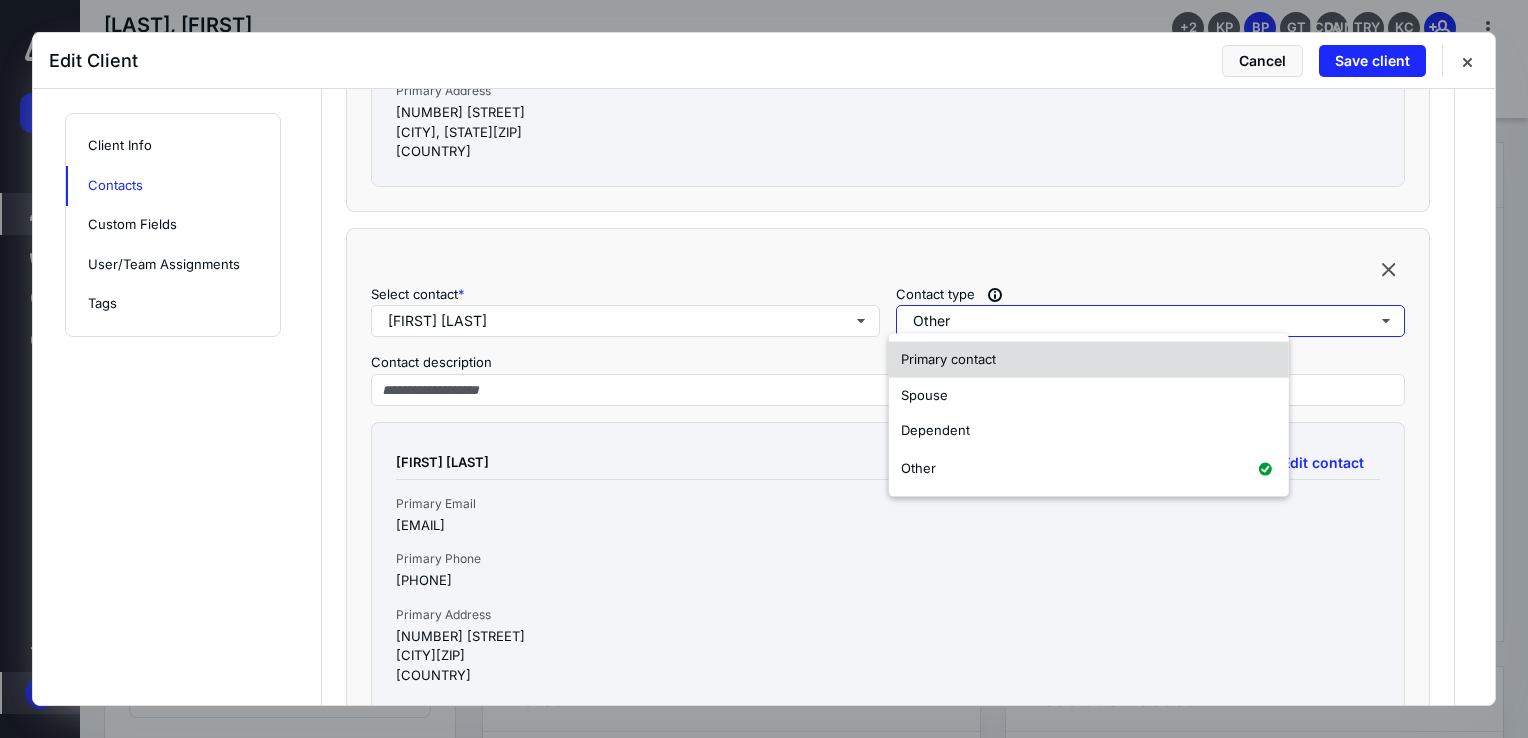 click on "Primary contact" at bounding box center [1089, 360] 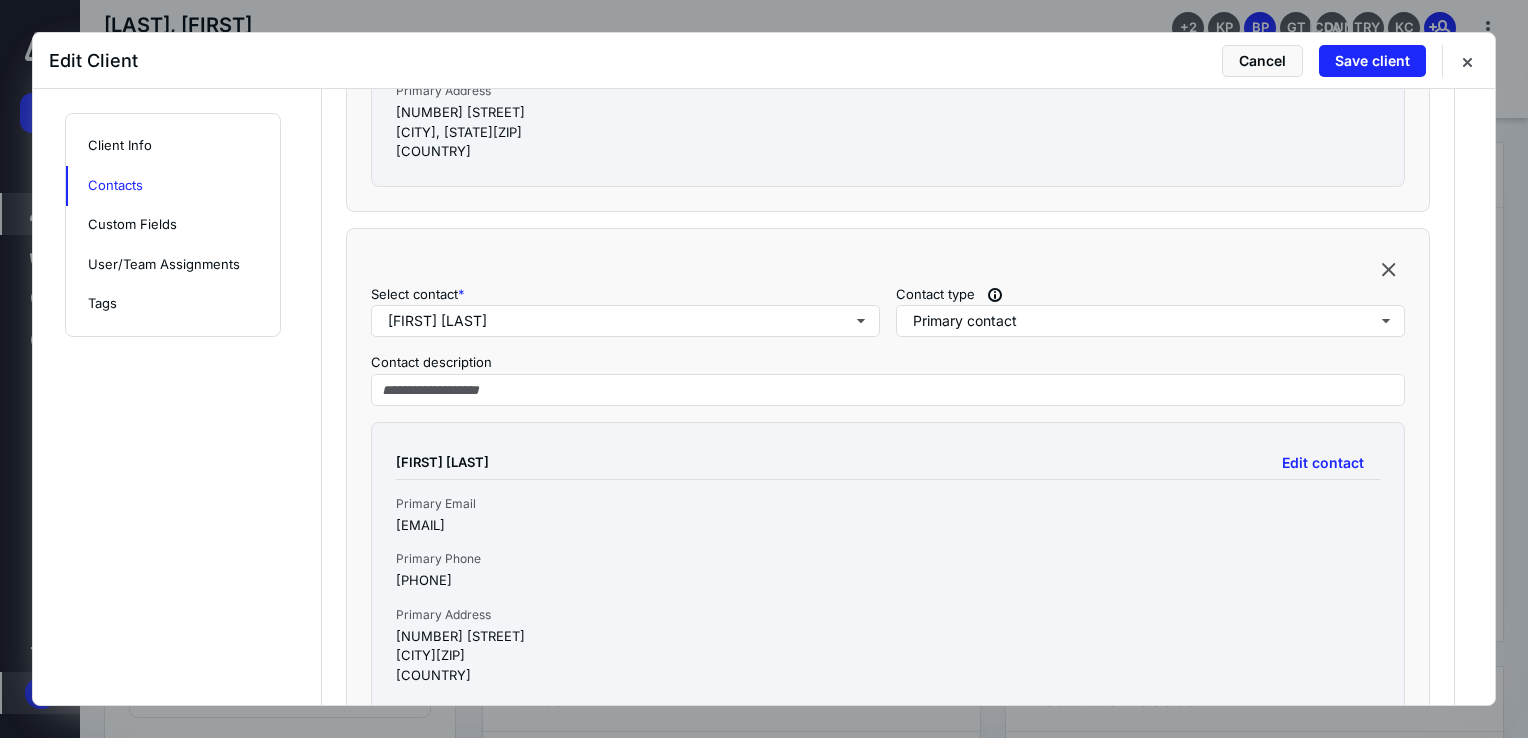 click on "[EMAIL]" at bounding box center (888, 526) 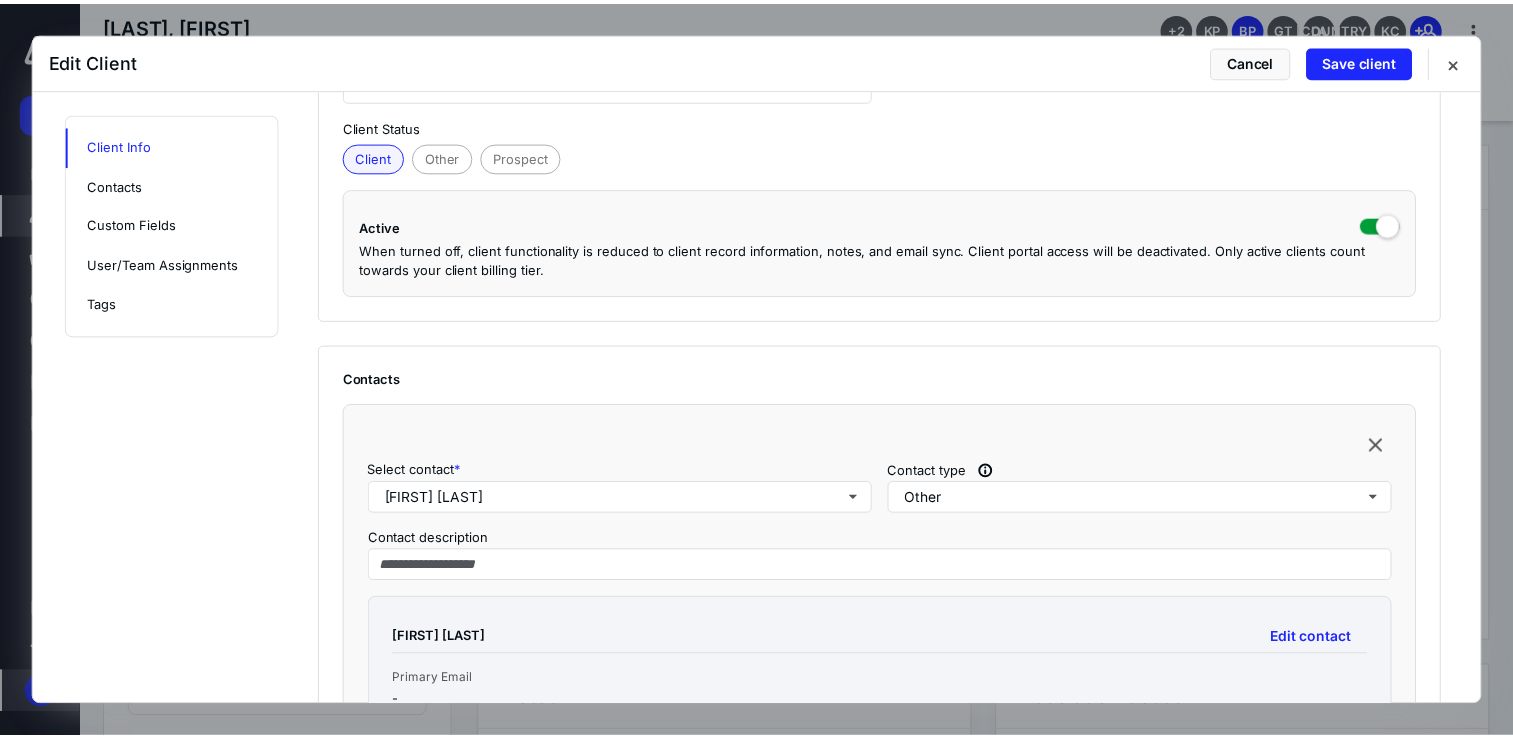 scroll, scrollTop: 0, scrollLeft: 0, axis: both 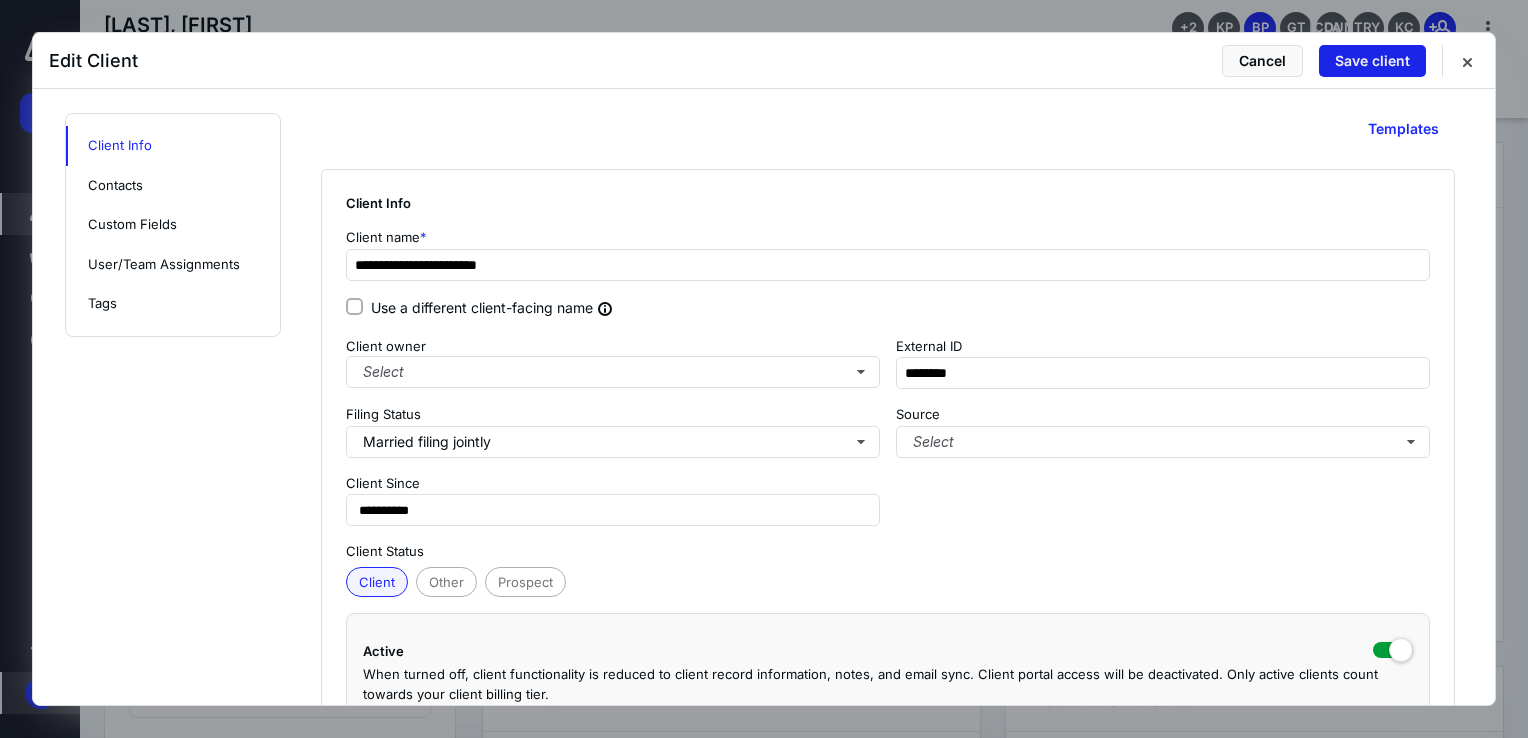 click on "Save client" at bounding box center (1372, 61) 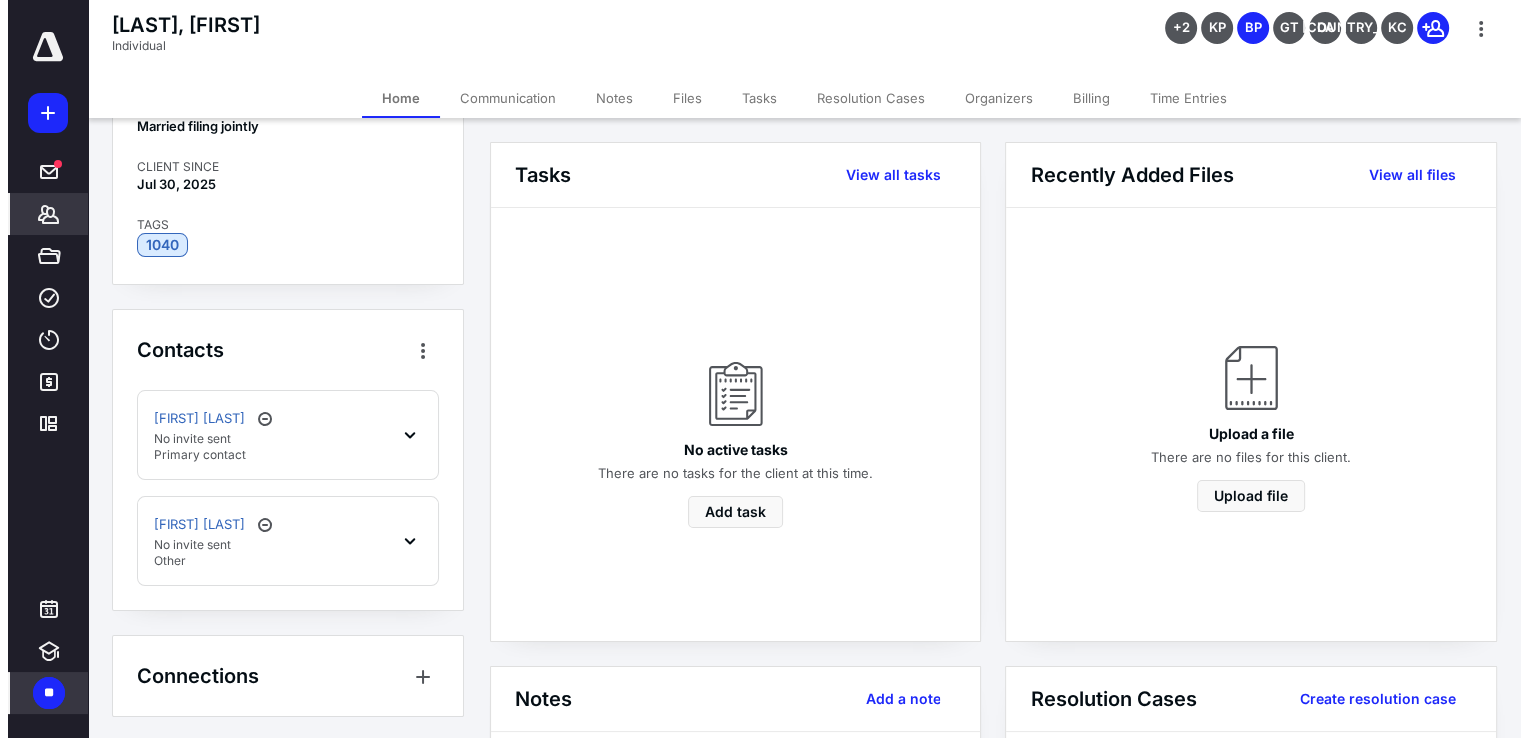 scroll, scrollTop: 0, scrollLeft: 0, axis: both 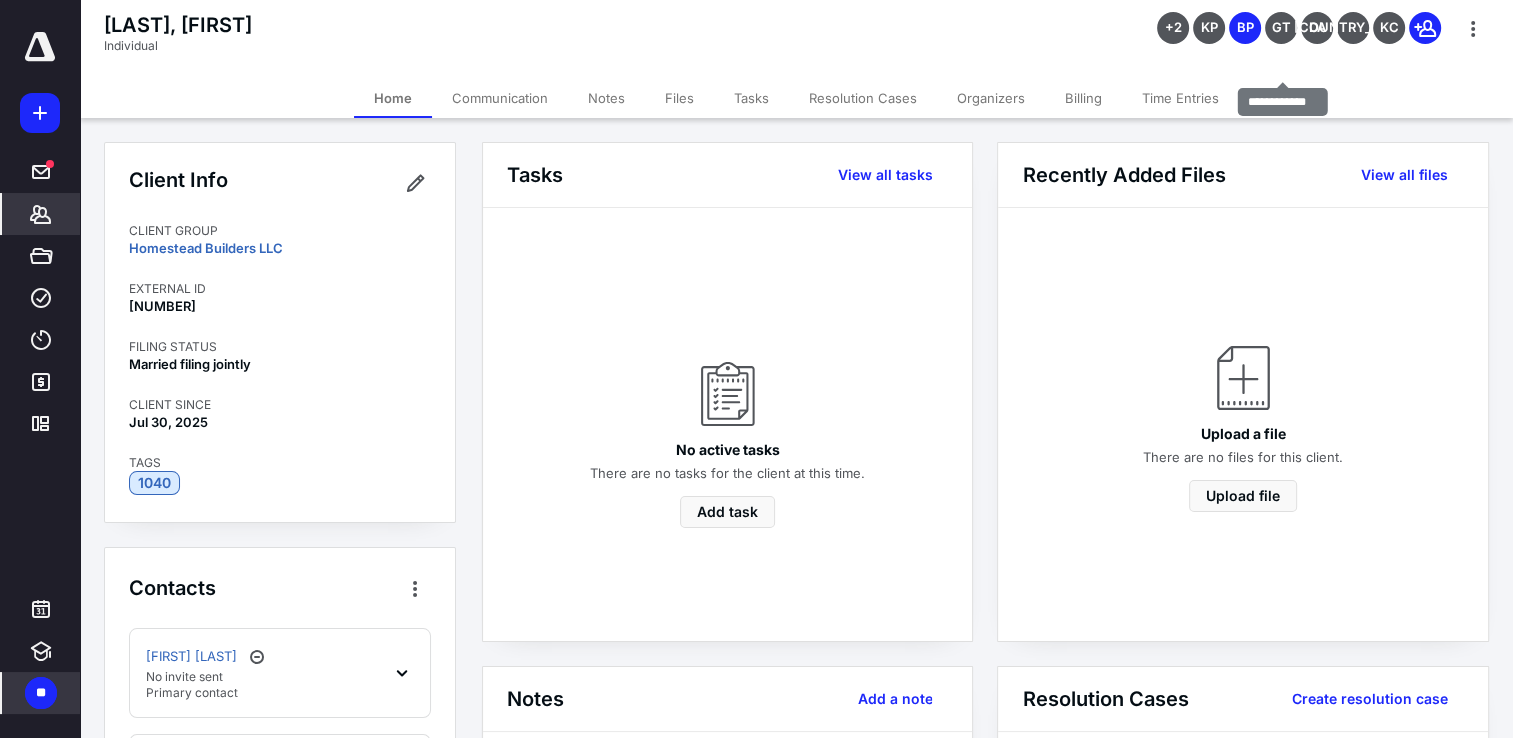 click on "GT" at bounding box center [1281, 28] 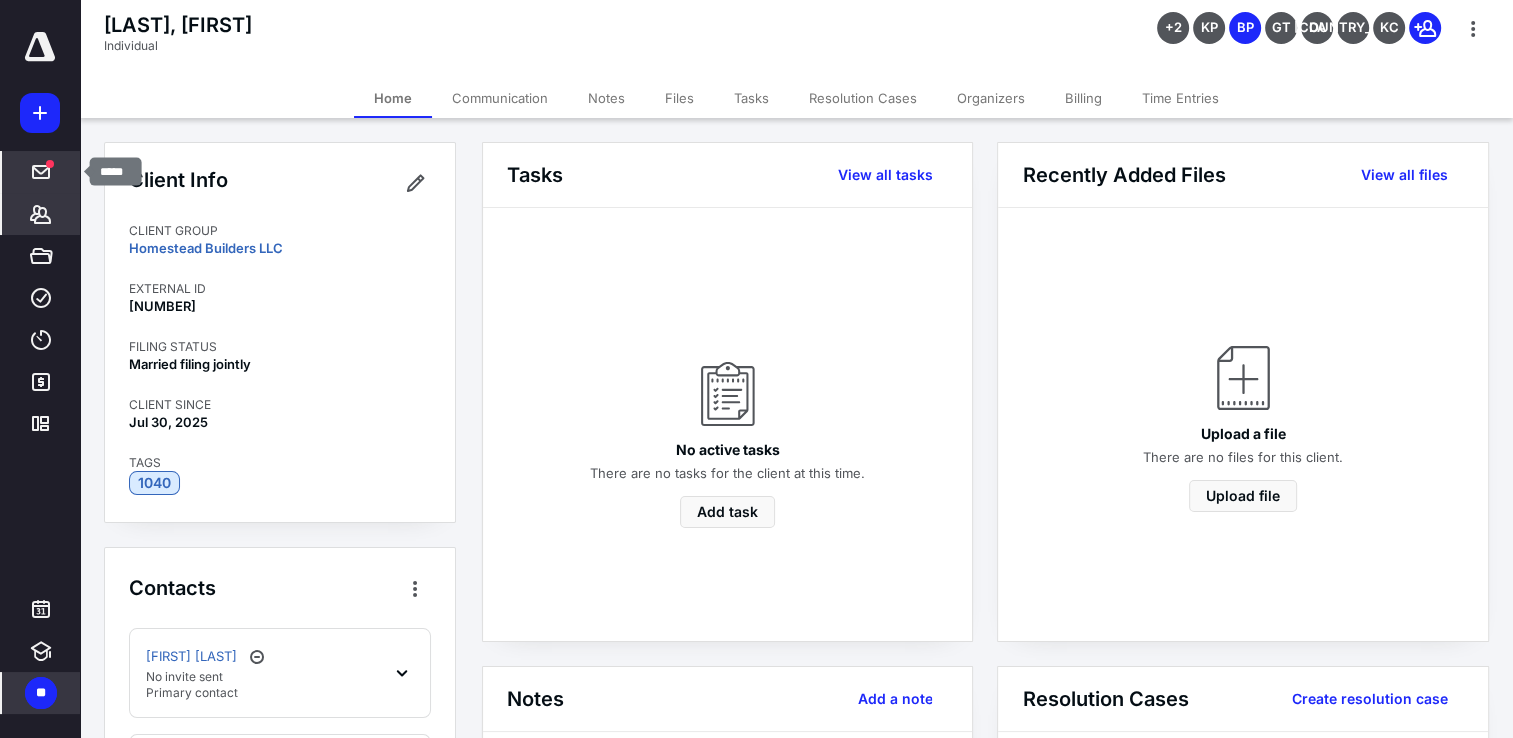 click 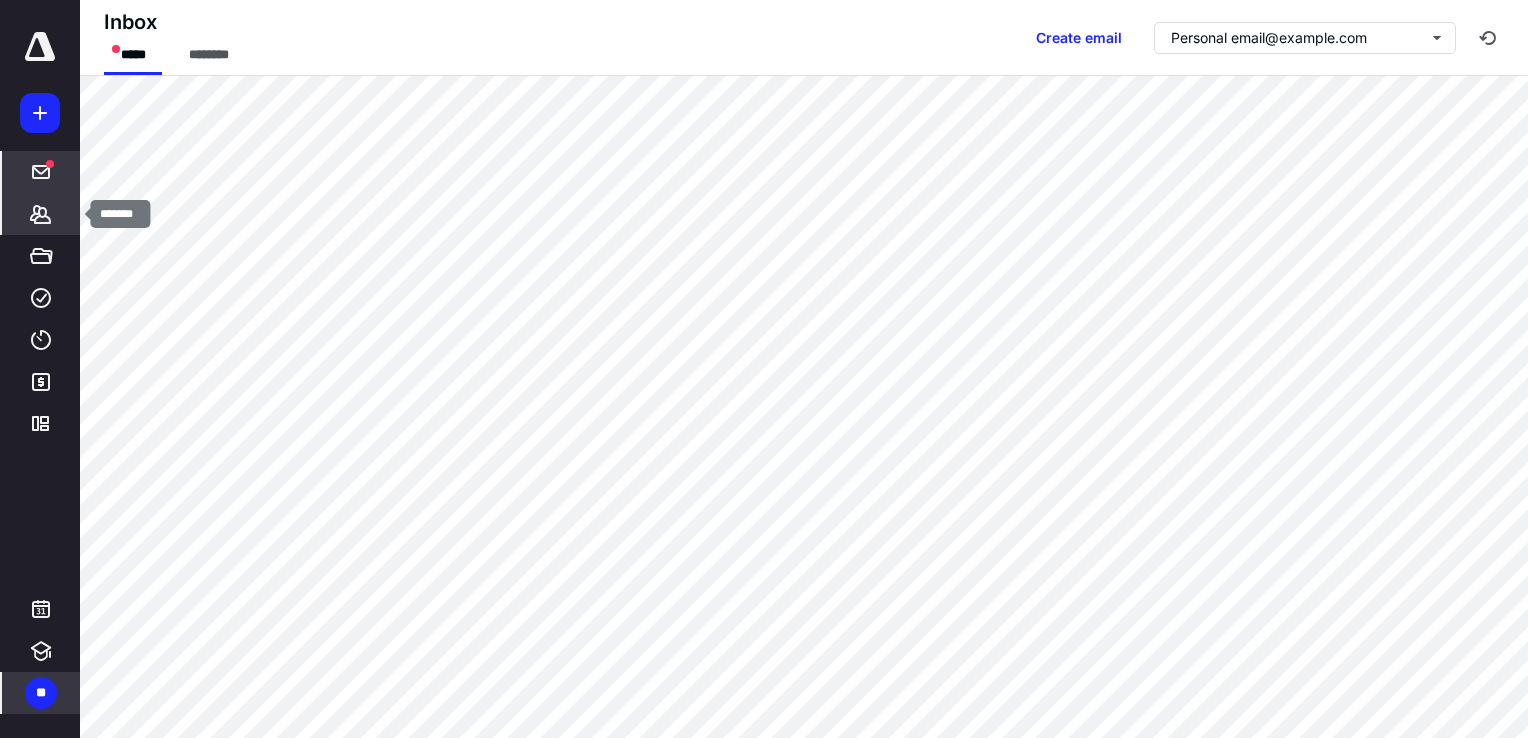 click 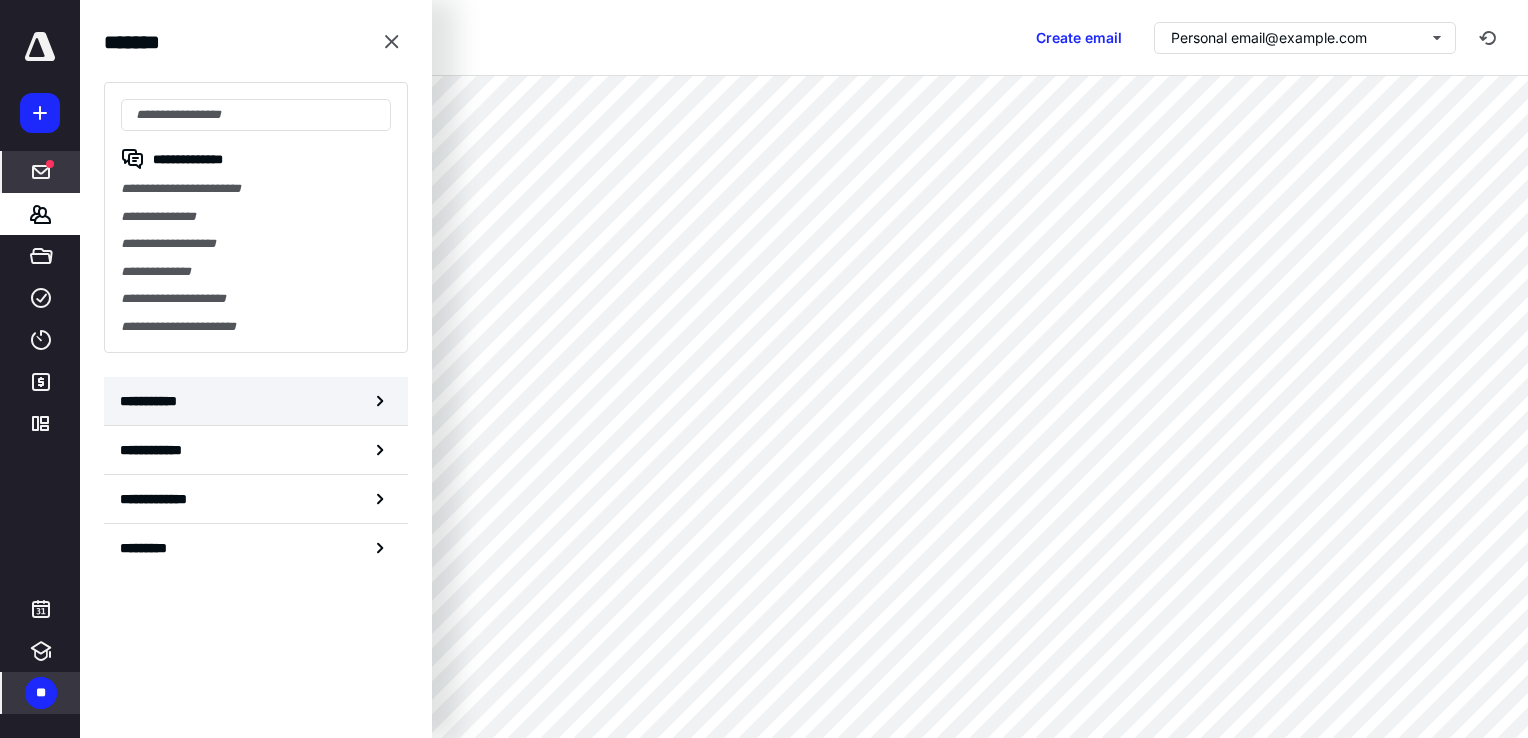 click 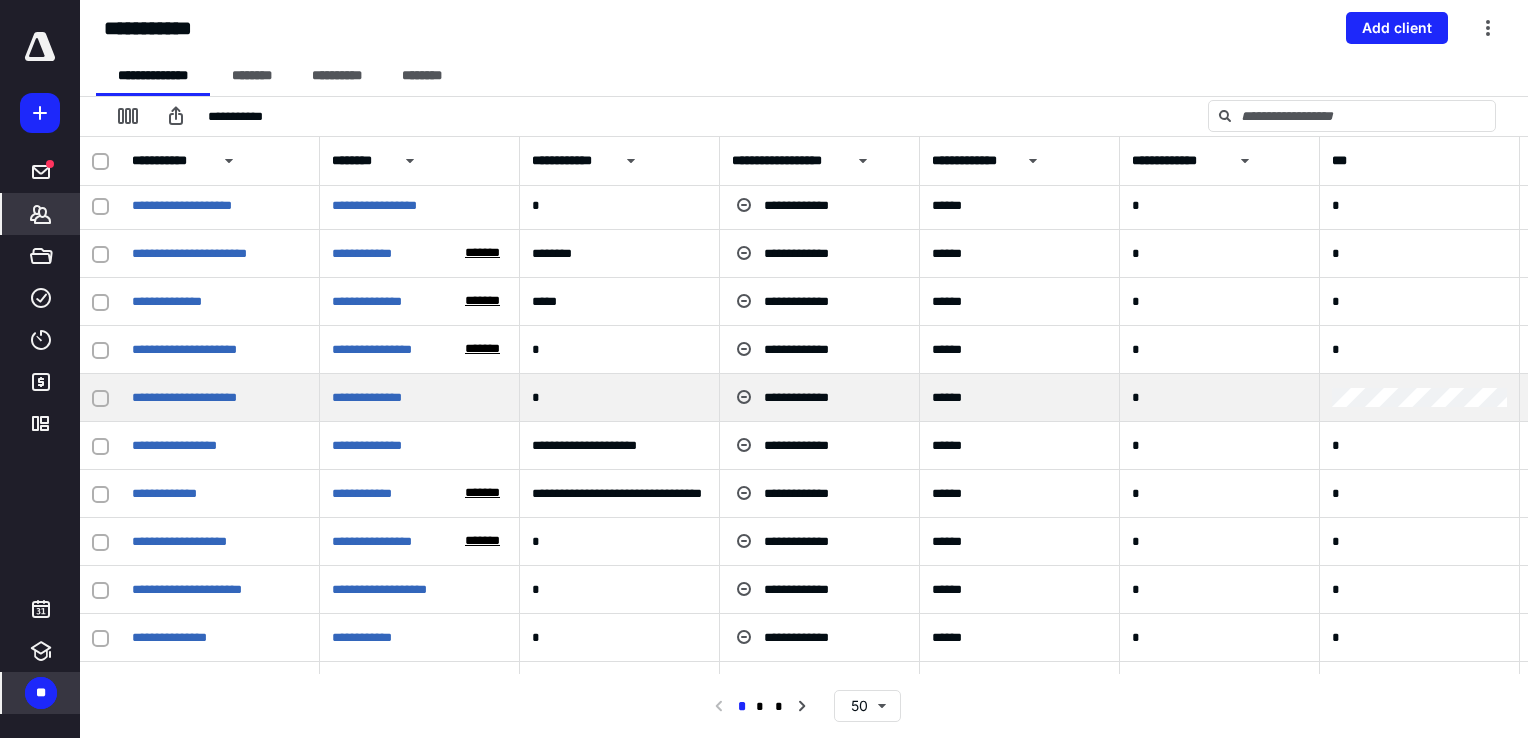 scroll, scrollTop: 0, scrollLeft: 0, axis: both 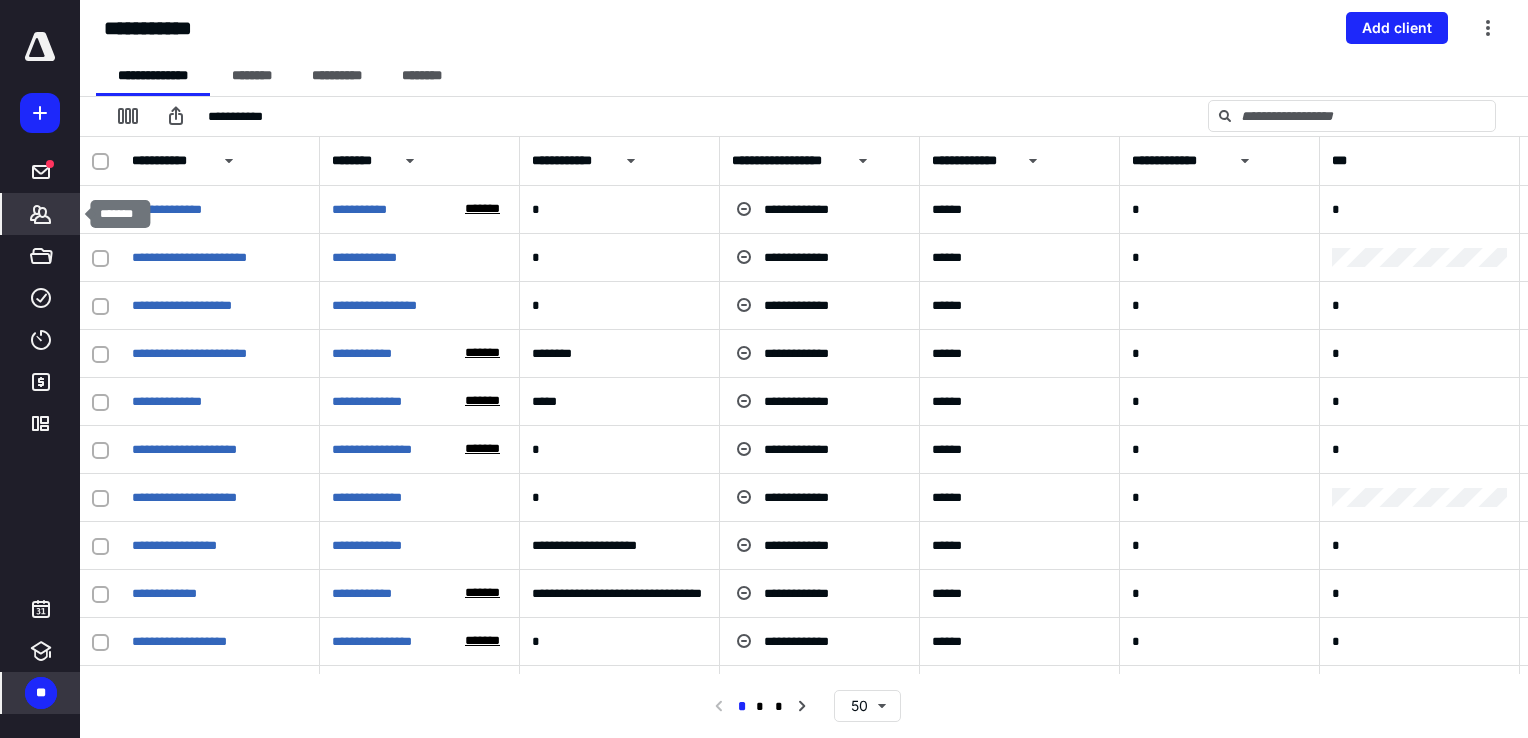 click 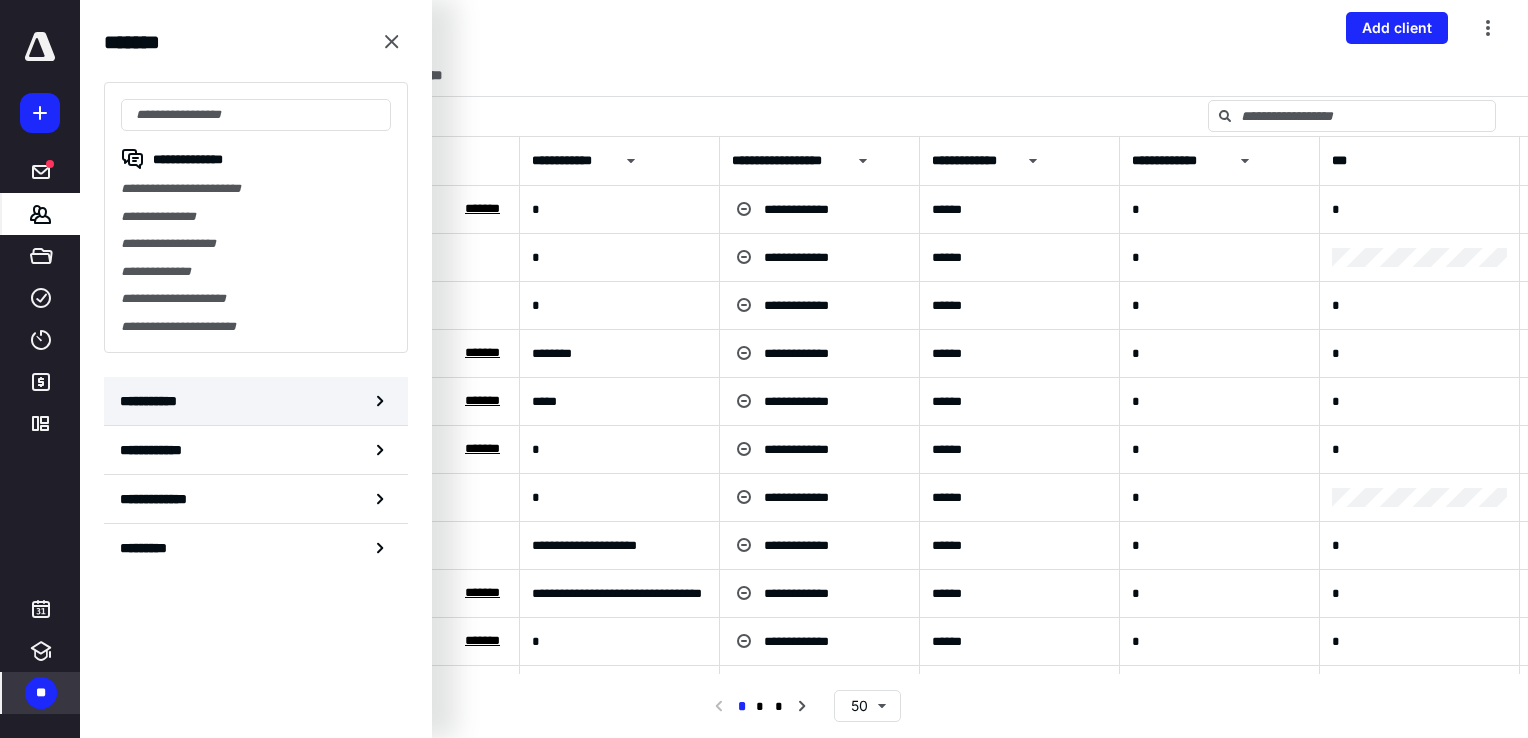 click 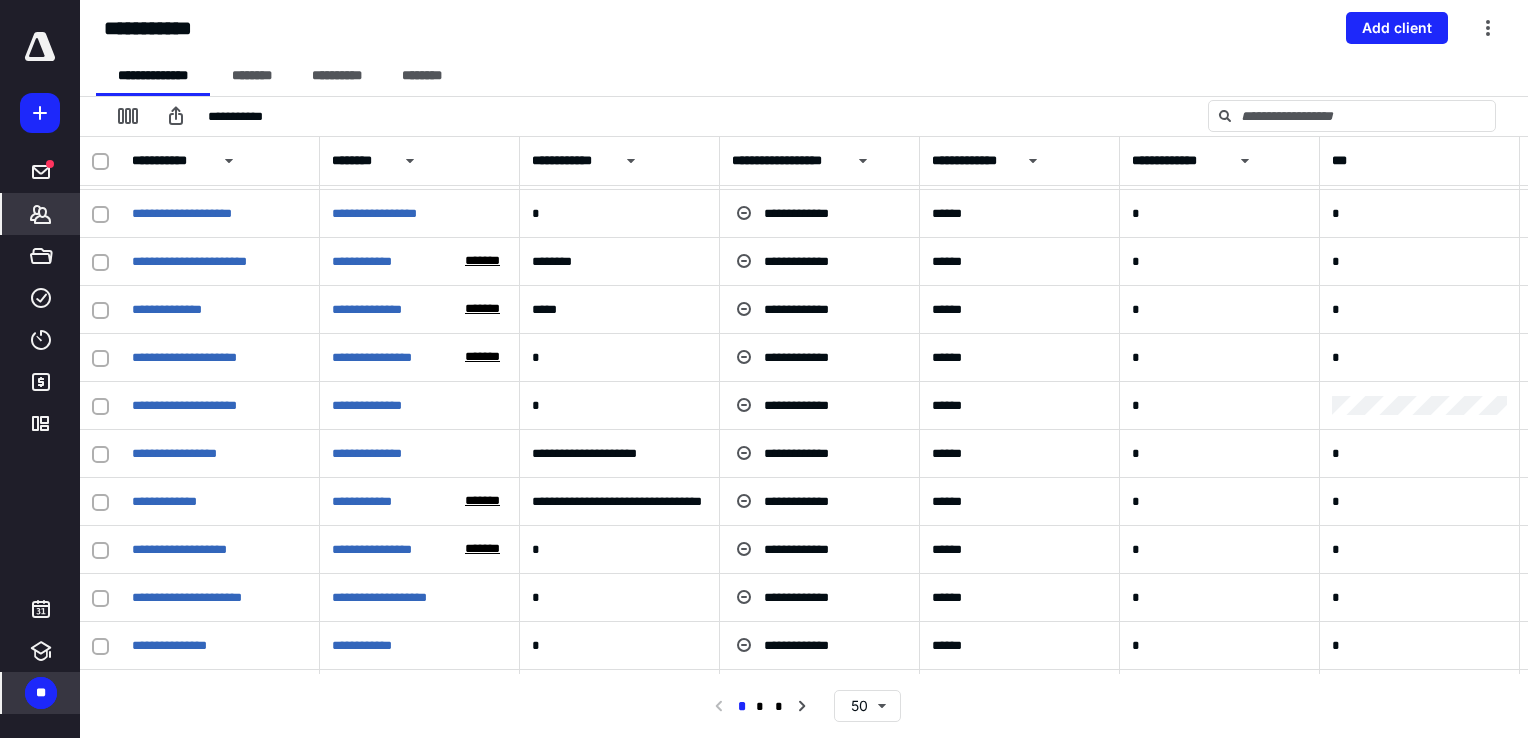 scroll, scrollTop: 0, scrollLeft: 0, axis: both 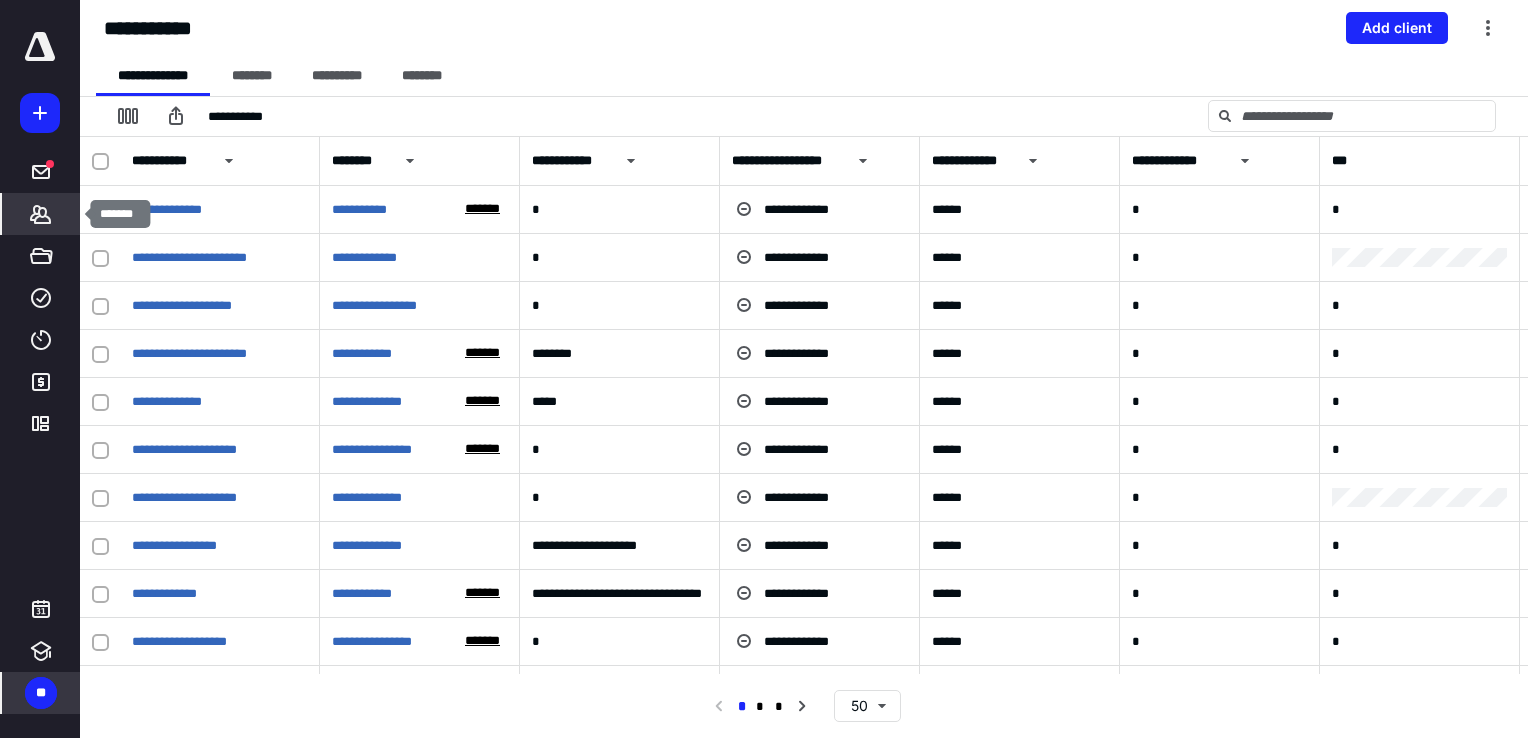 click 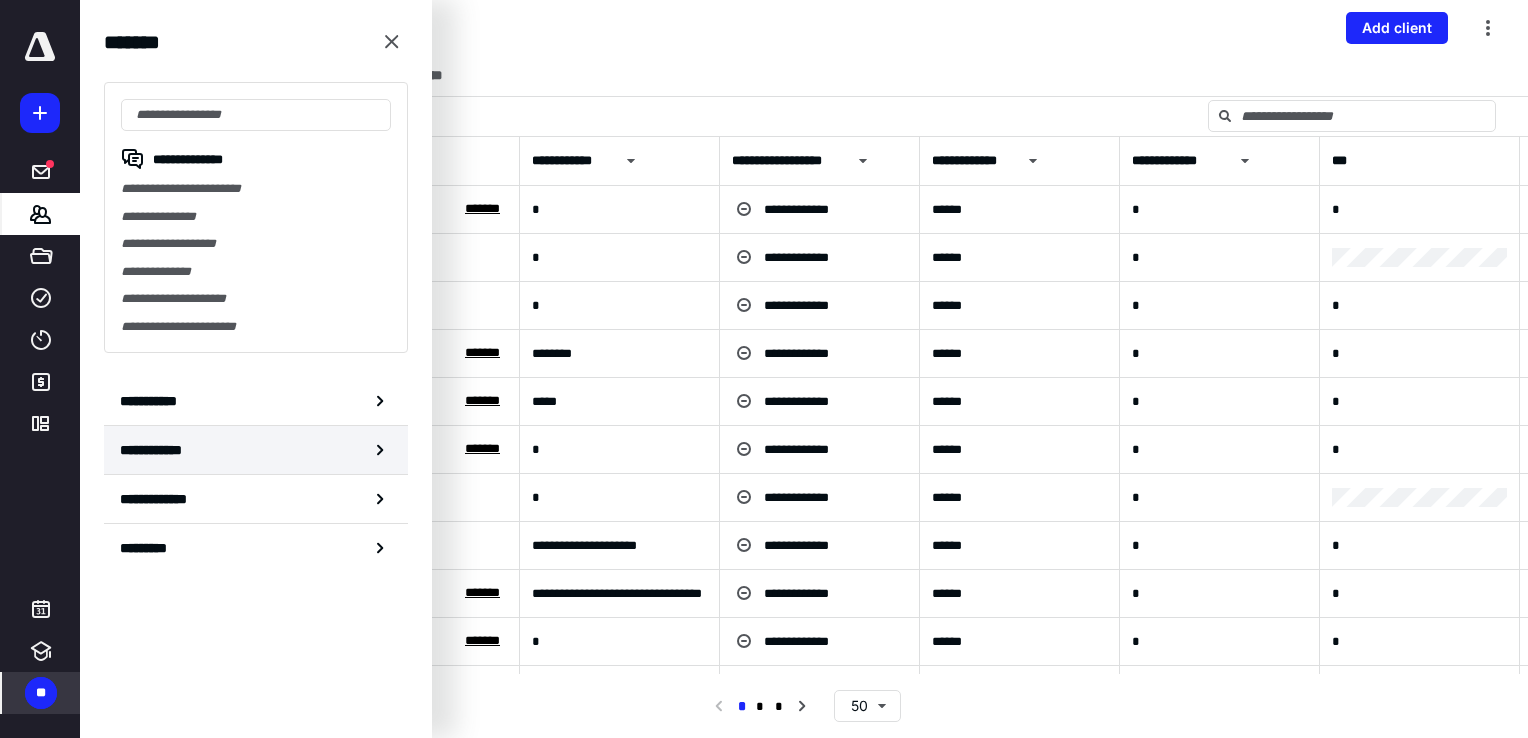 click 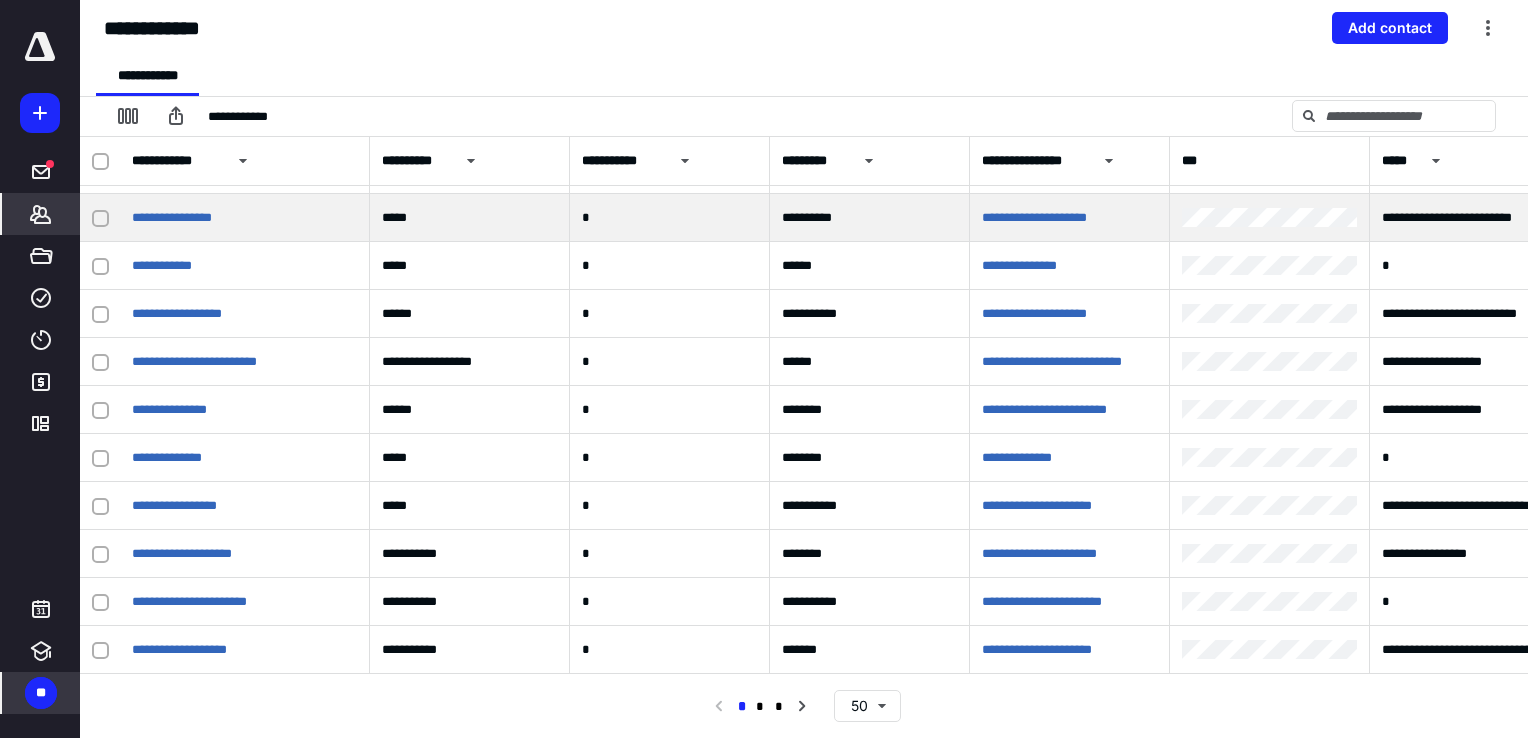 scroll, scrollTop: 600, scrollLeft: 0, axis: vertical 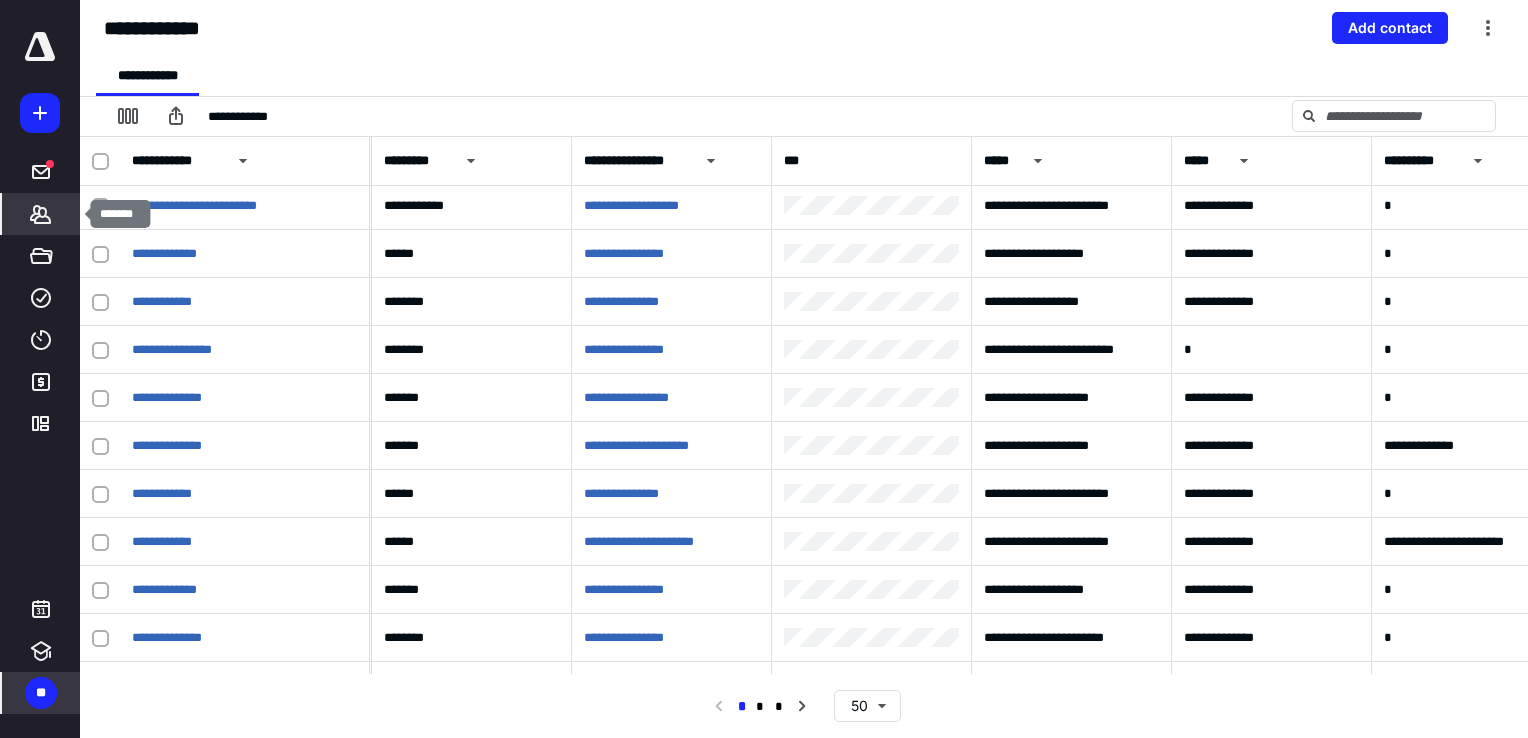 click 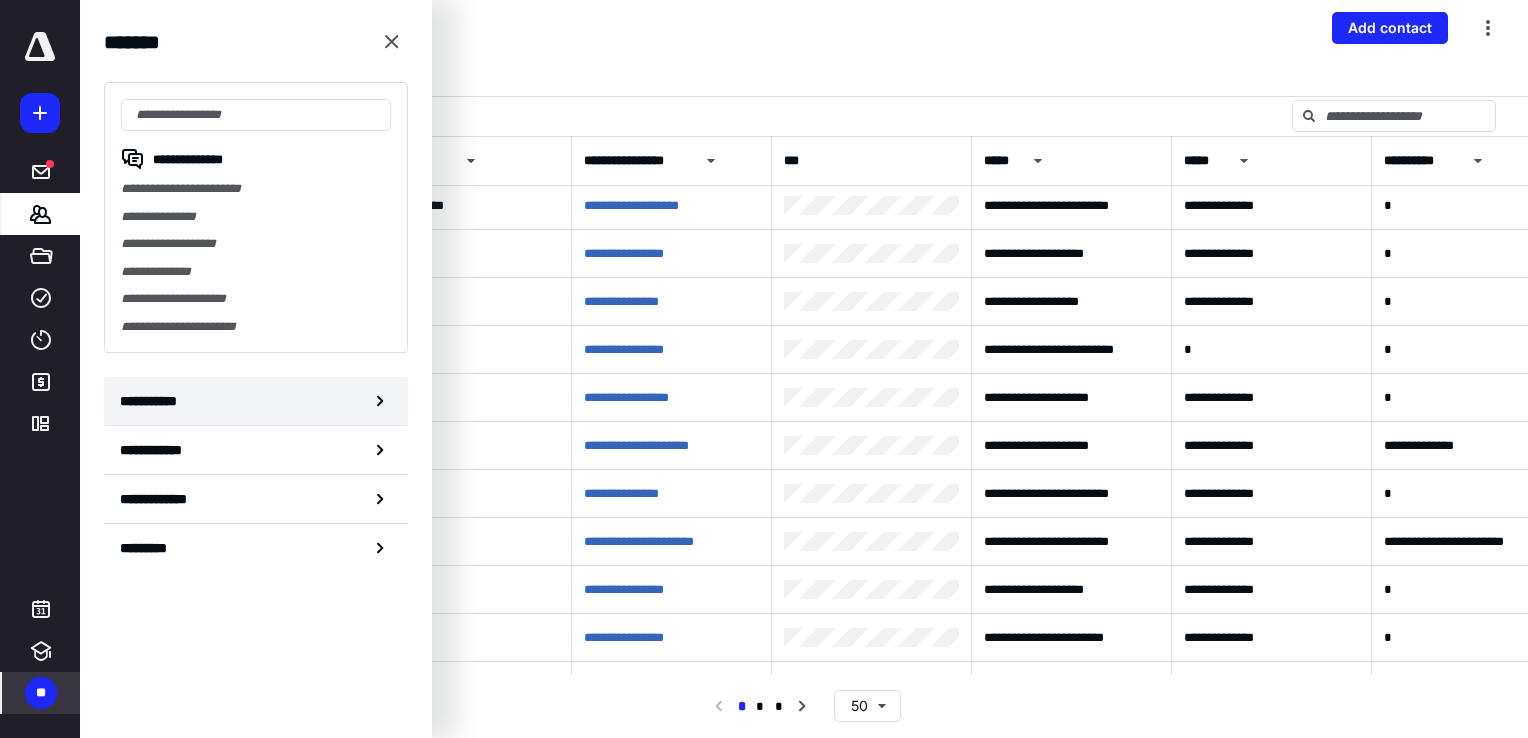 click 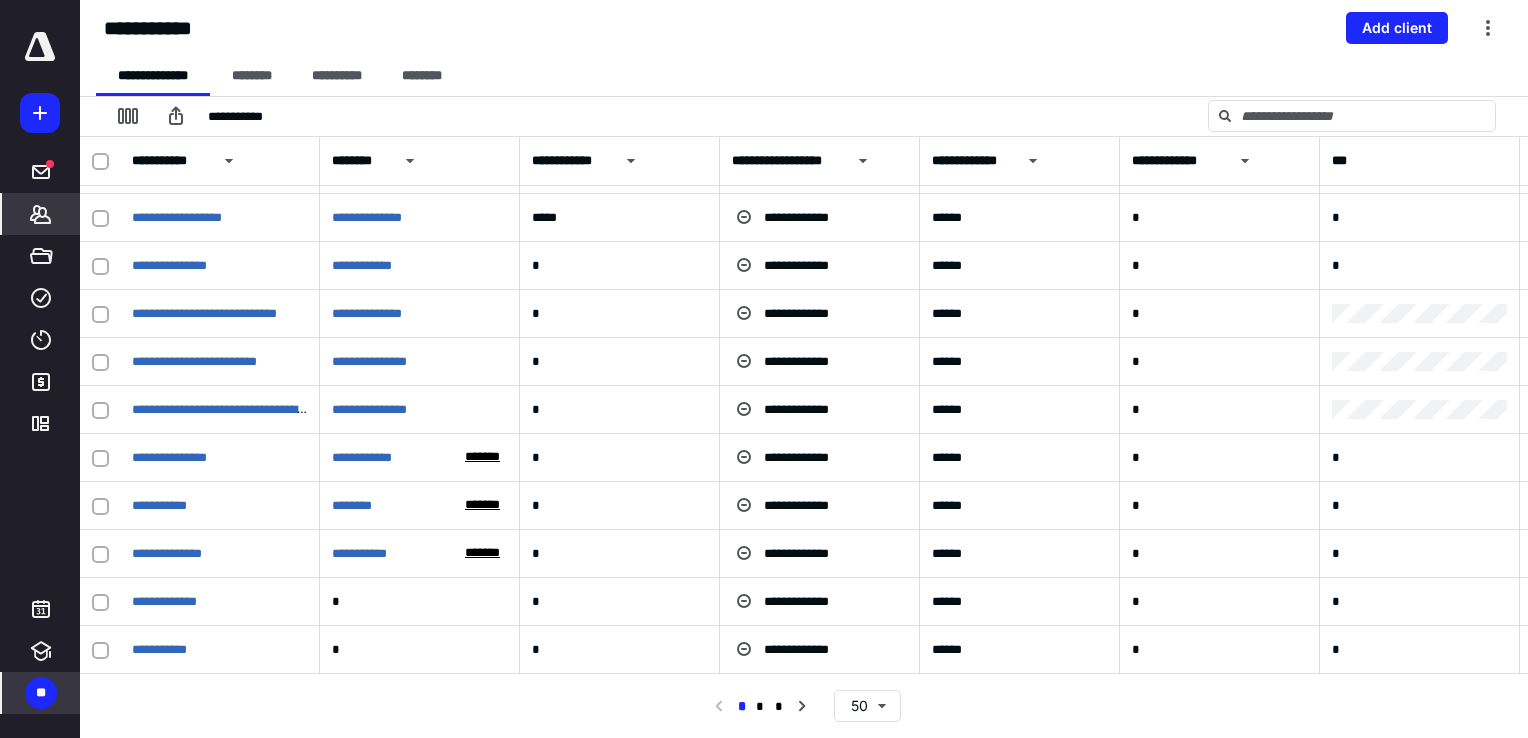 scroll, scrollTop: 1100, scrollLeft: 0, axis: vertical 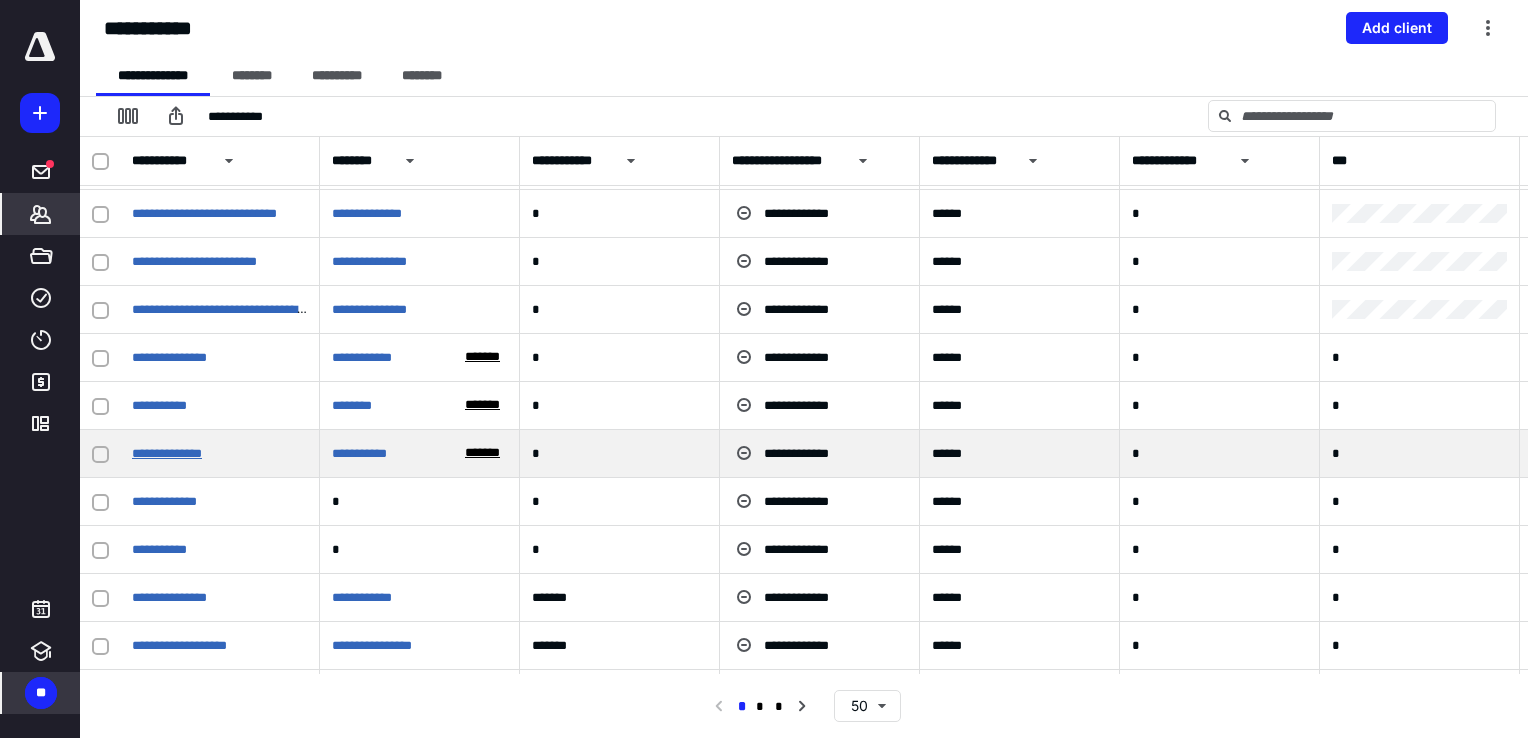 click on "**********" at bounding box center [167, 453] 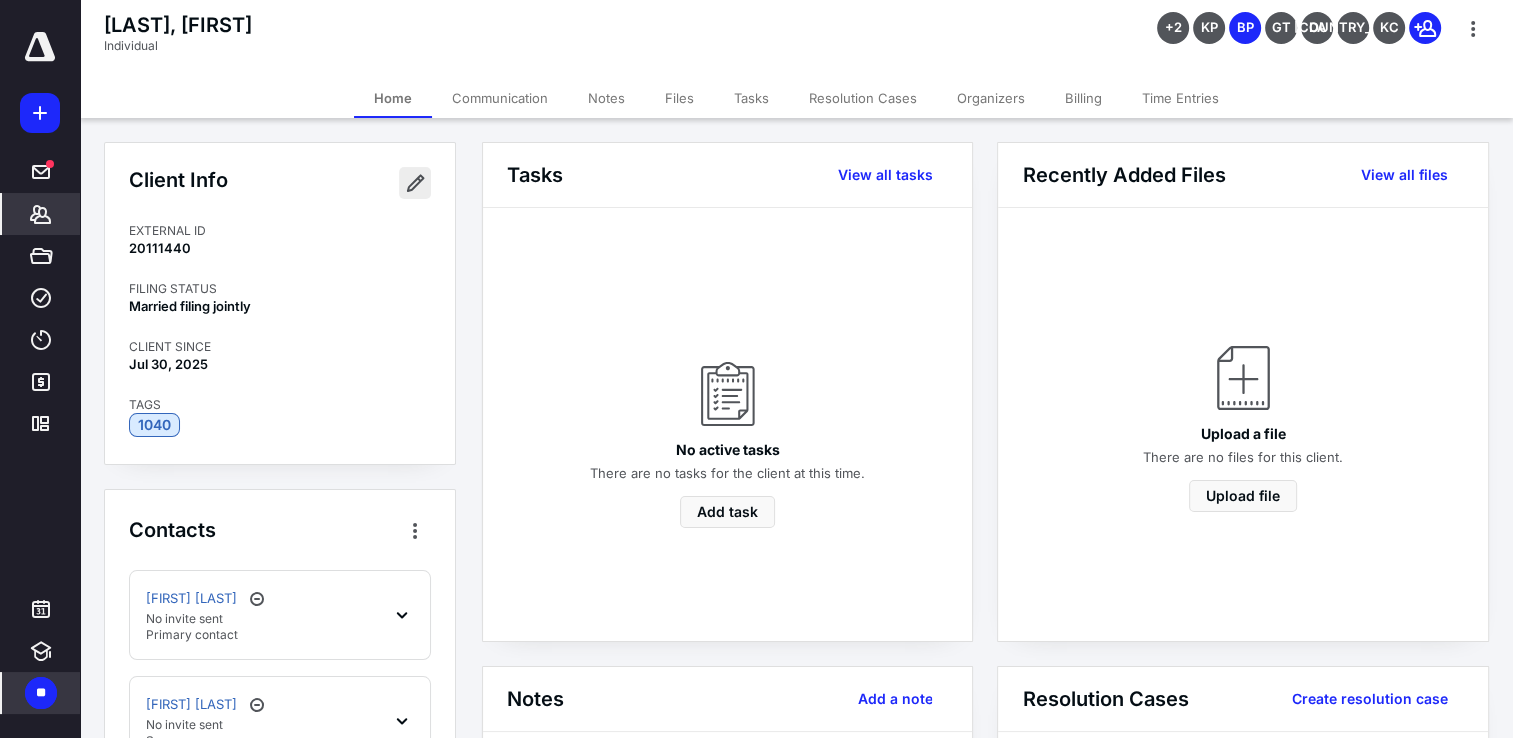click at bounding box center [415, 183] 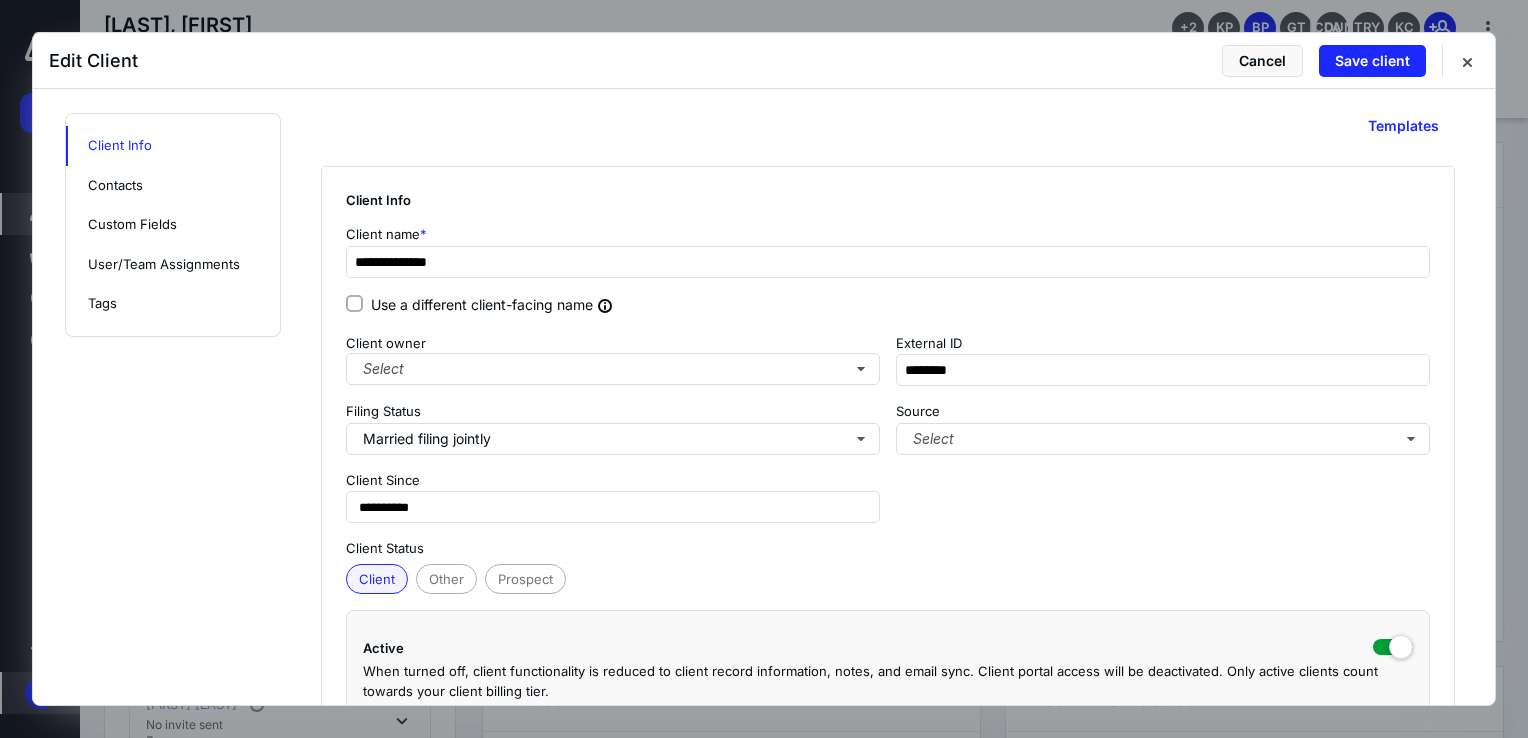 scroll, scrollTop: 0, scrollLeft: 0, axis: both 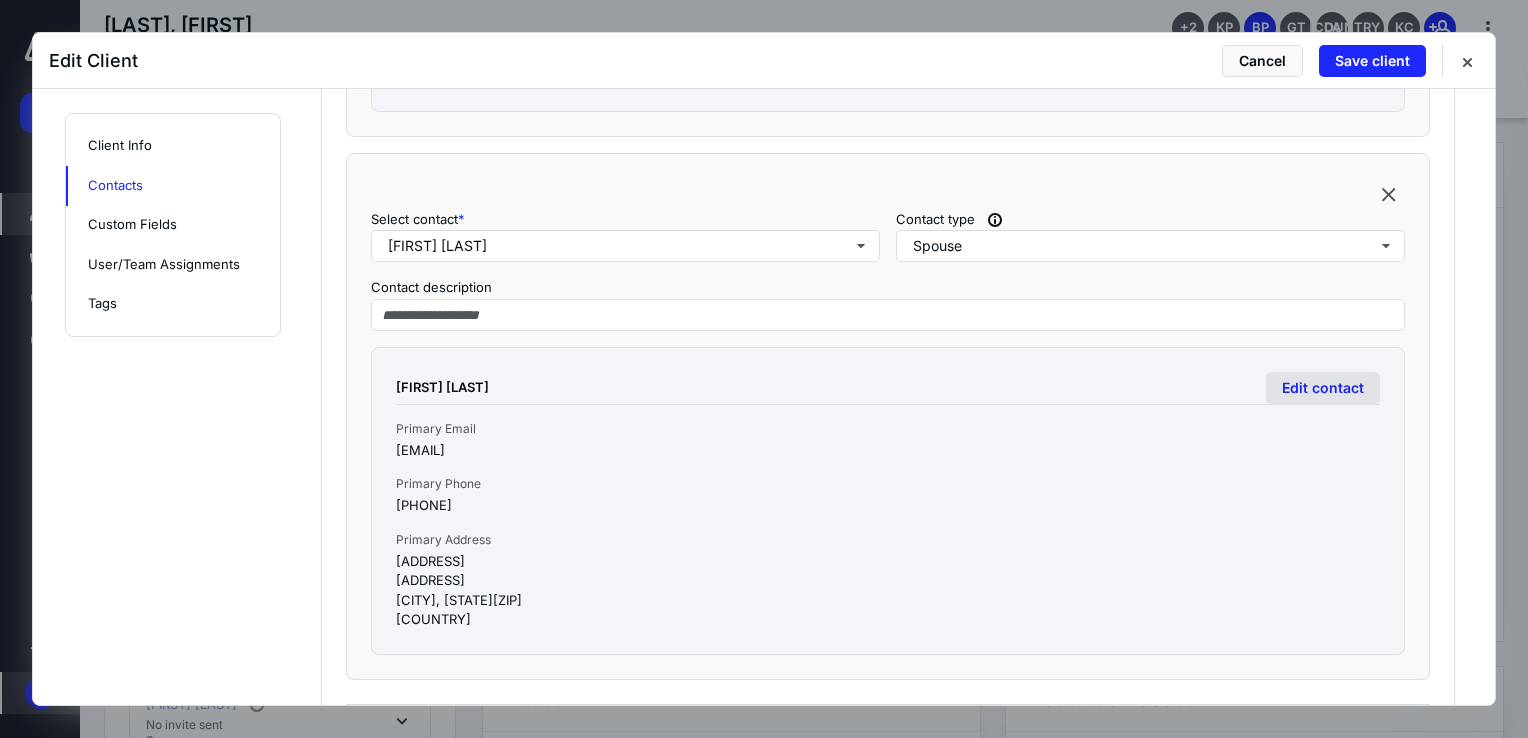 click on "Edit contact" at bounding box center [1323, 388] 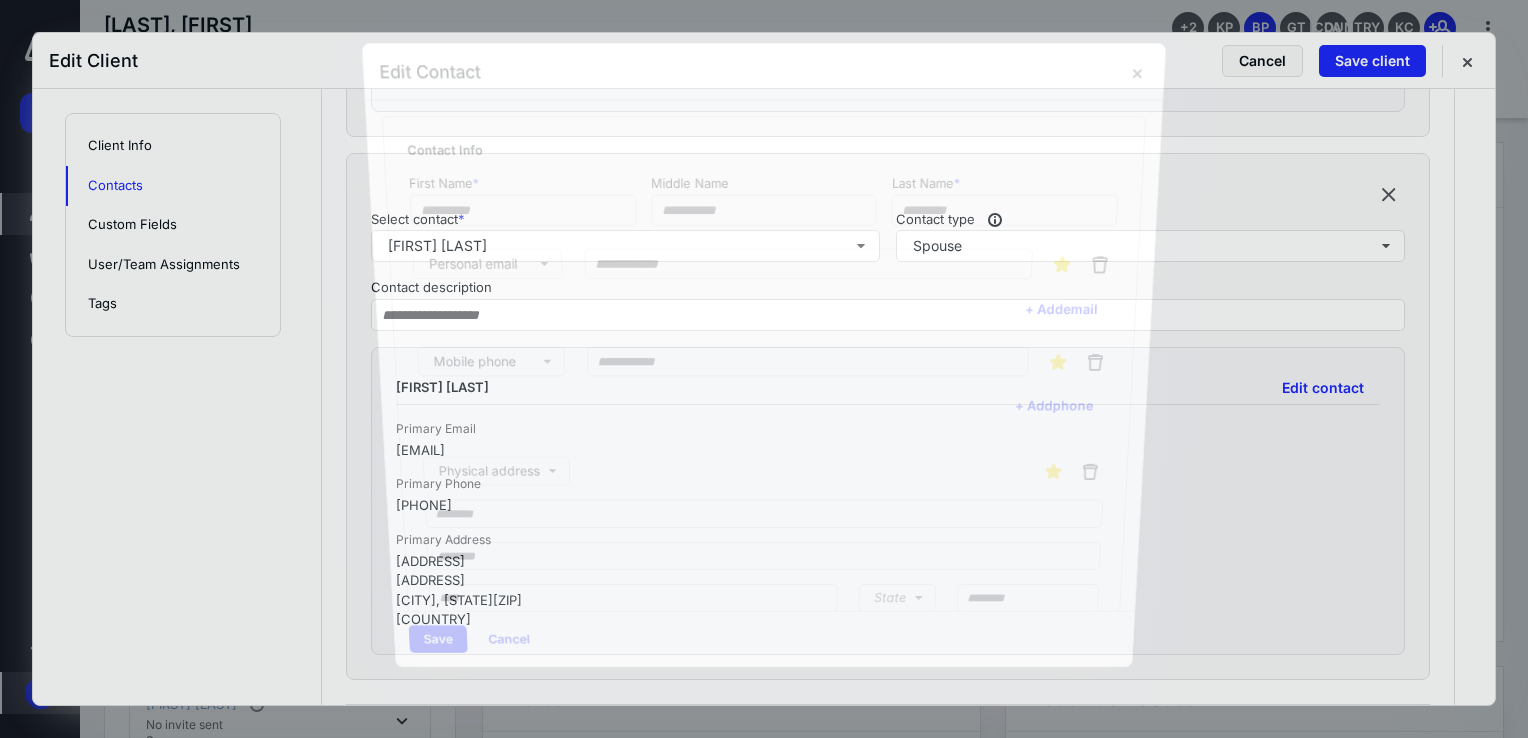 type on "*****" 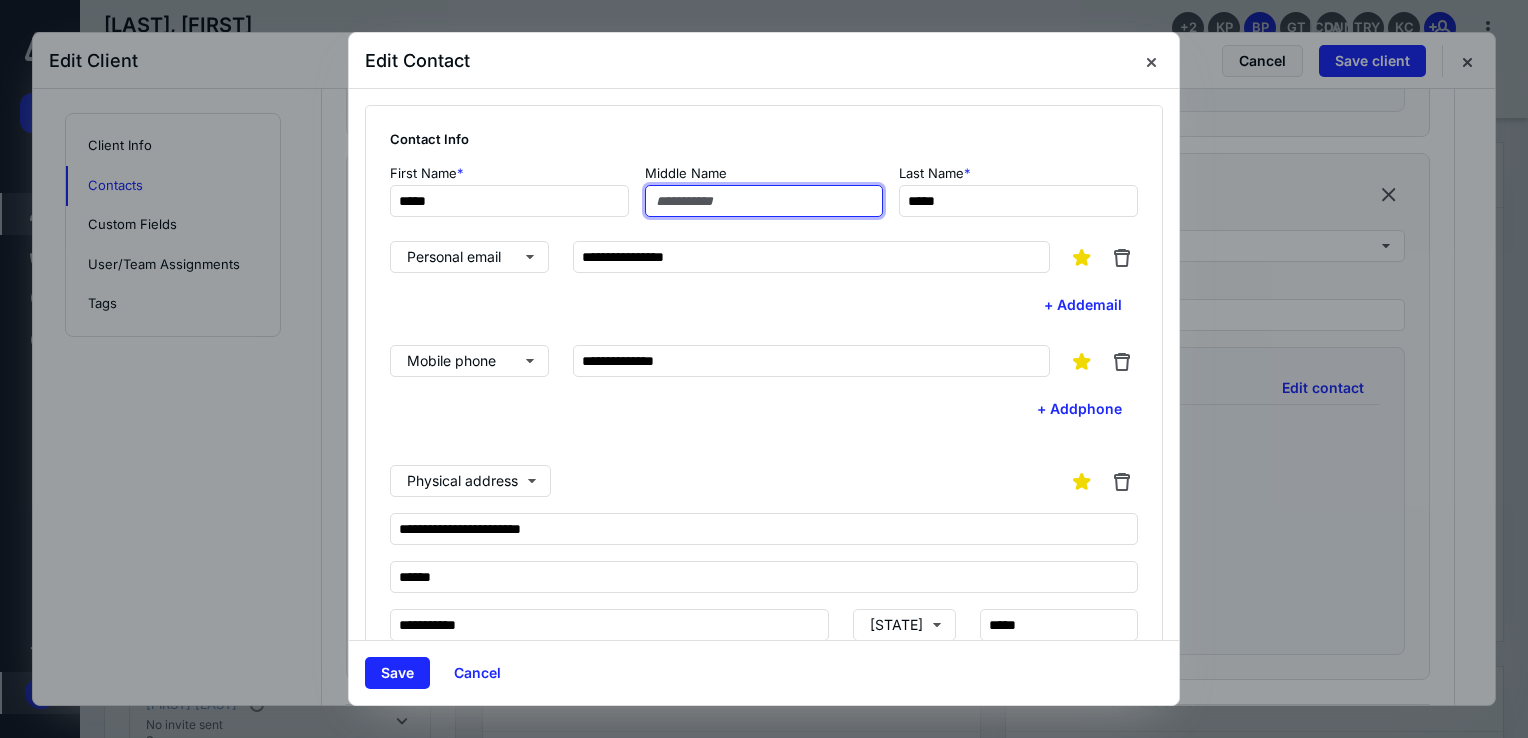 click at bounding box center [764, 201] 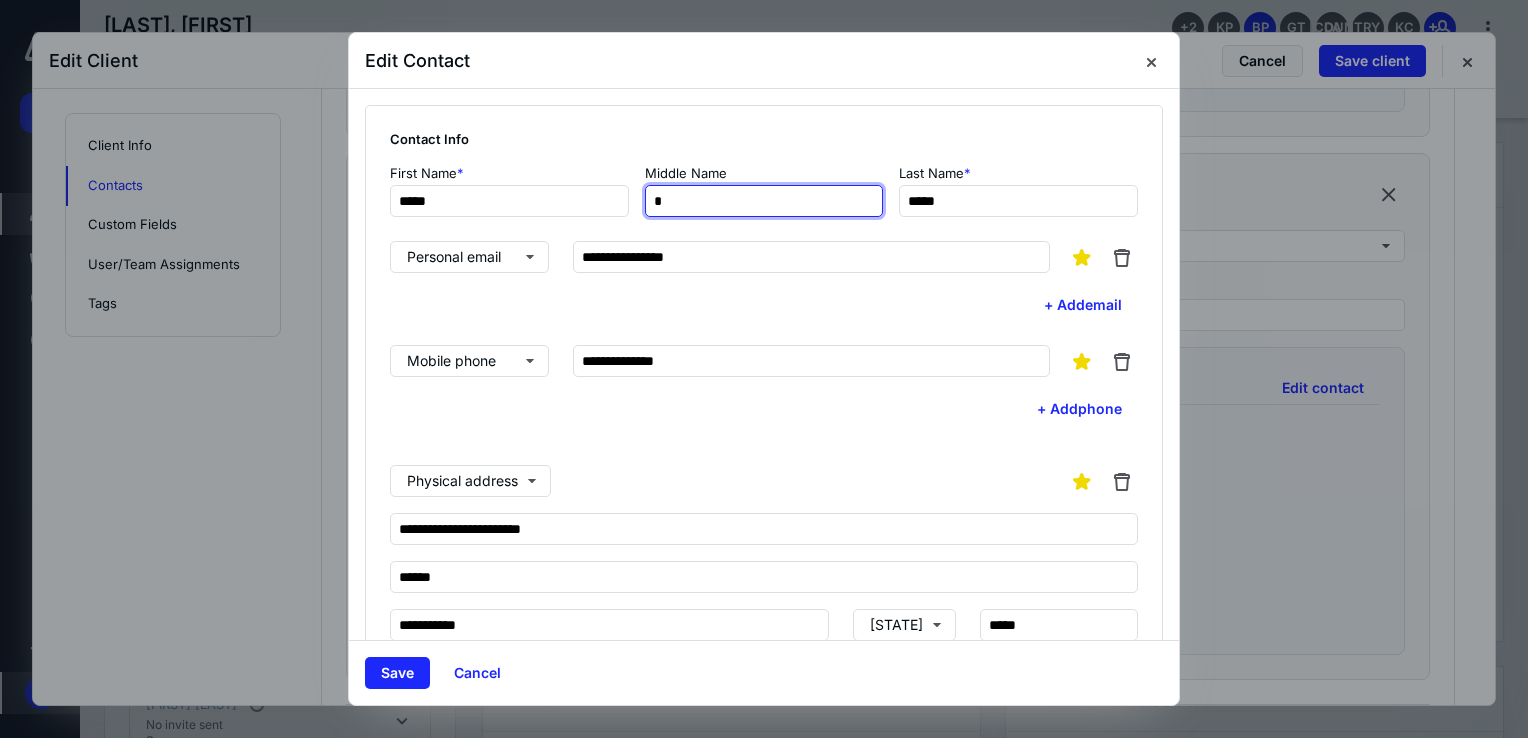 type on "*" 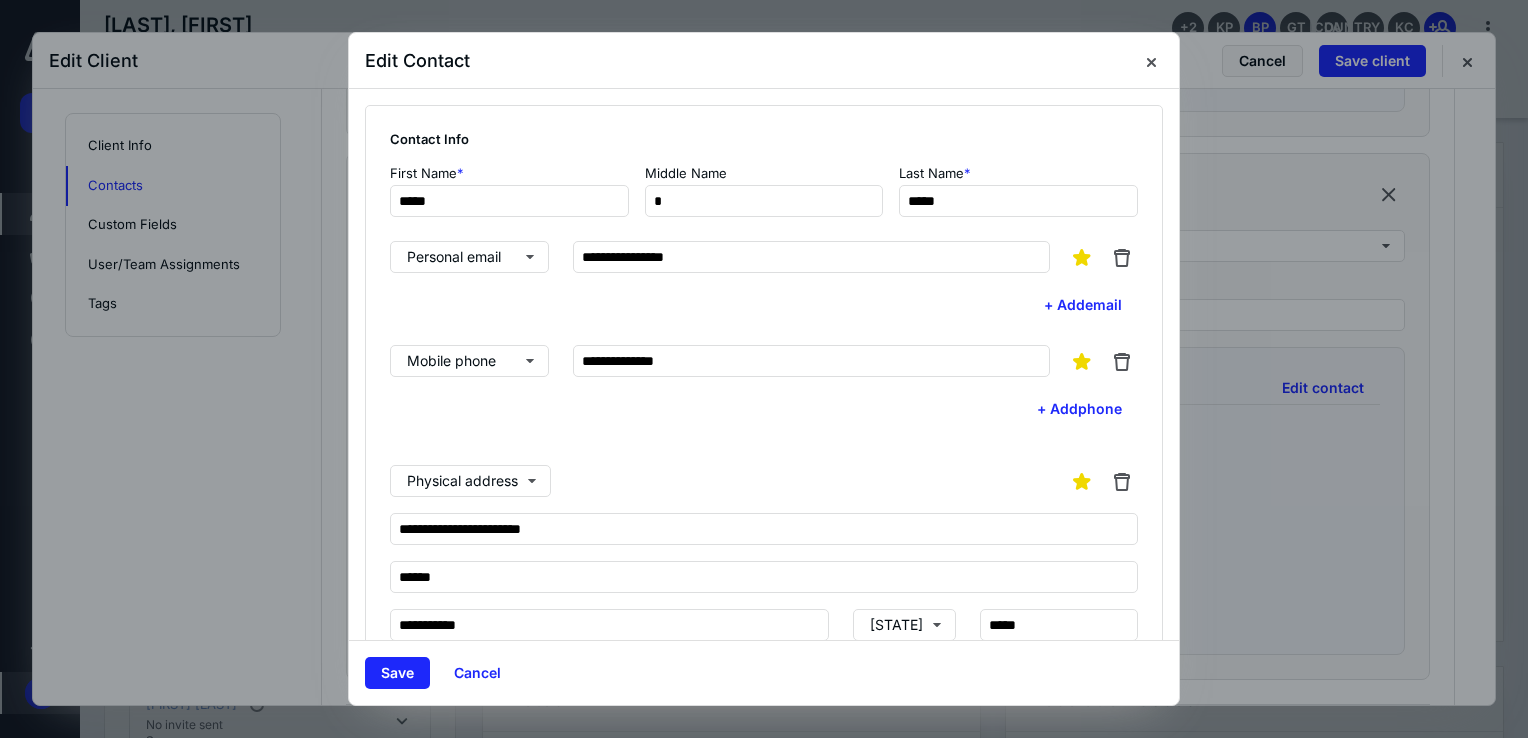 click on "**********" at bounding box center [764, 510] 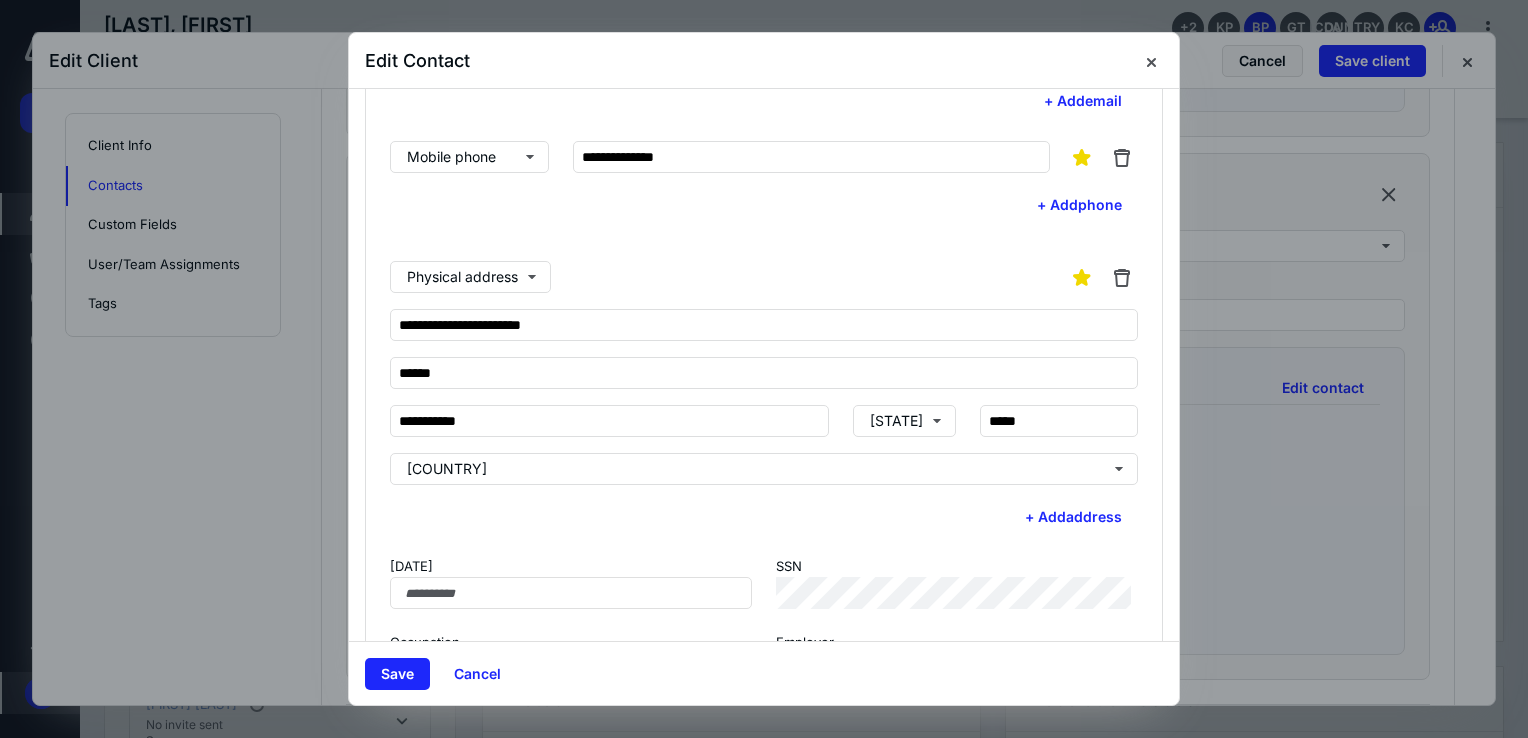 scroll, scrollTop: 288, scrollLeft: 0, axis: vertical 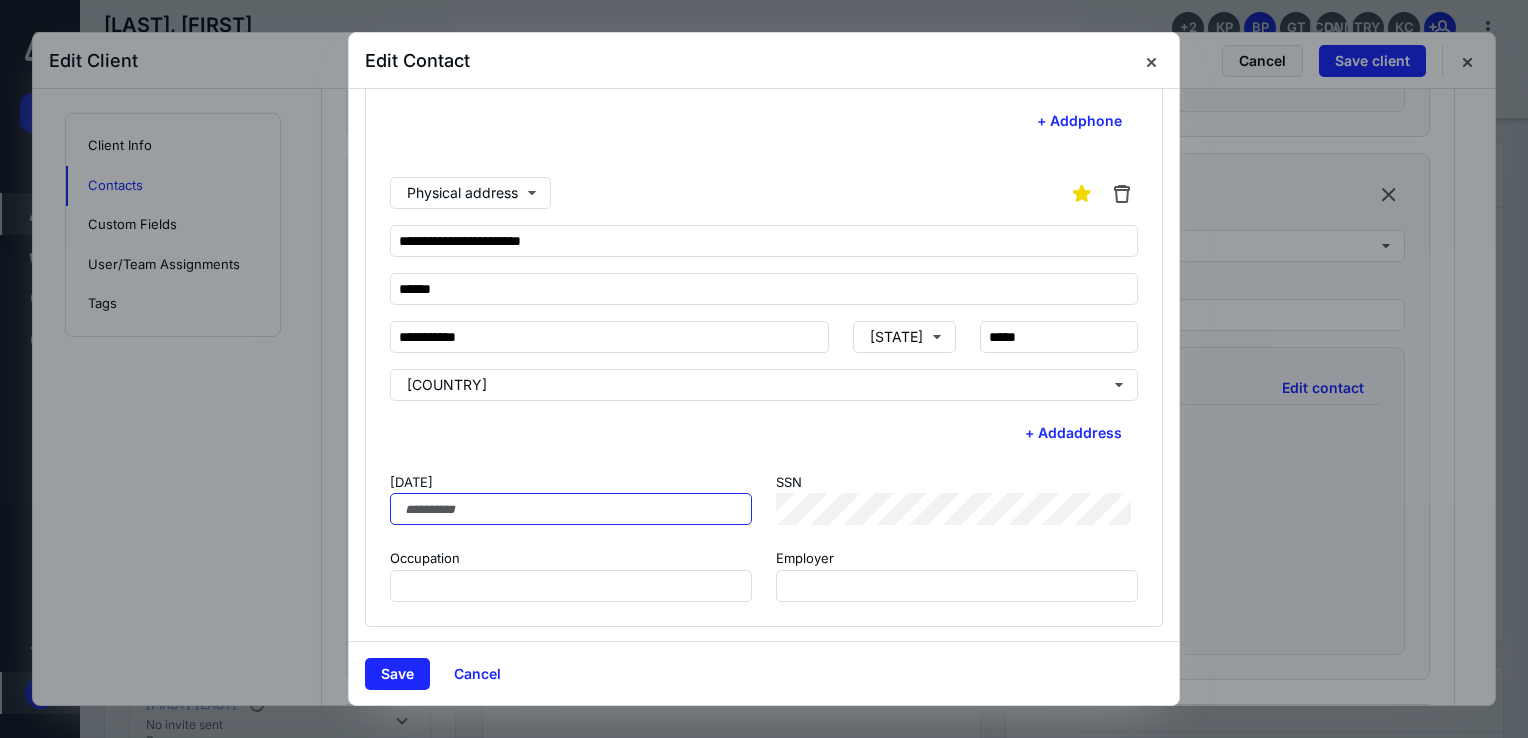 click on "[DATE]" at bounding box center (571, 509) 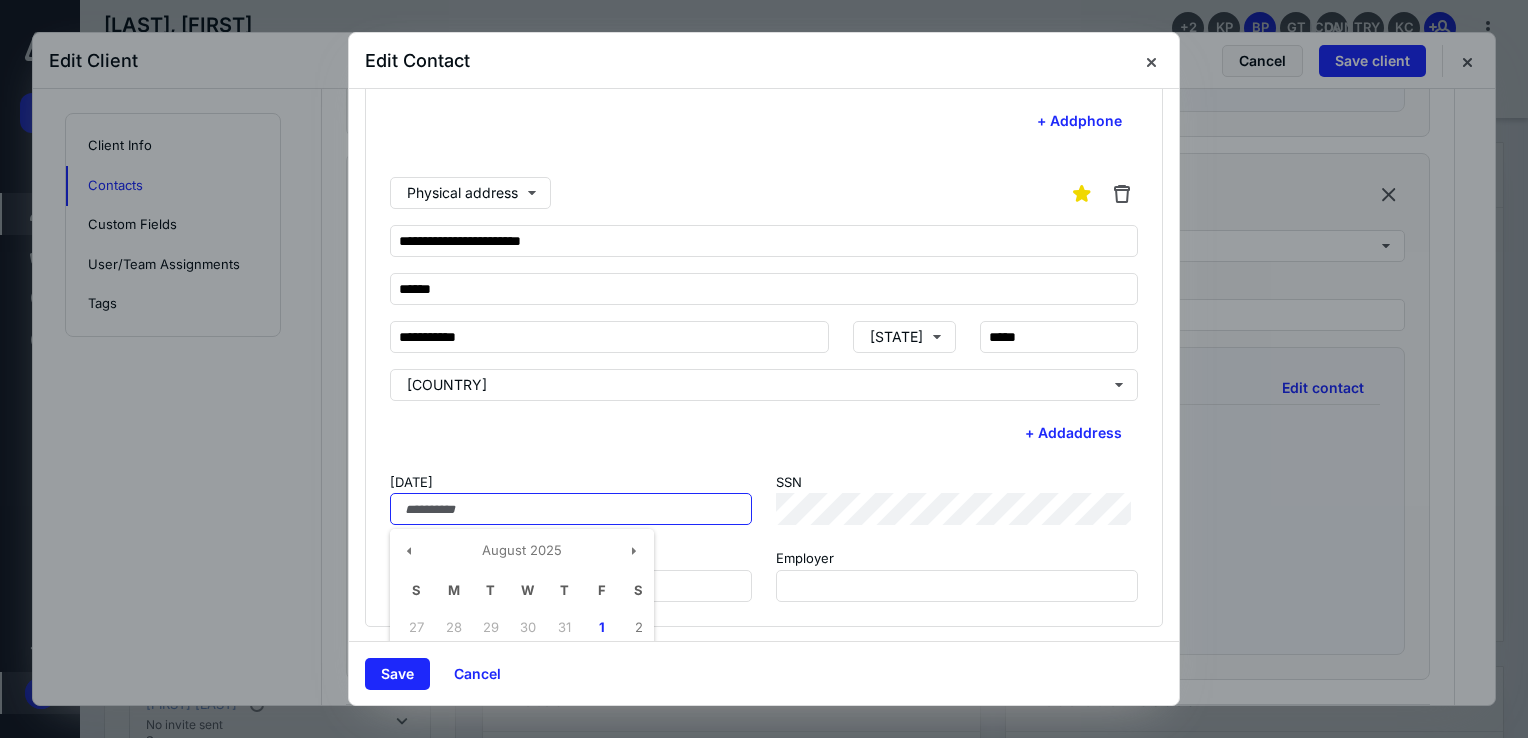 paste on "********" 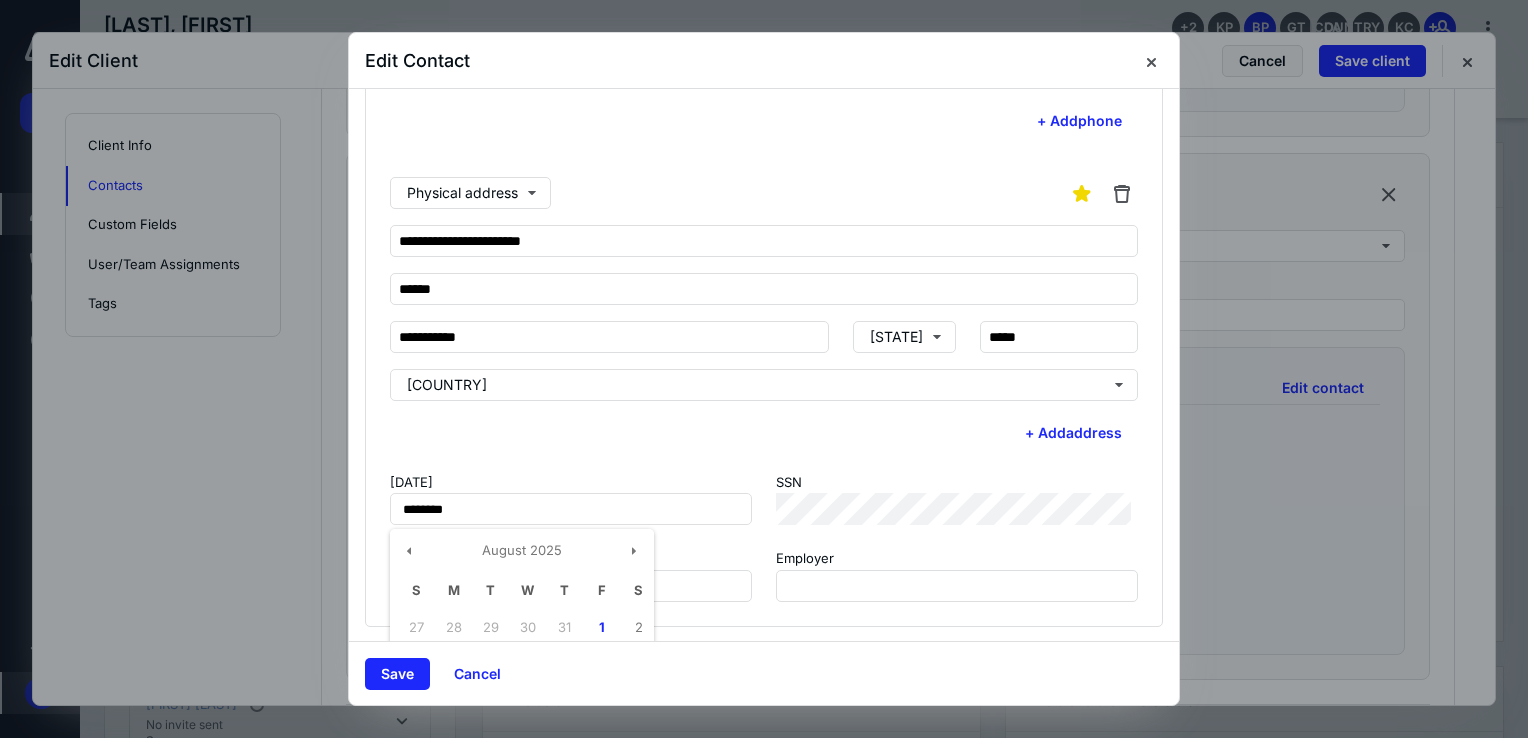 type on "**********" 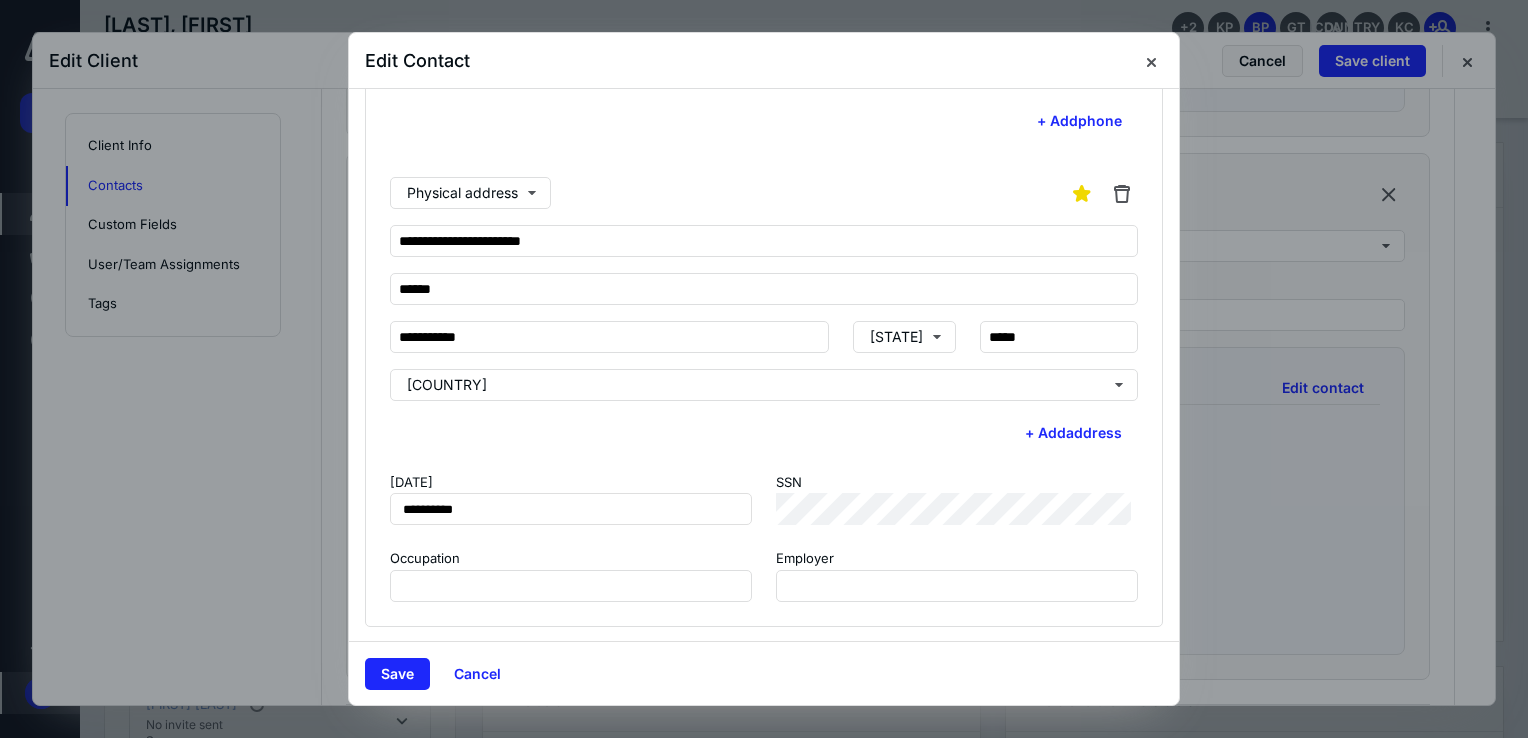 click at bounding box center (764, 369) 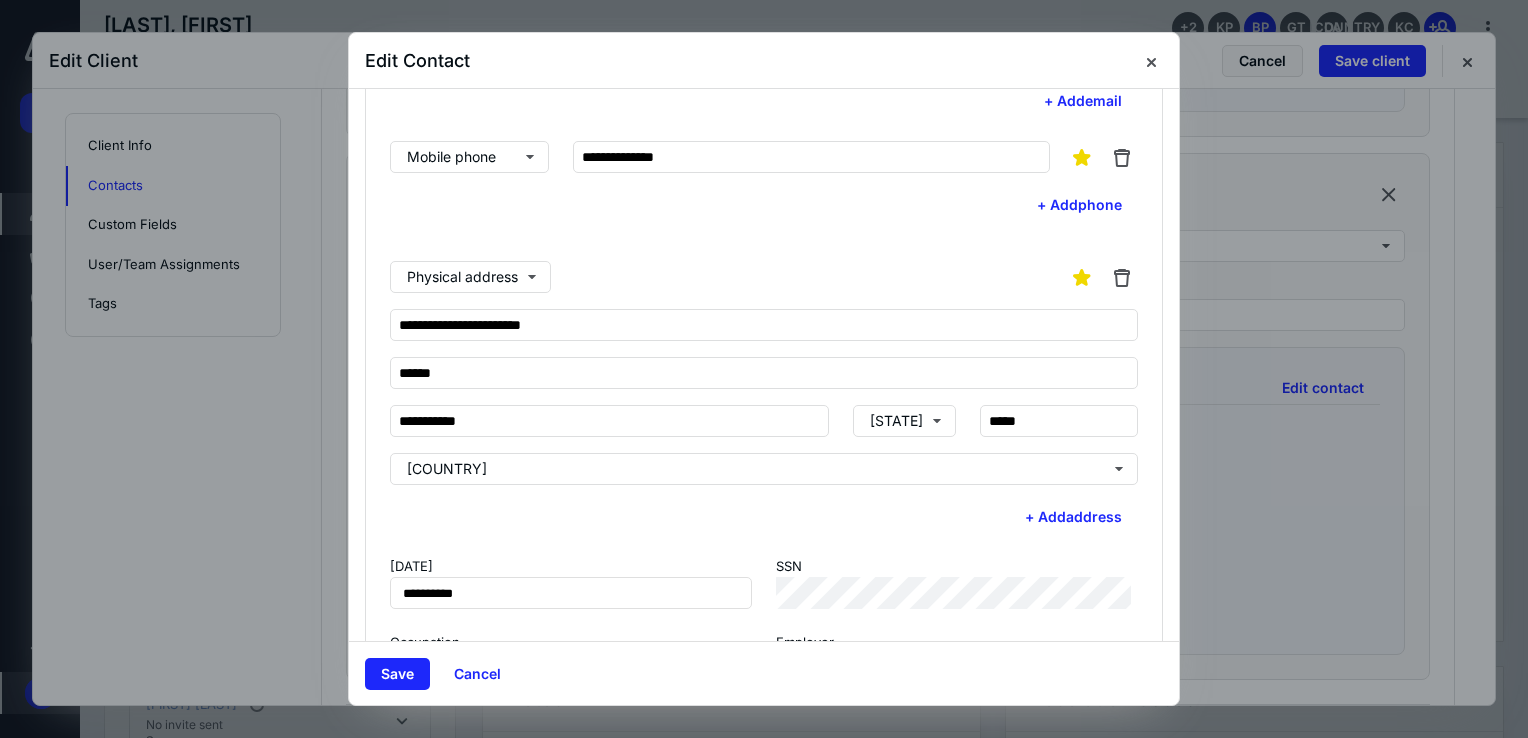 scroll, scrollTop: 288, scrollLeft: 0, axis: vertical 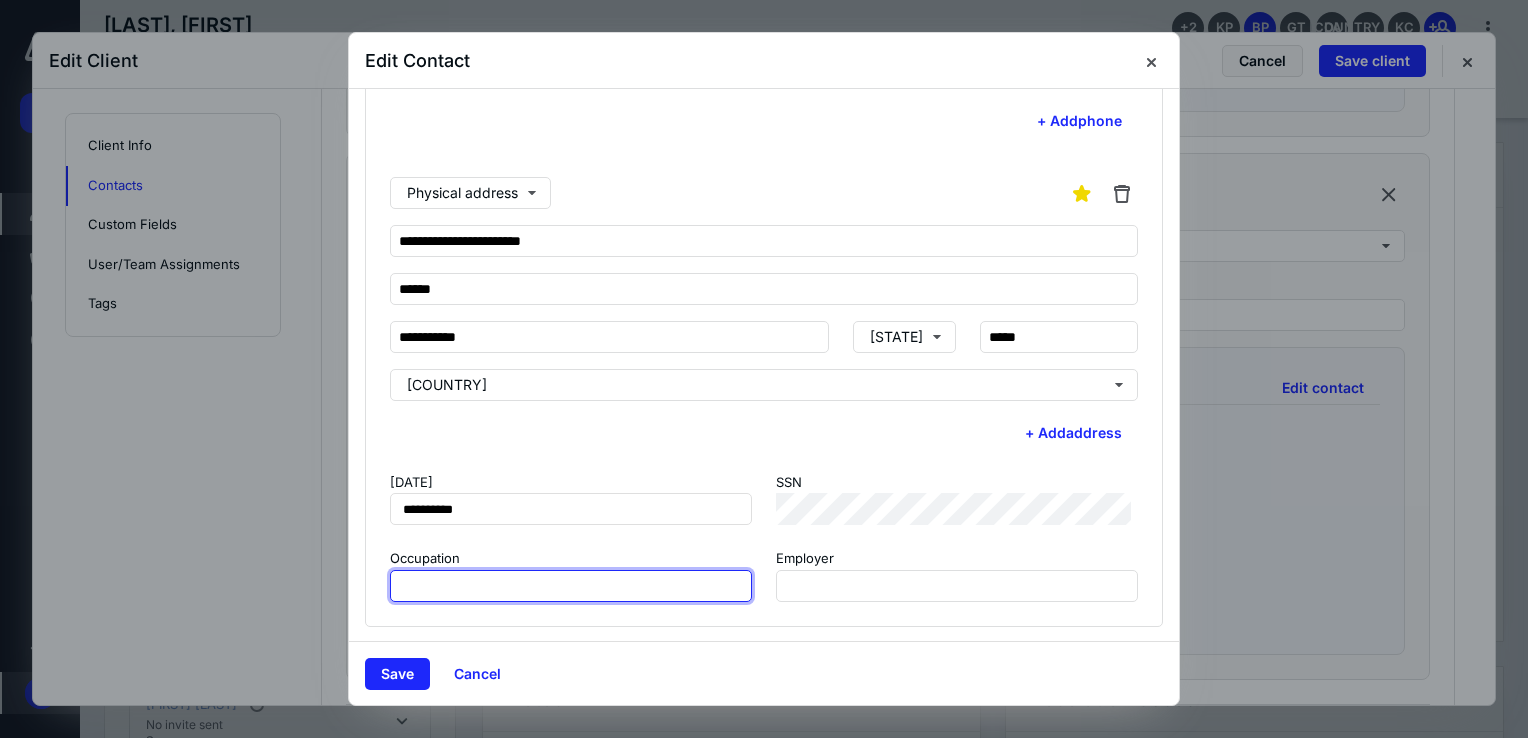 click at bounding box center (571, 586) 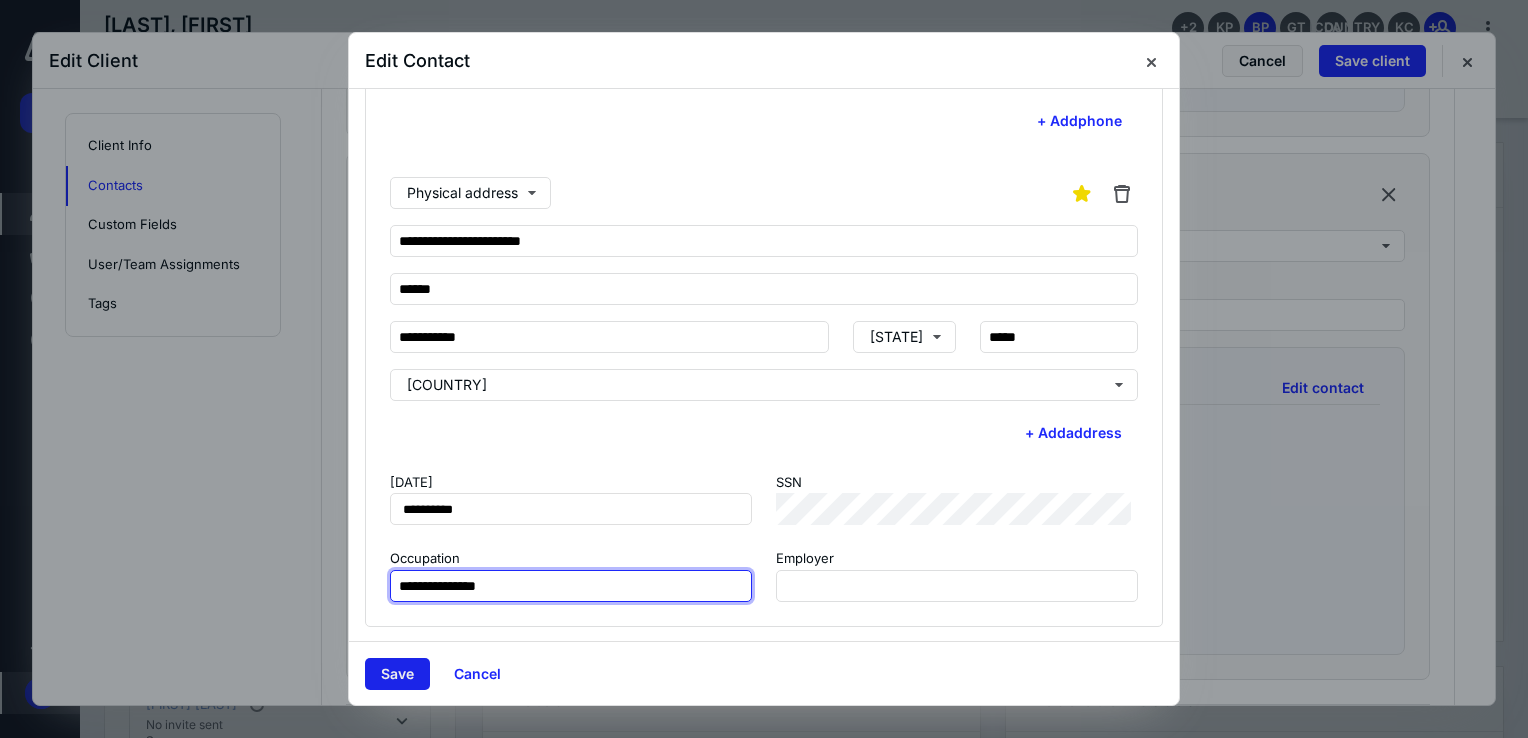 type on "**********" 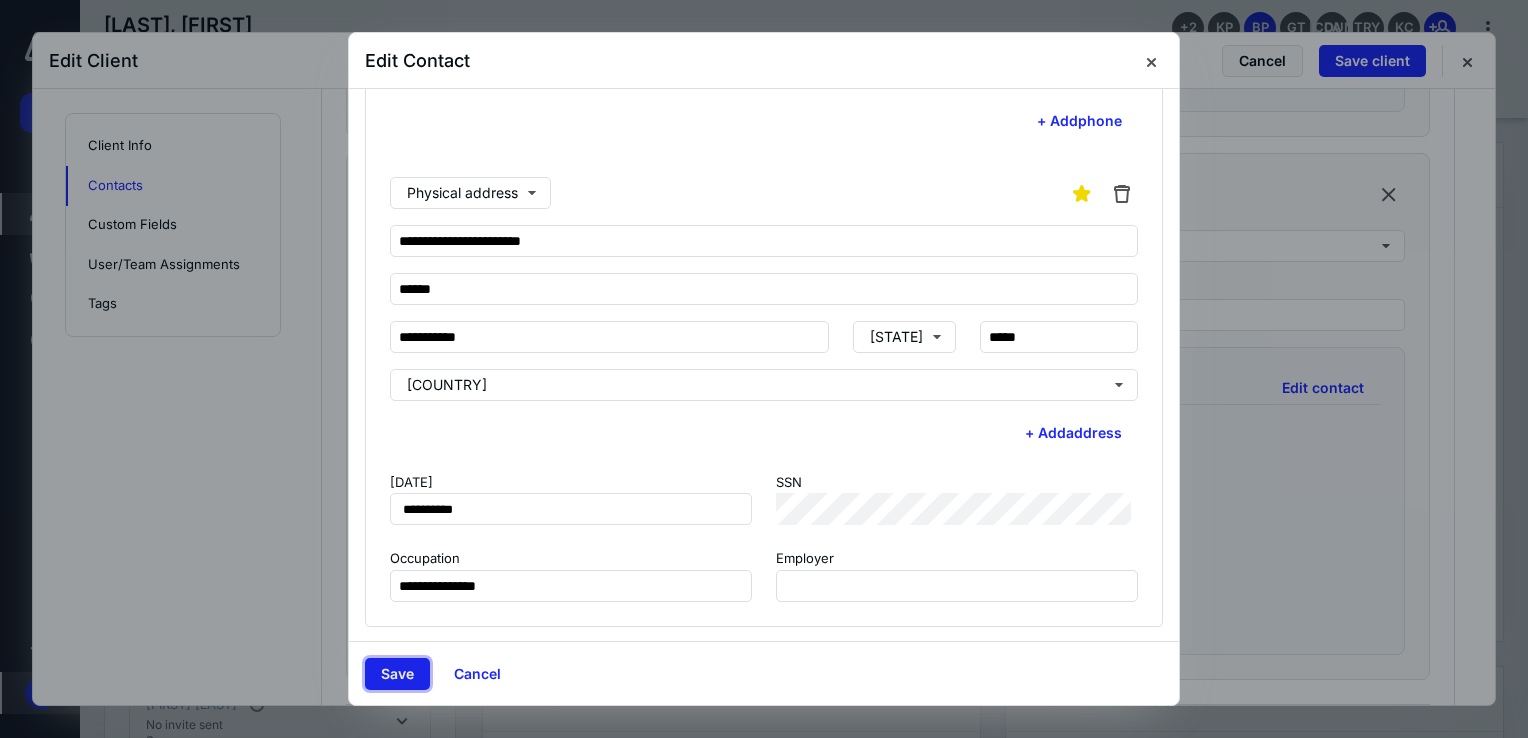 click on "Save" at bounding box center (397, 674) 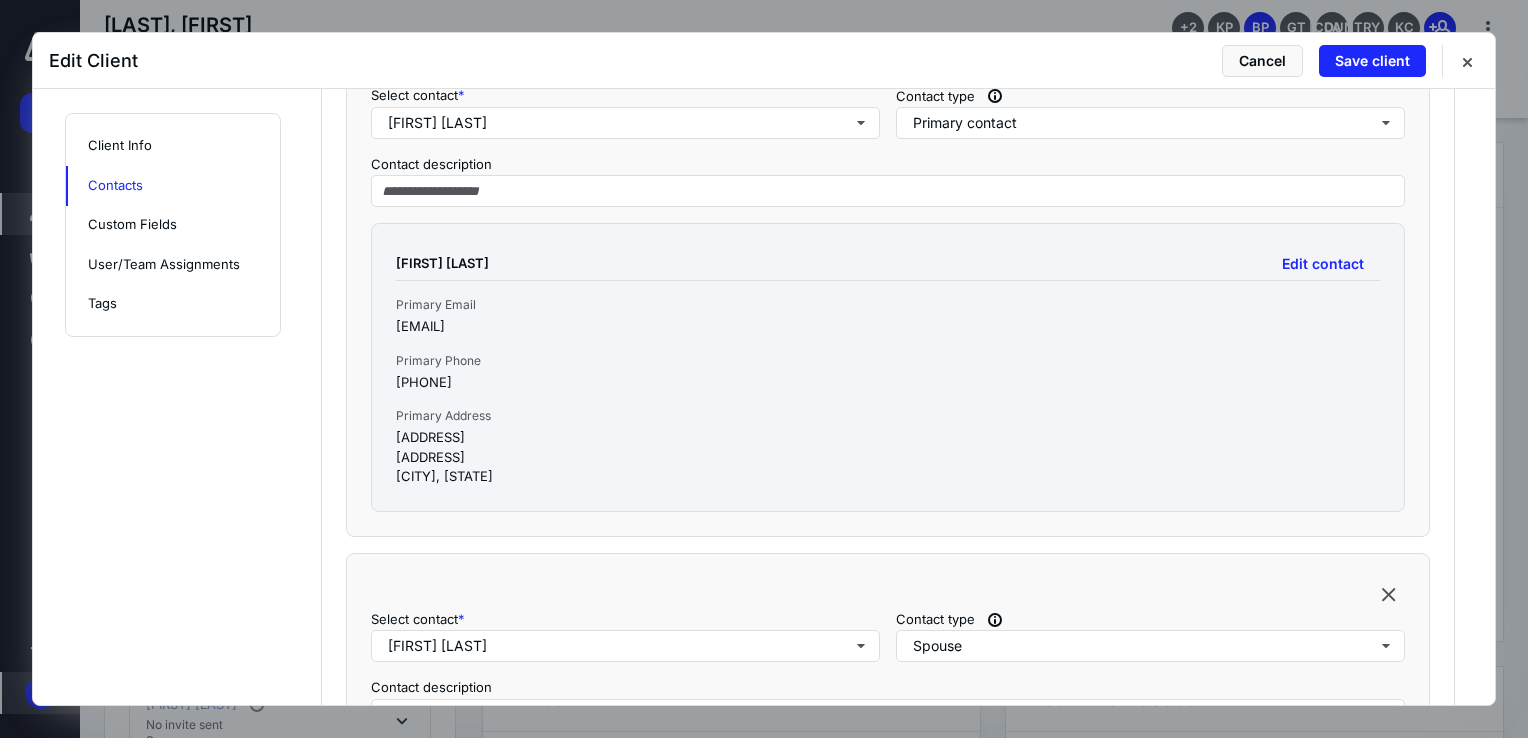 scroll, scrollTop: 700, scrollLeft: 0, axis: vertical 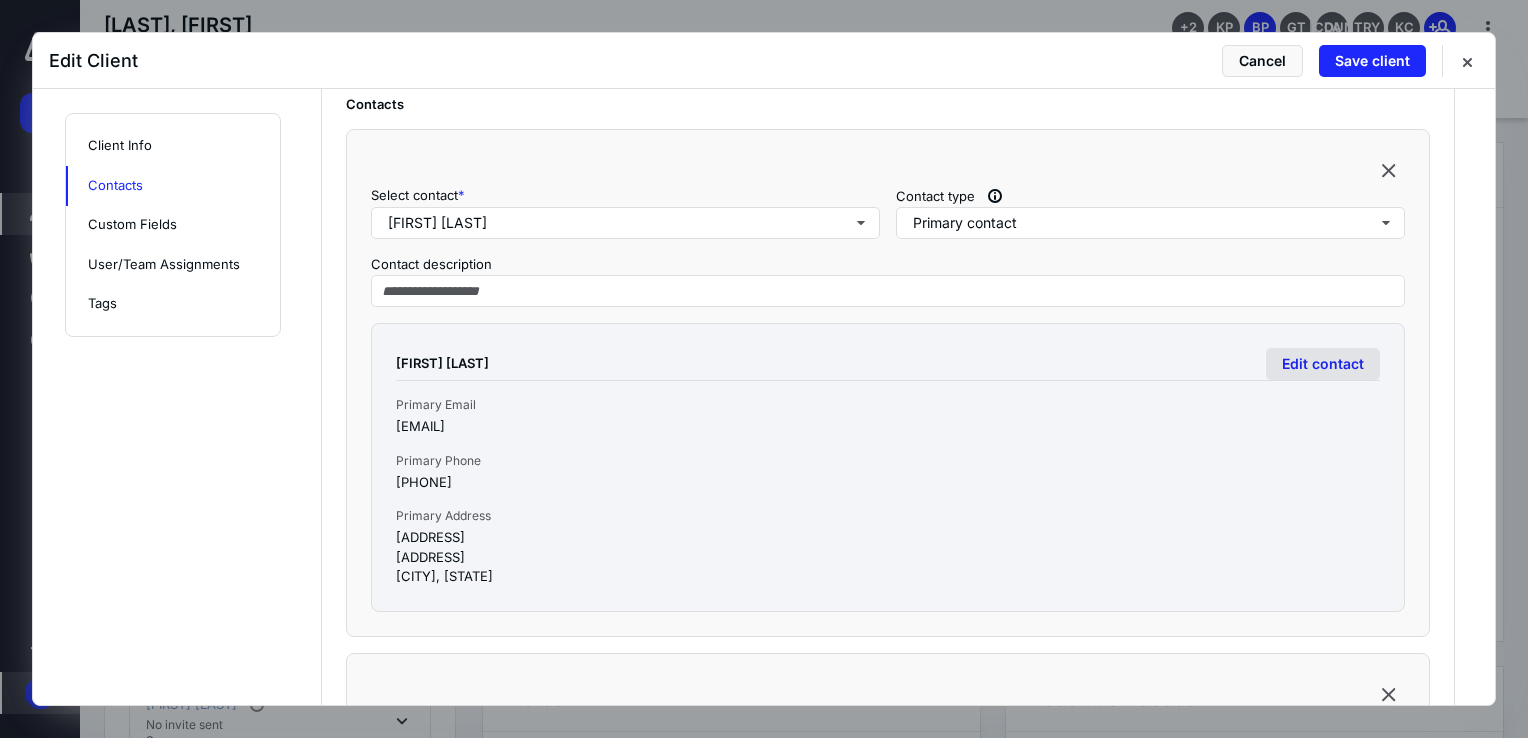 click on "Edit contact" at bounding box center (1323, 364) 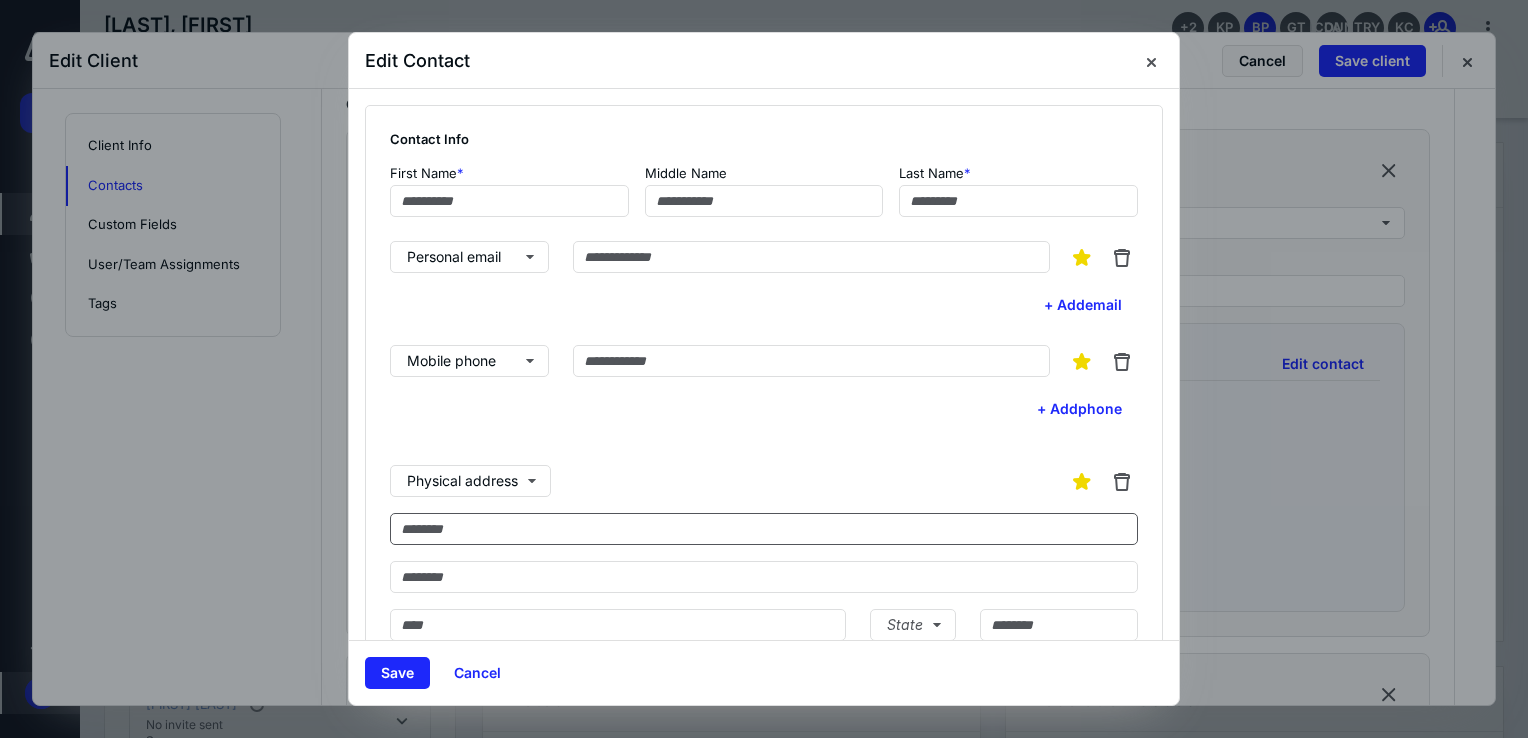 type on "******" 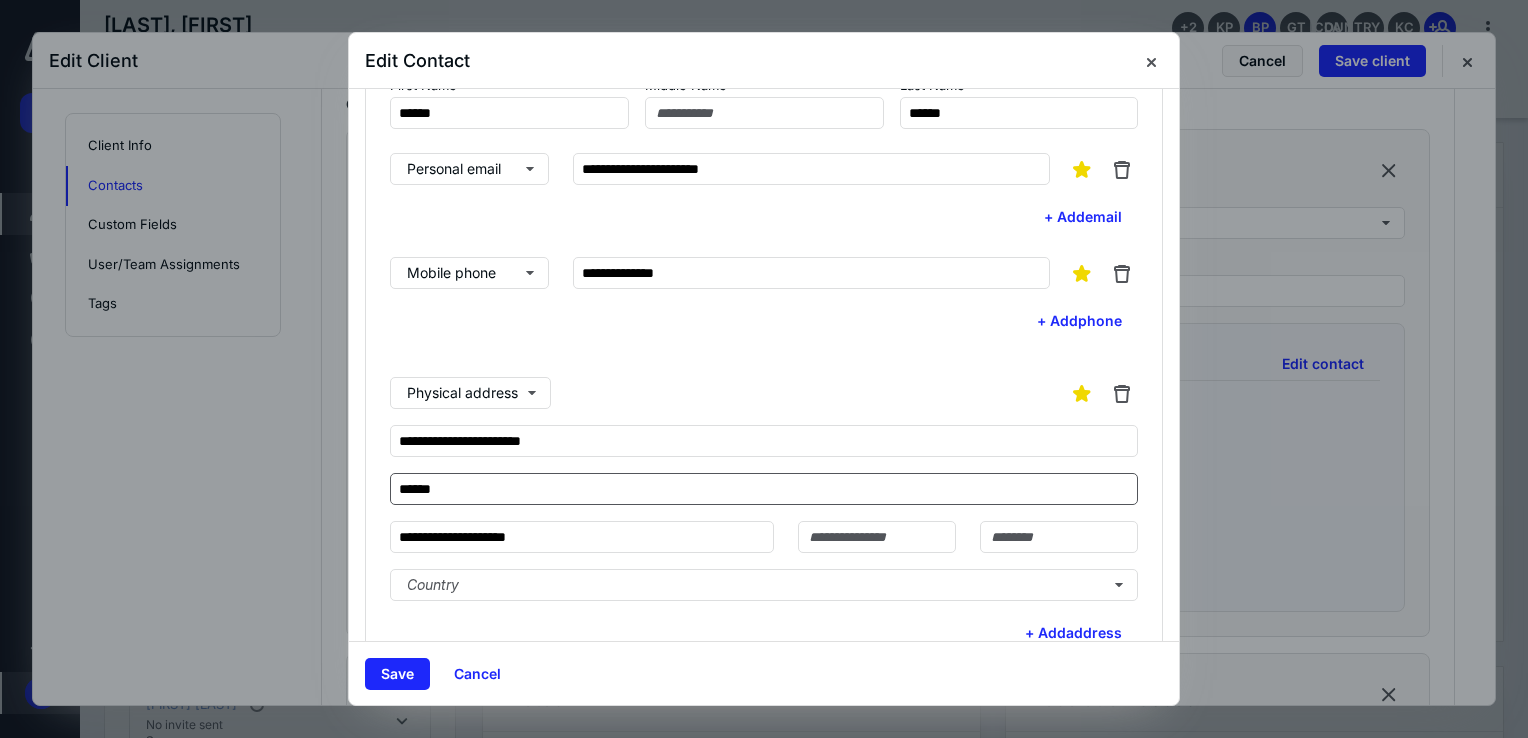 scroll, scrollTop: 288, scrollLeft: 0, axis: vertical 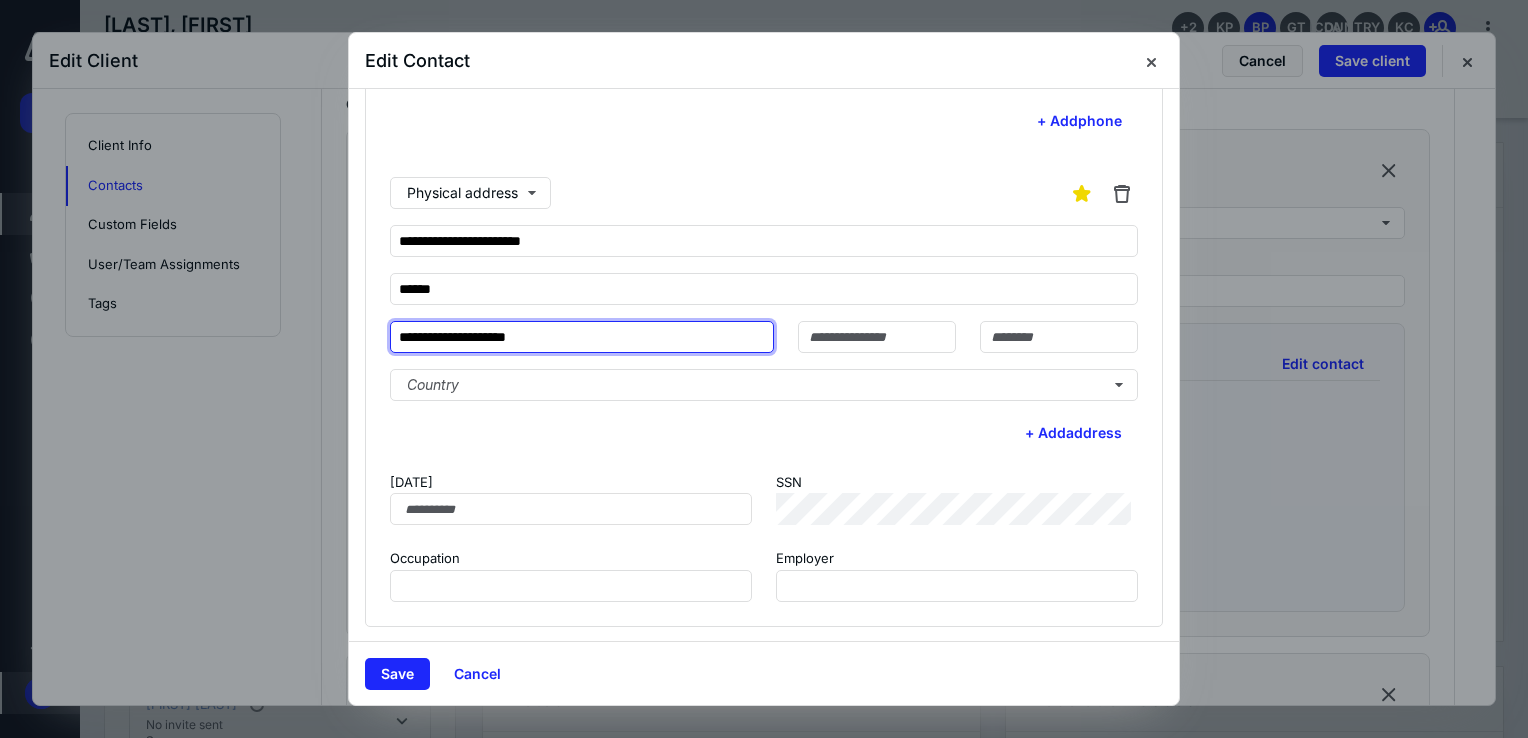 drag, startPoint x: 478, startPoint y: 339, endPoint x: 558, endPoint y: 339, distance: 80 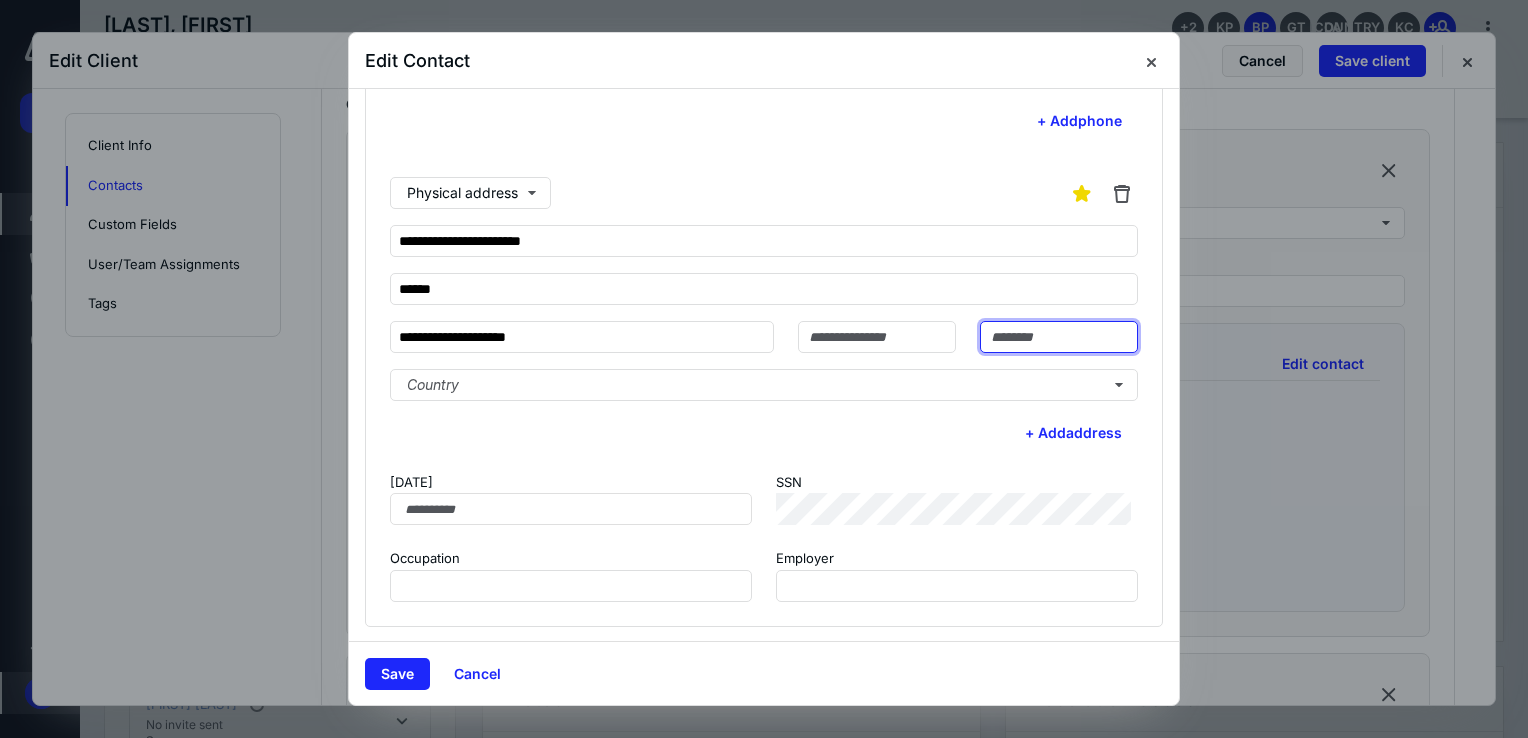click at bounding box center (1059, 337) 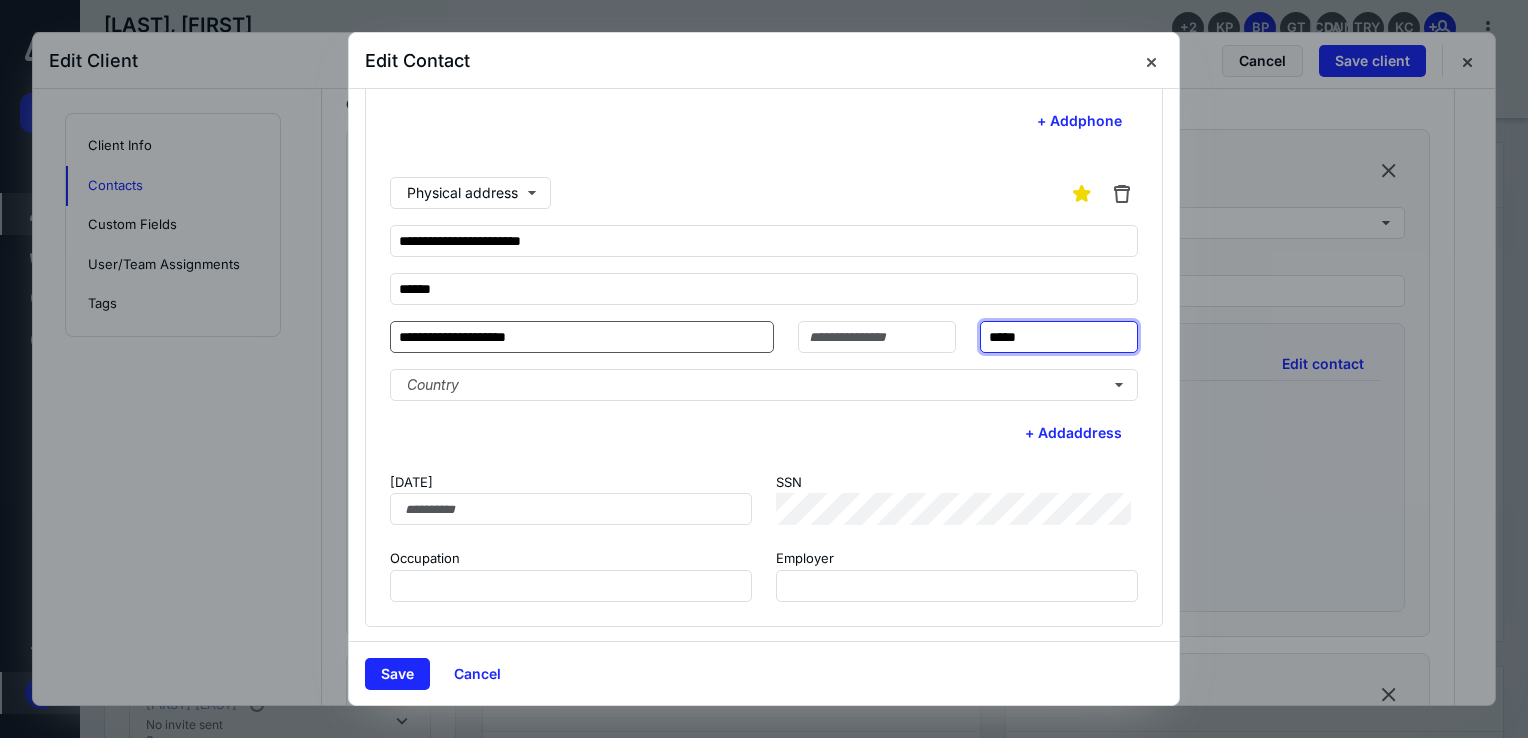 type on "*****" 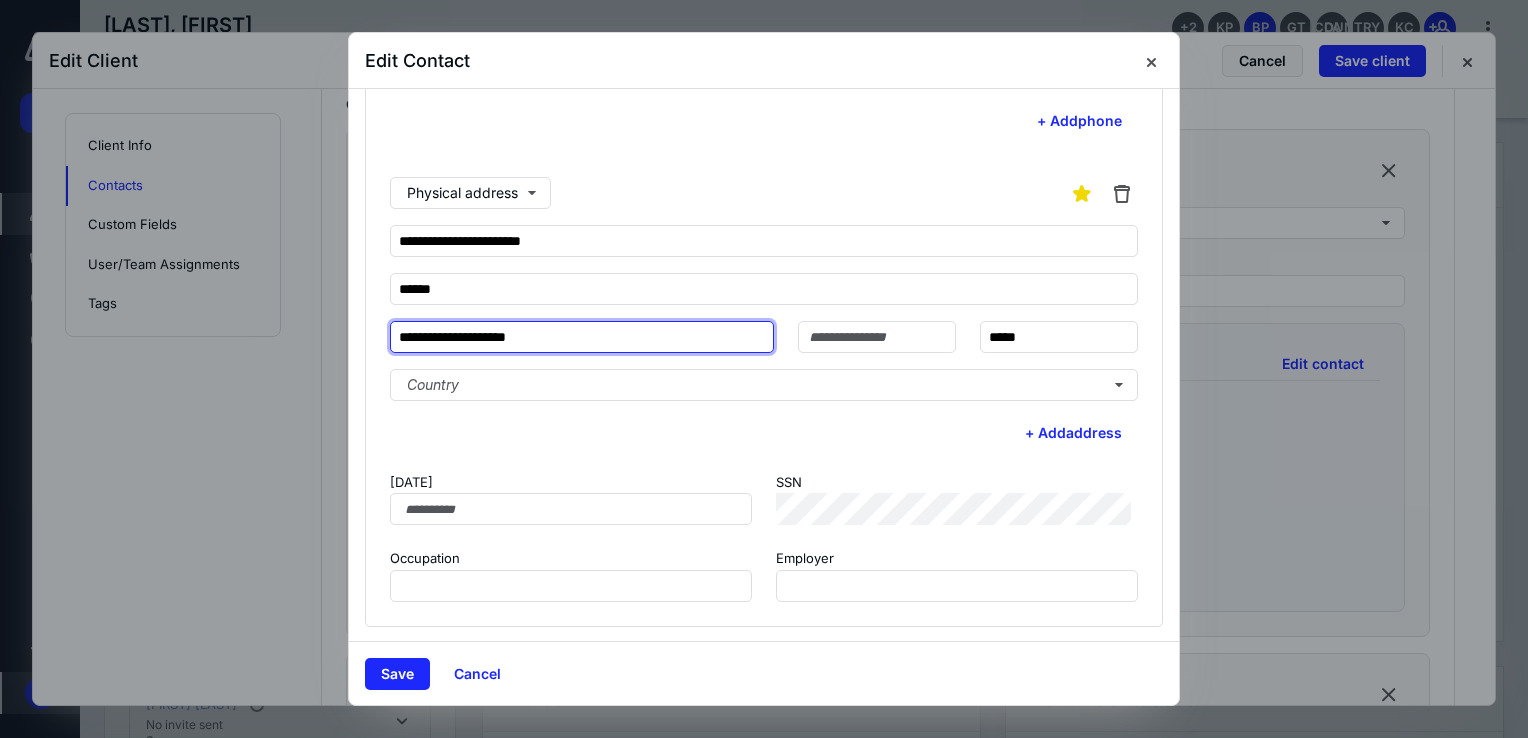 drag, startPoint x: 481, startPoint y: 335, endPoint x: 568, endPoint y: 336, distance: 87.005745 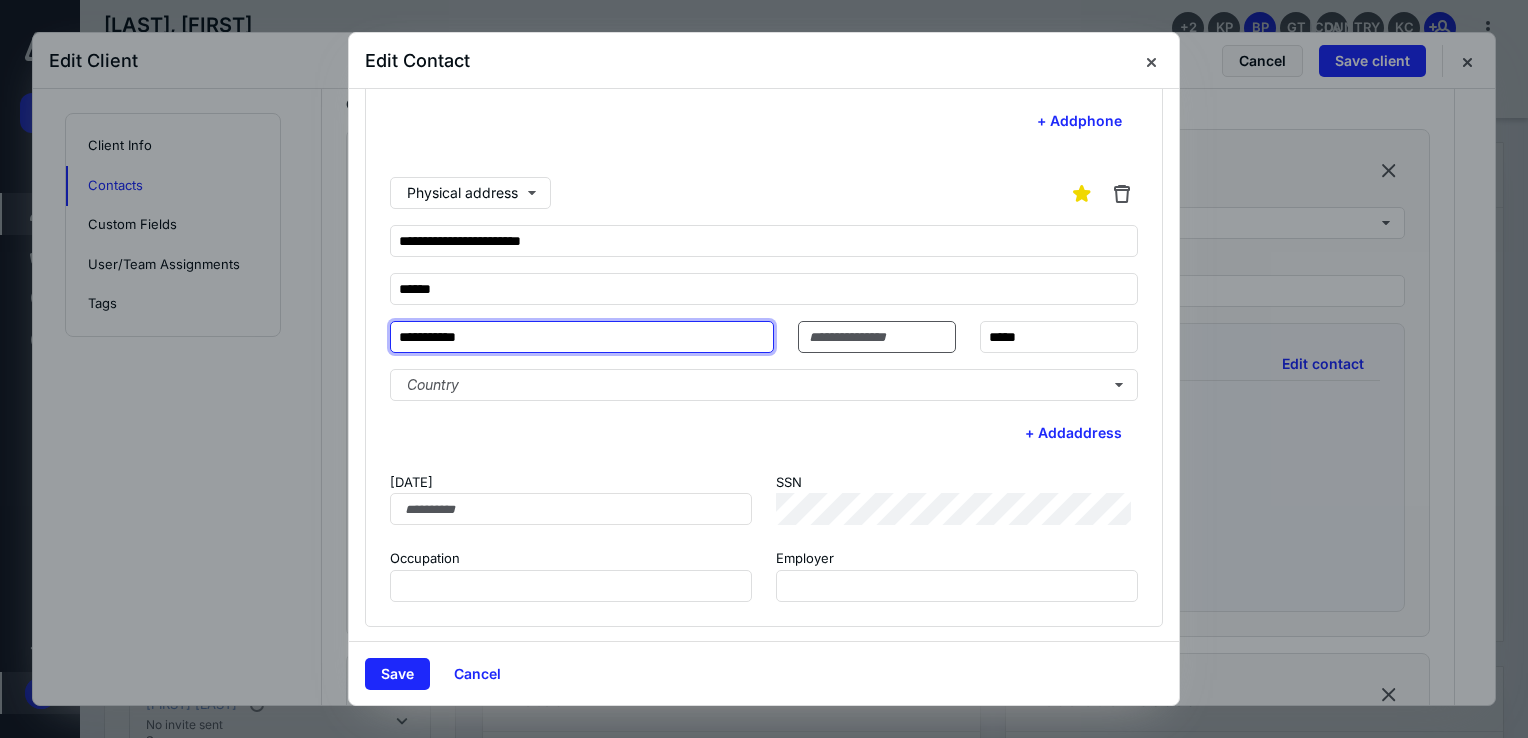 type on "**********" 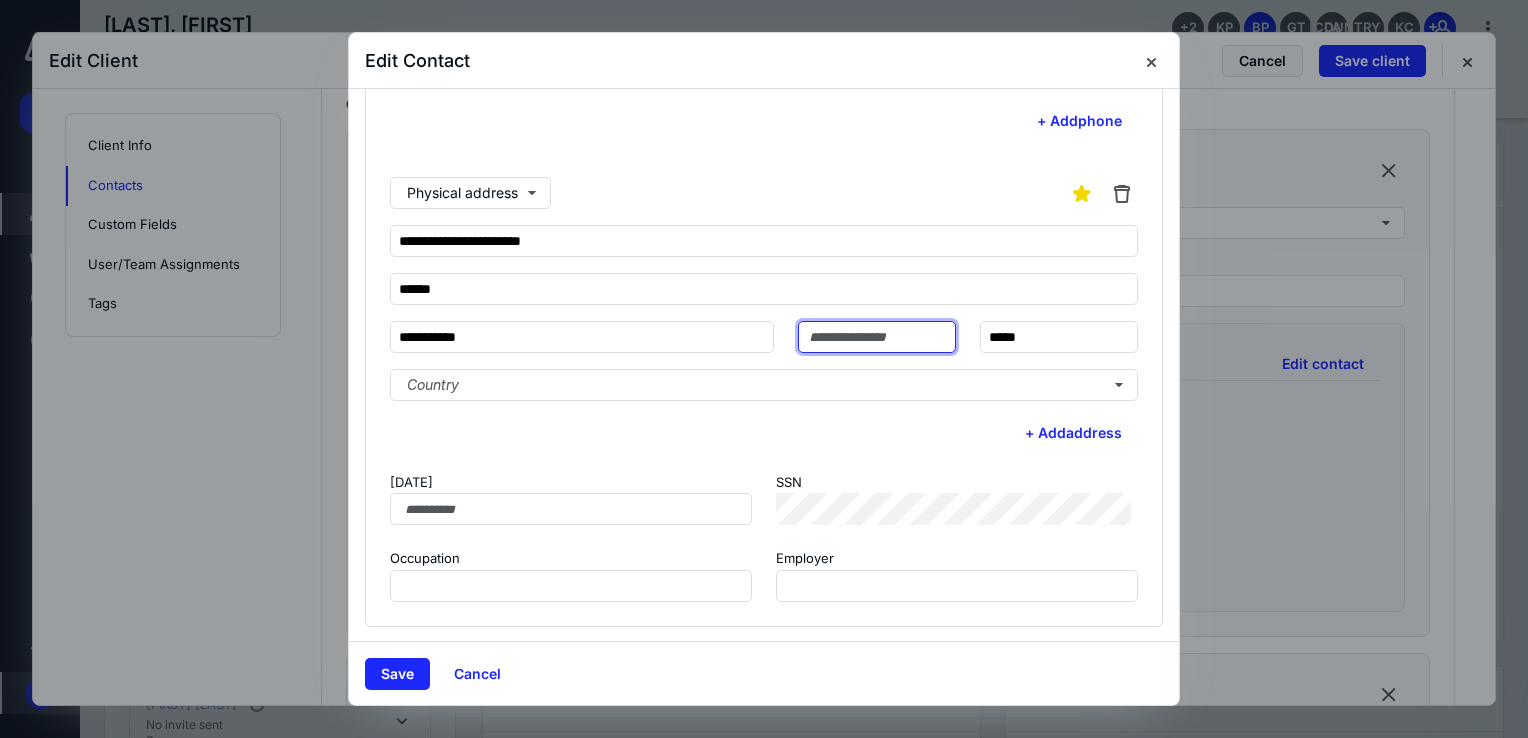 click at bounding box center (877, 337) 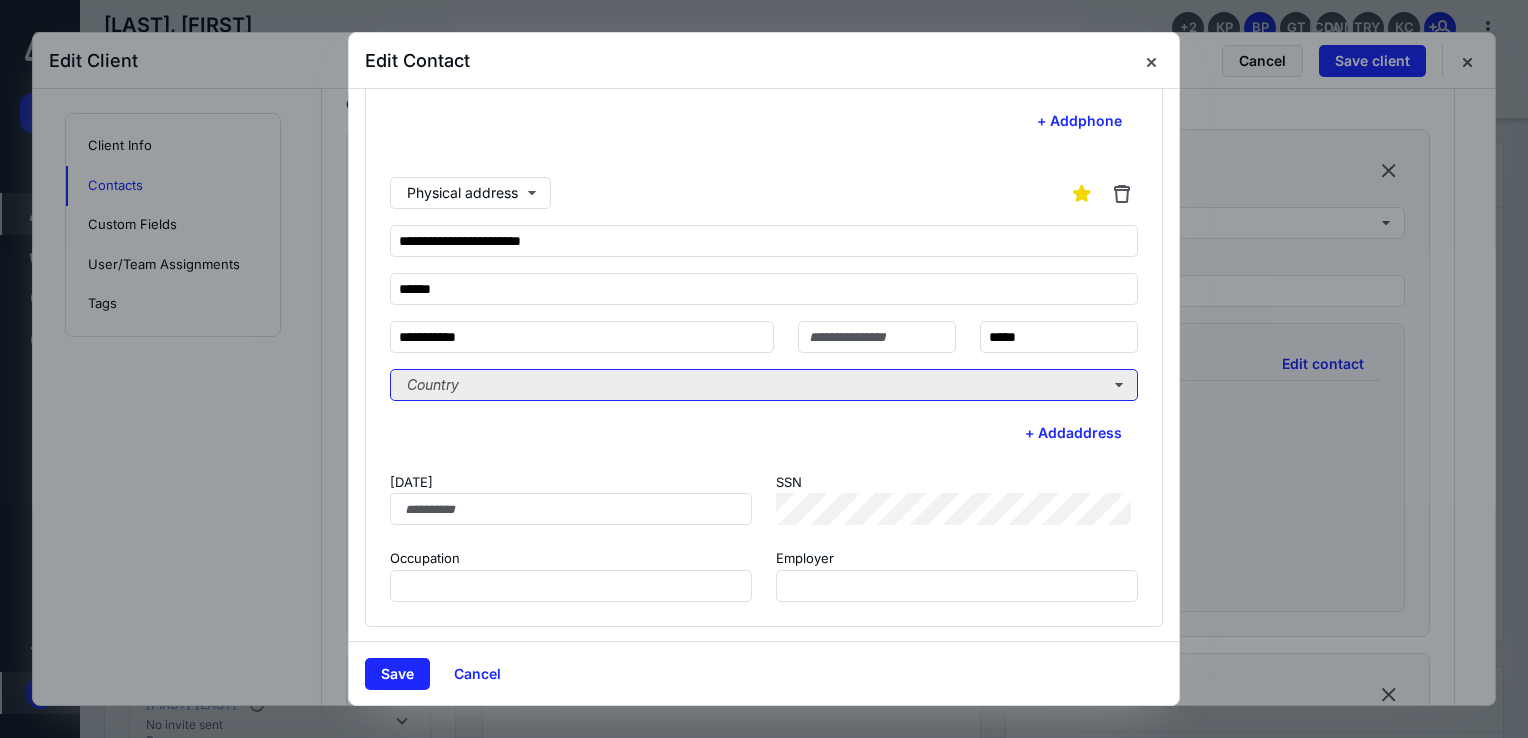 click on "Country" at bounding box center (764, 385) 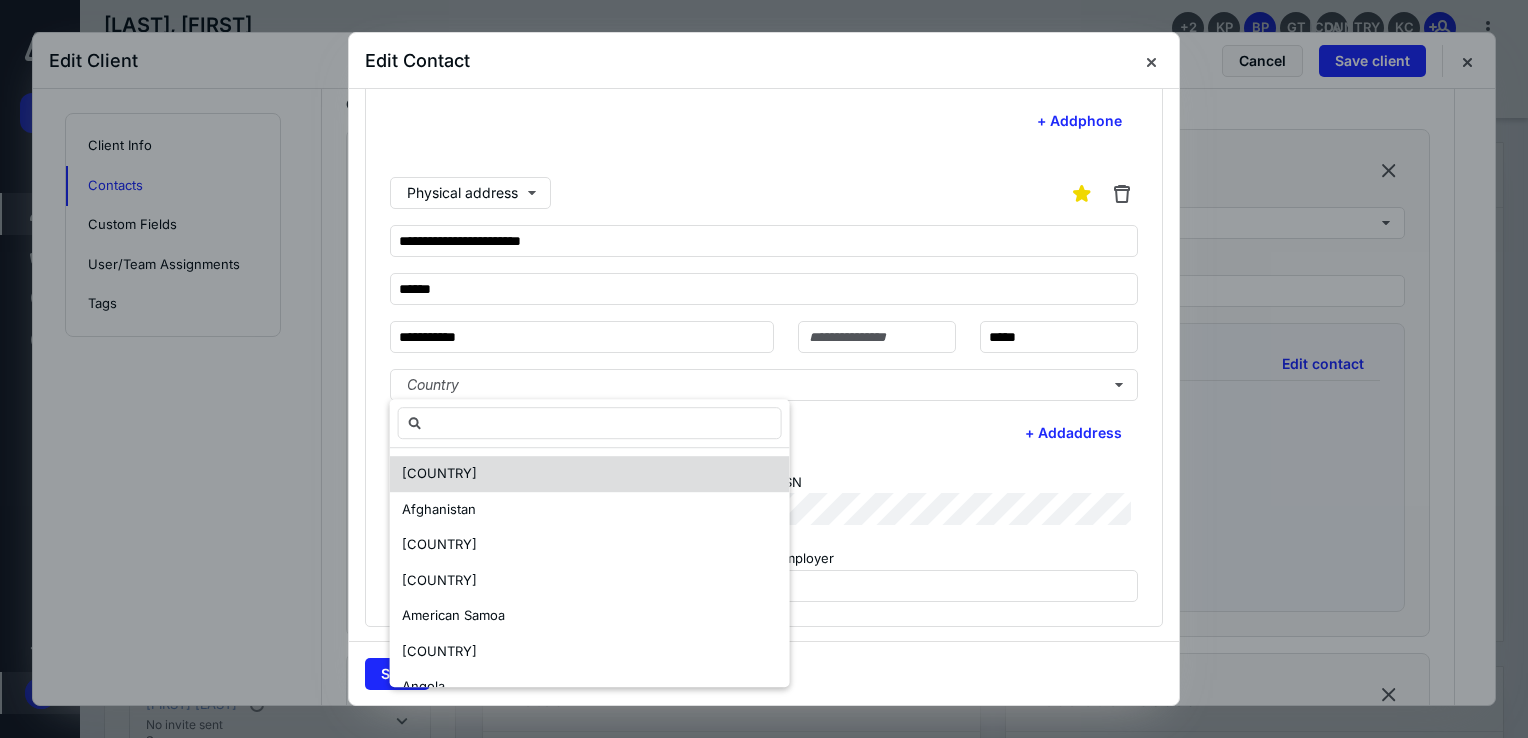 click on "[COUNTRY]" at bounding box center [439, 473] 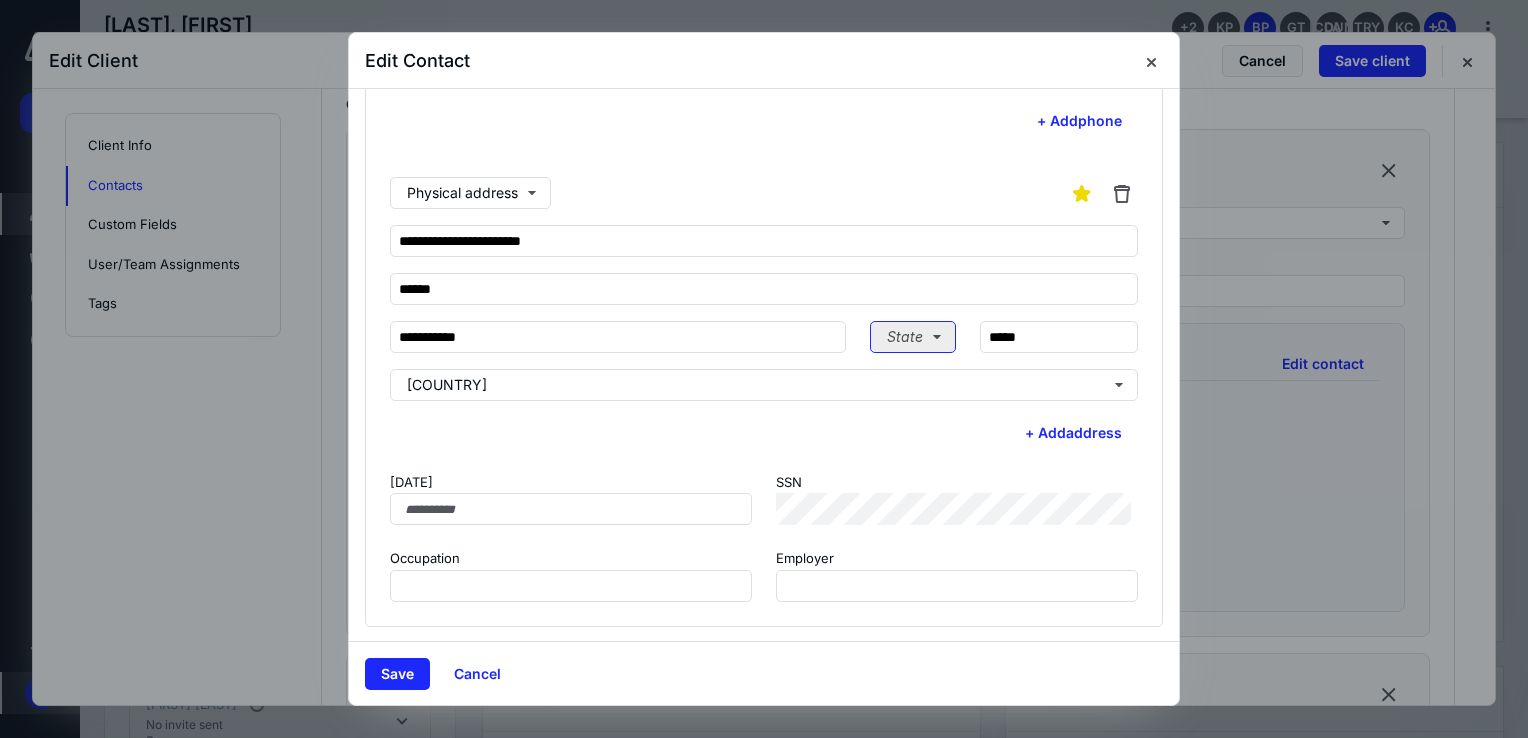 click on "State" at bounding box center [913, 337] 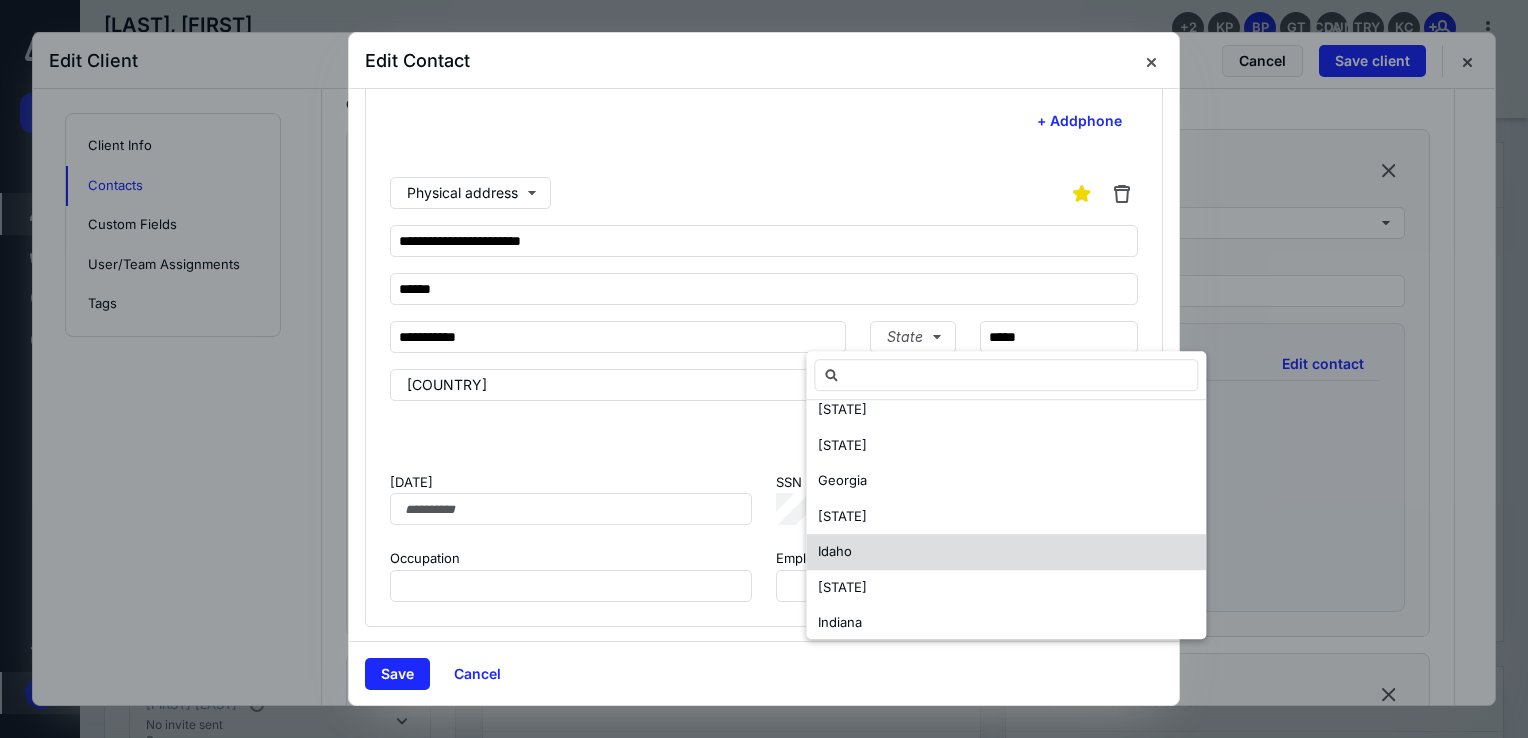 scroll, scrollTop: 700, scrollLeft: 0, axis: vertical 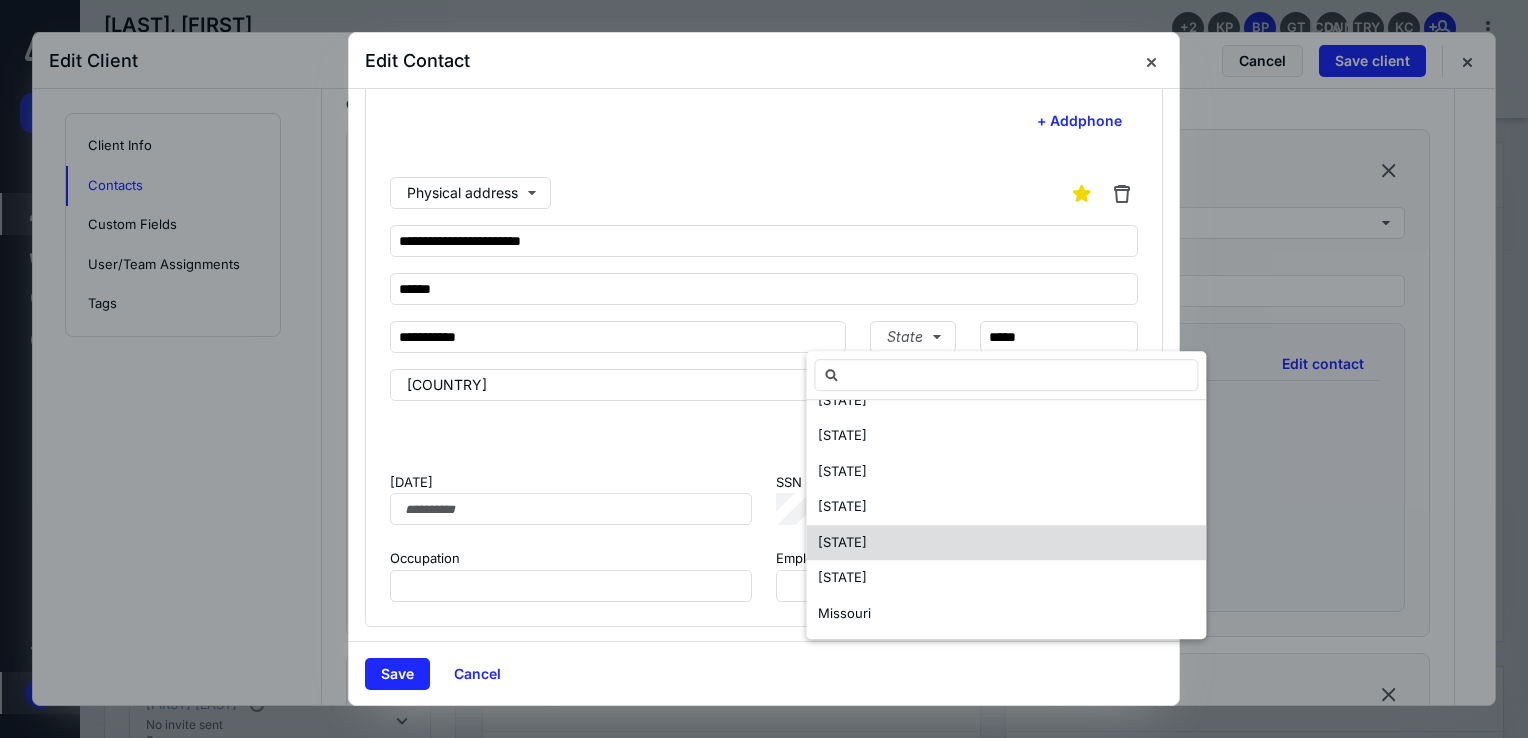 click on "[STATE]" at bounding box center (842, 542) 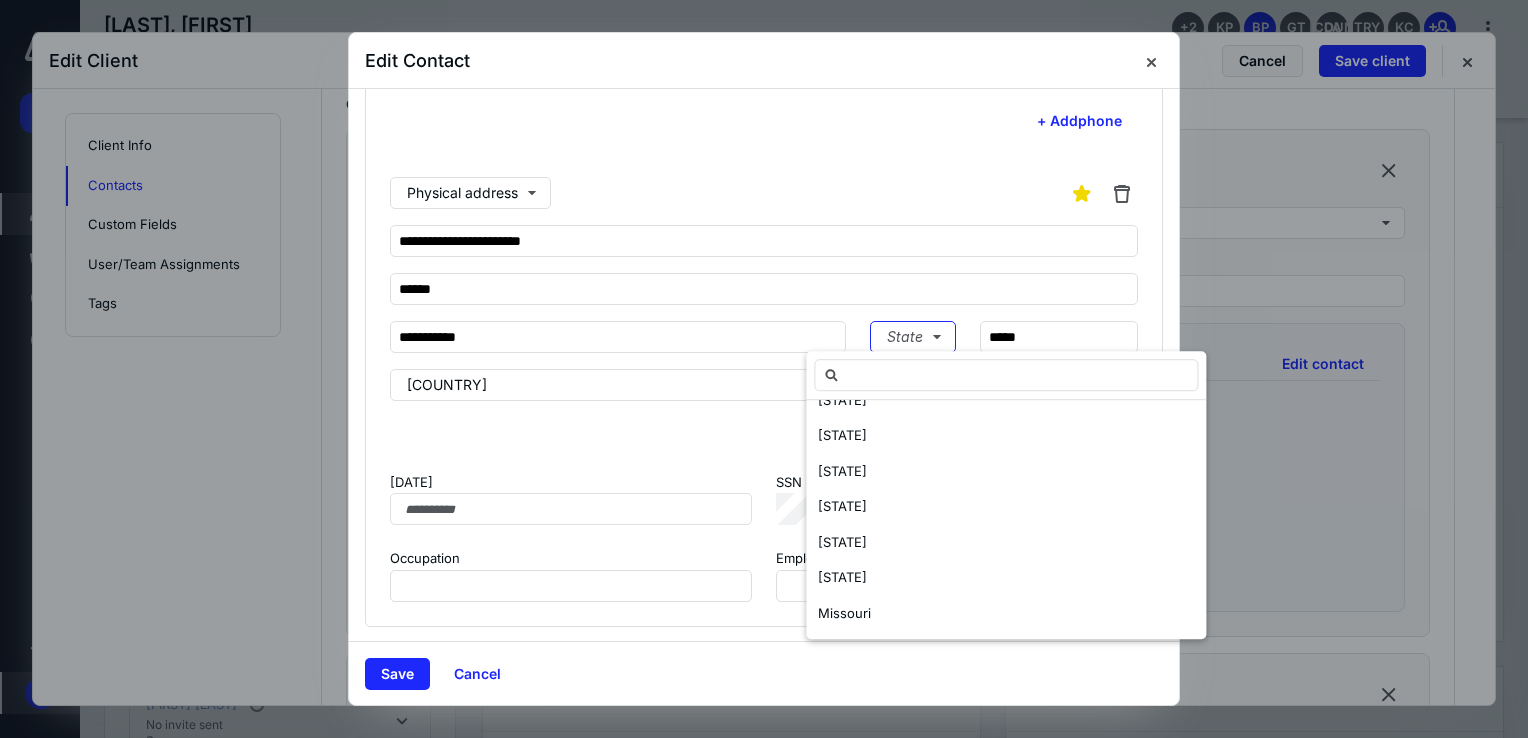 scroll, scrollTop: 8, scrollLeft: 0, axis: vertical 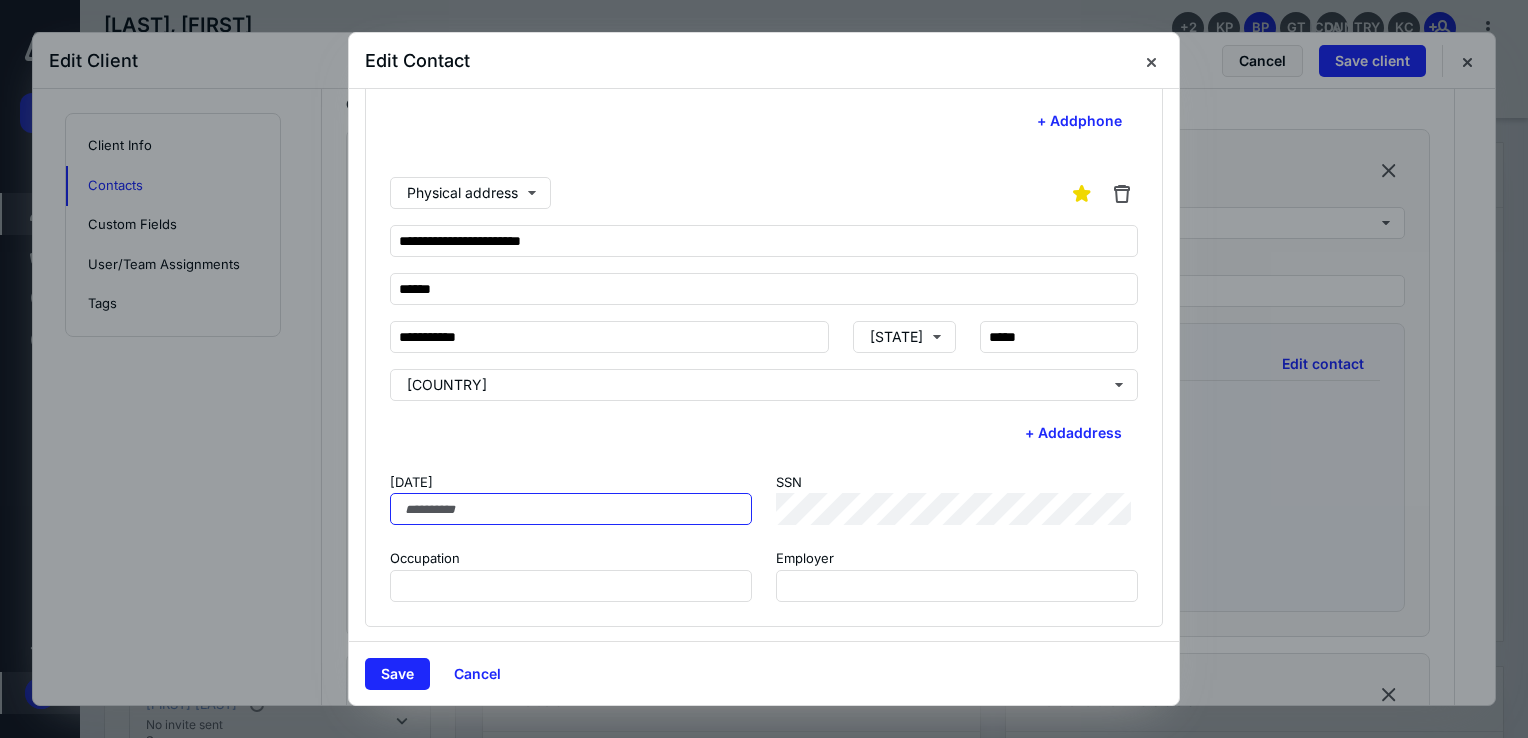 click on "[DATE]" at bounding box center (571, 509) 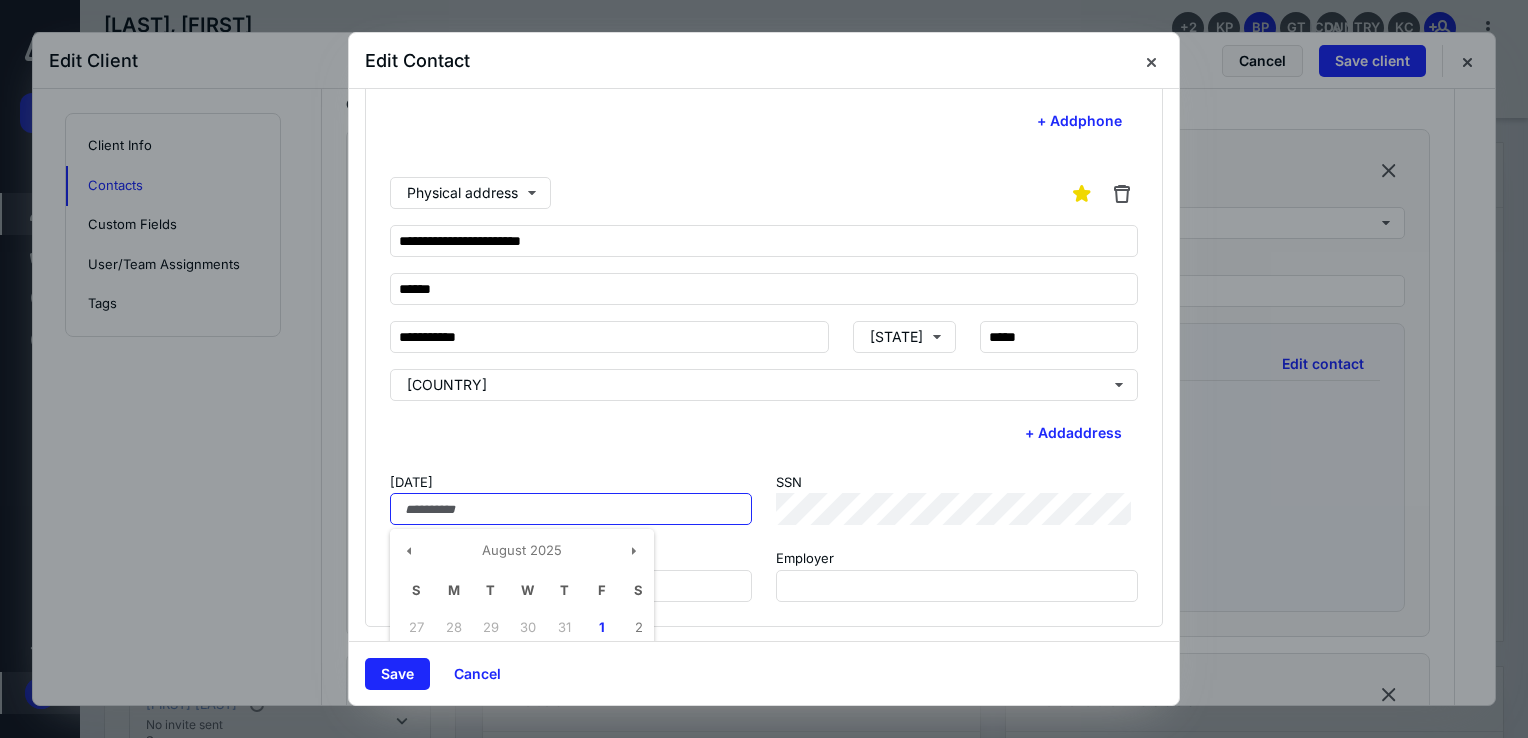 paste on "********" 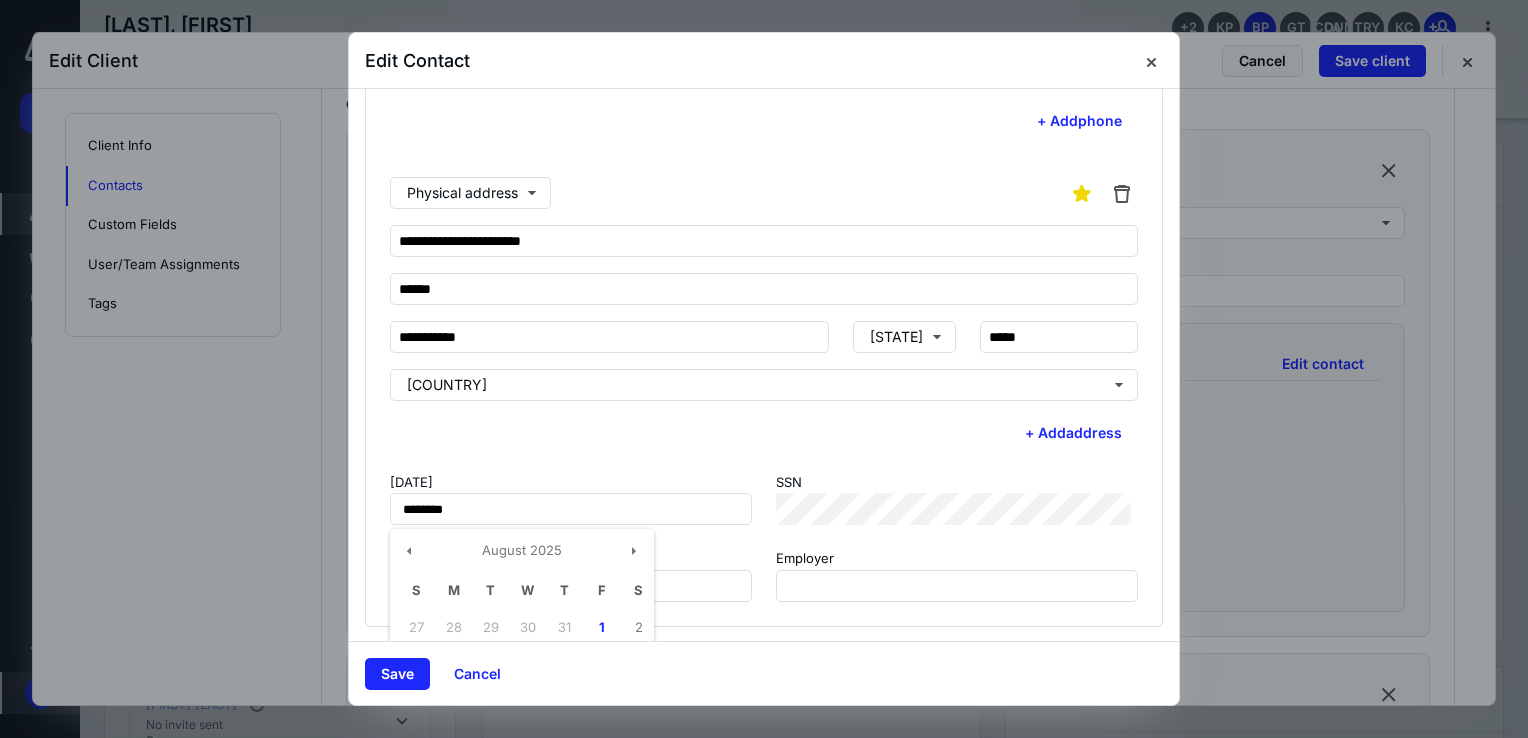 type on "**********" 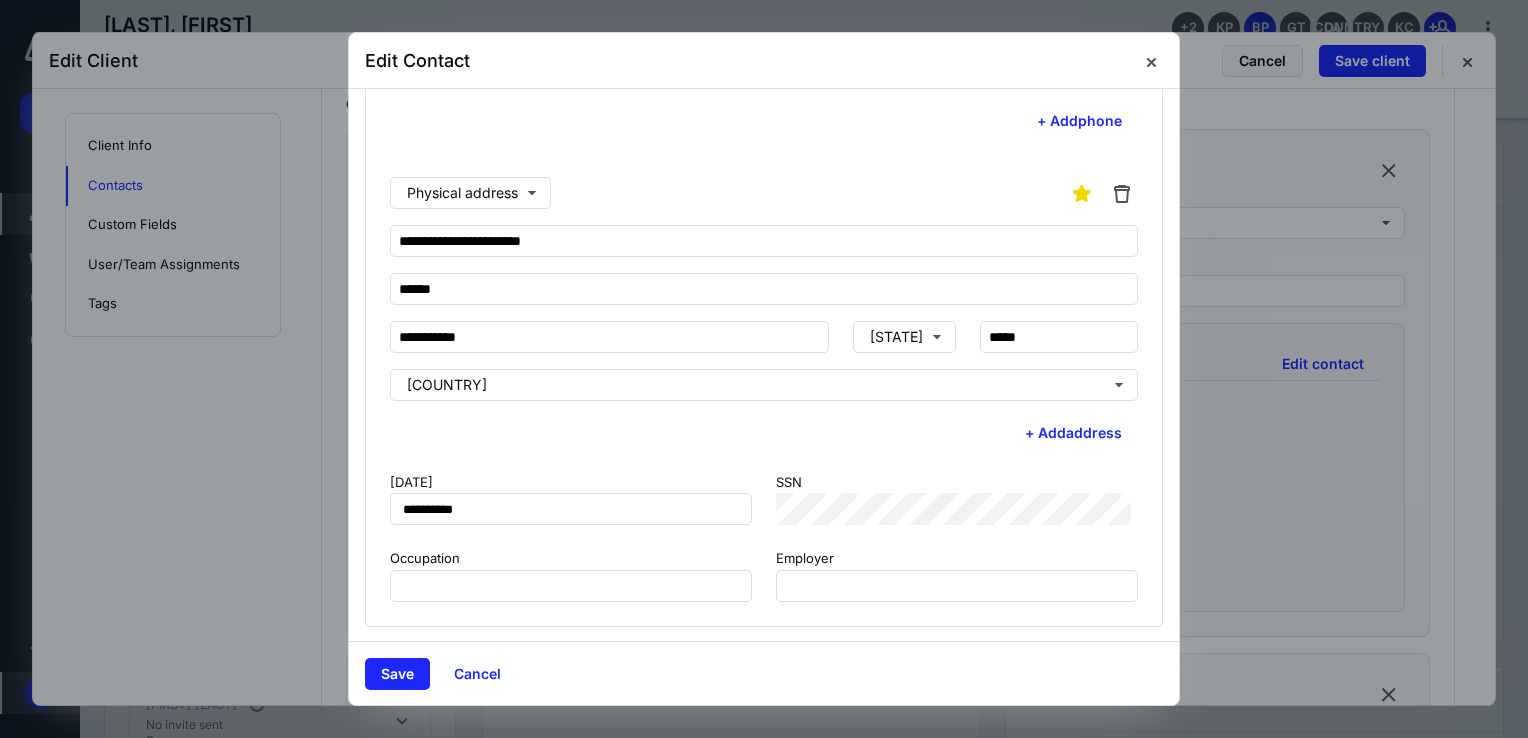 click at bounding box center [764, 369] 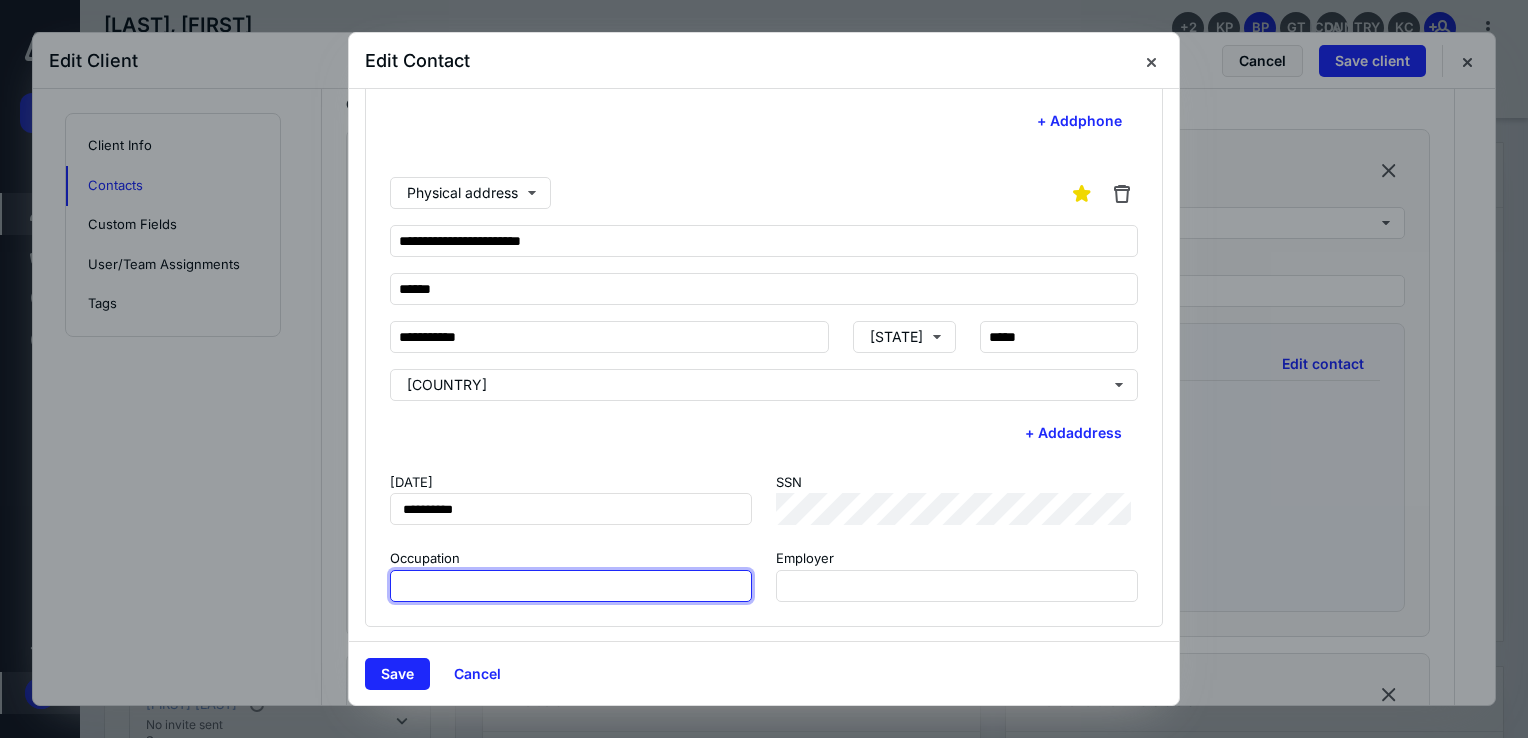 click at bounding box center (571, 586) 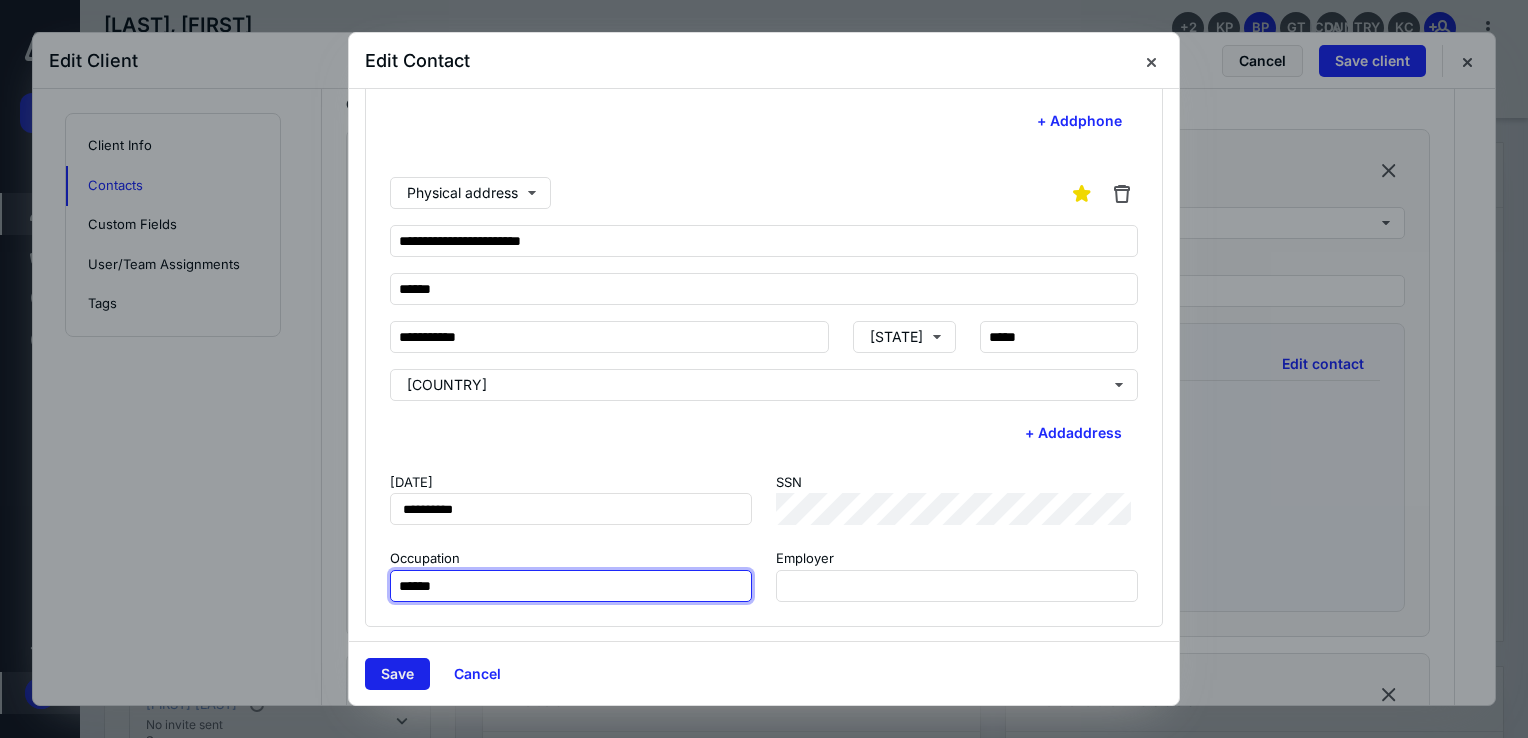 type on "******" 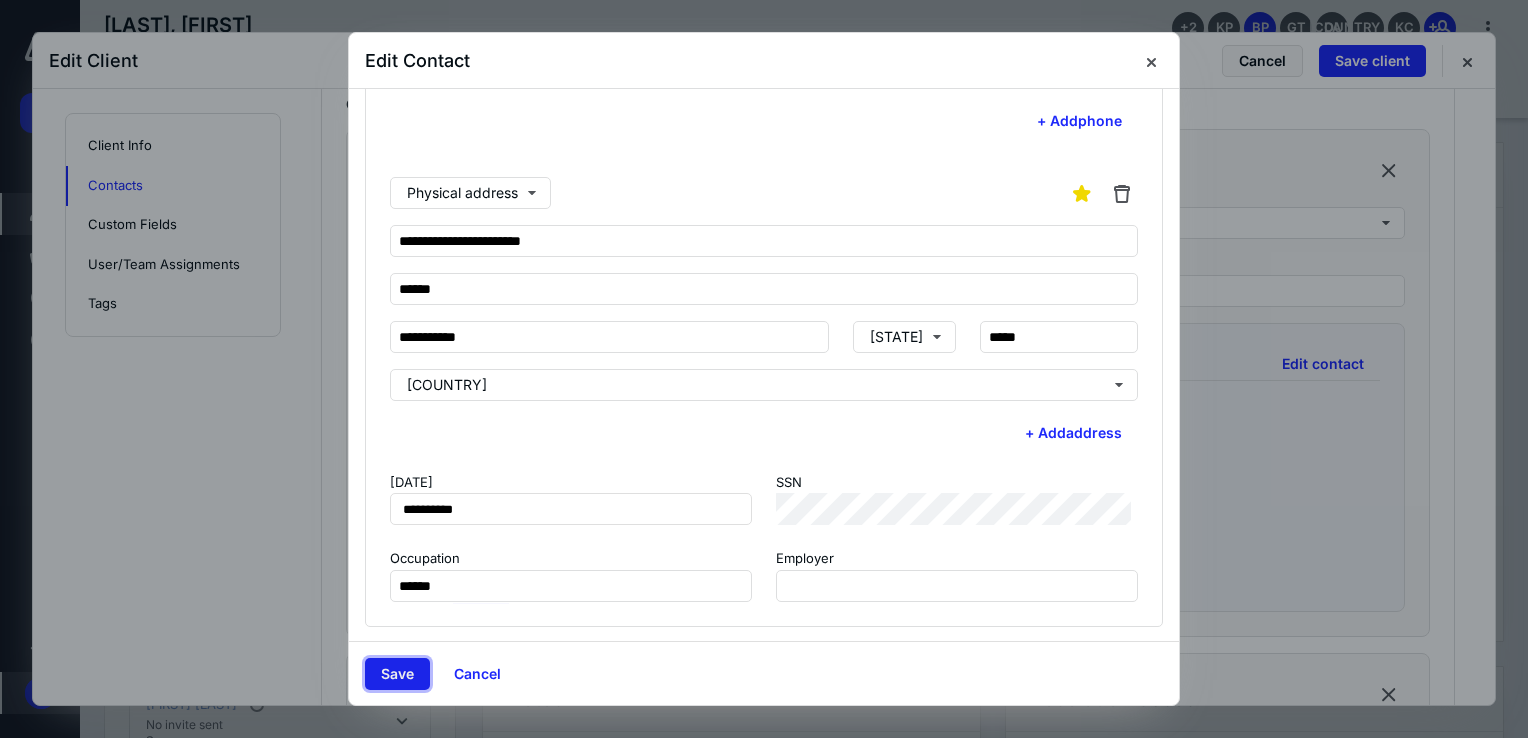 click on "Save" at bounding box center (397, 674) 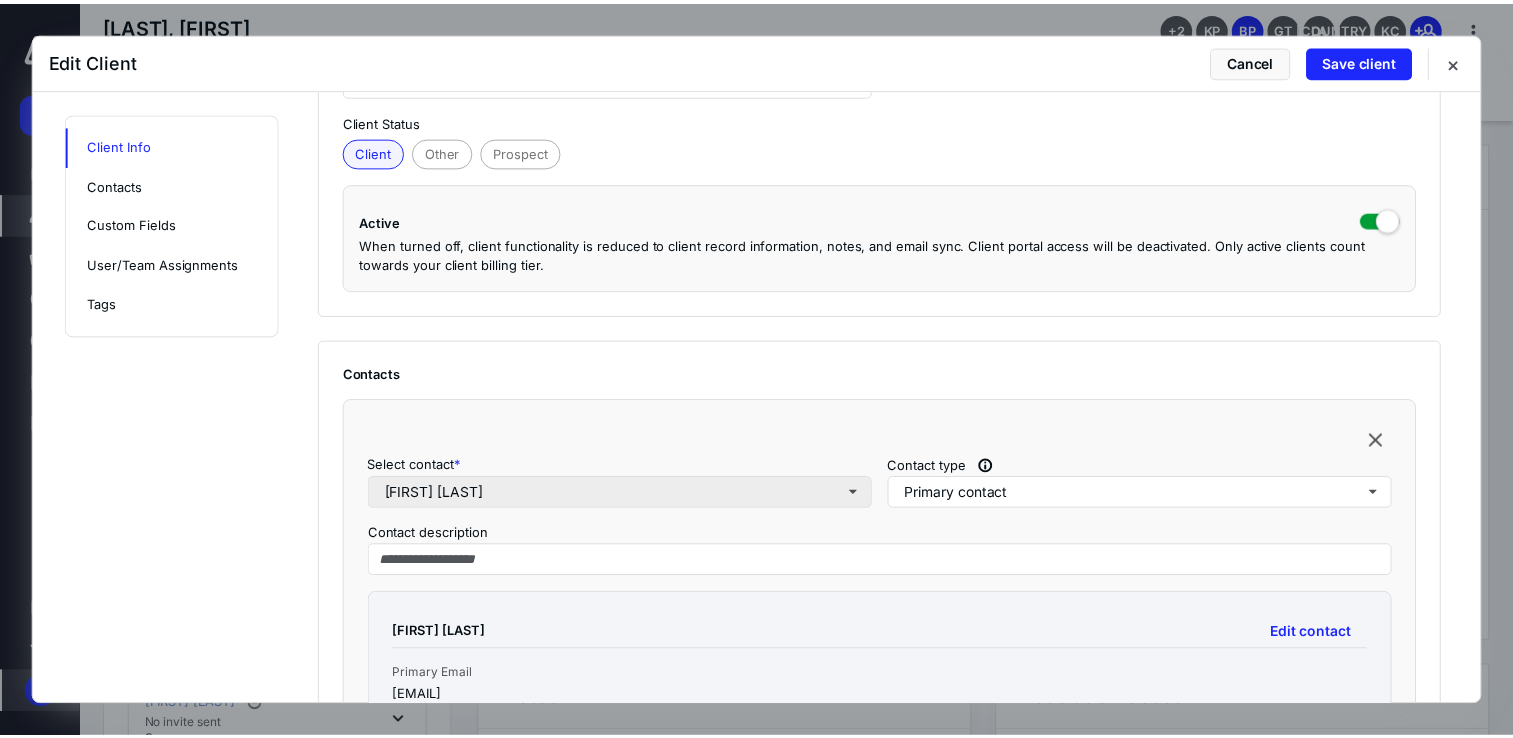 scroll, scrollTop: 400, scrollLeft: 0, axis: vertical 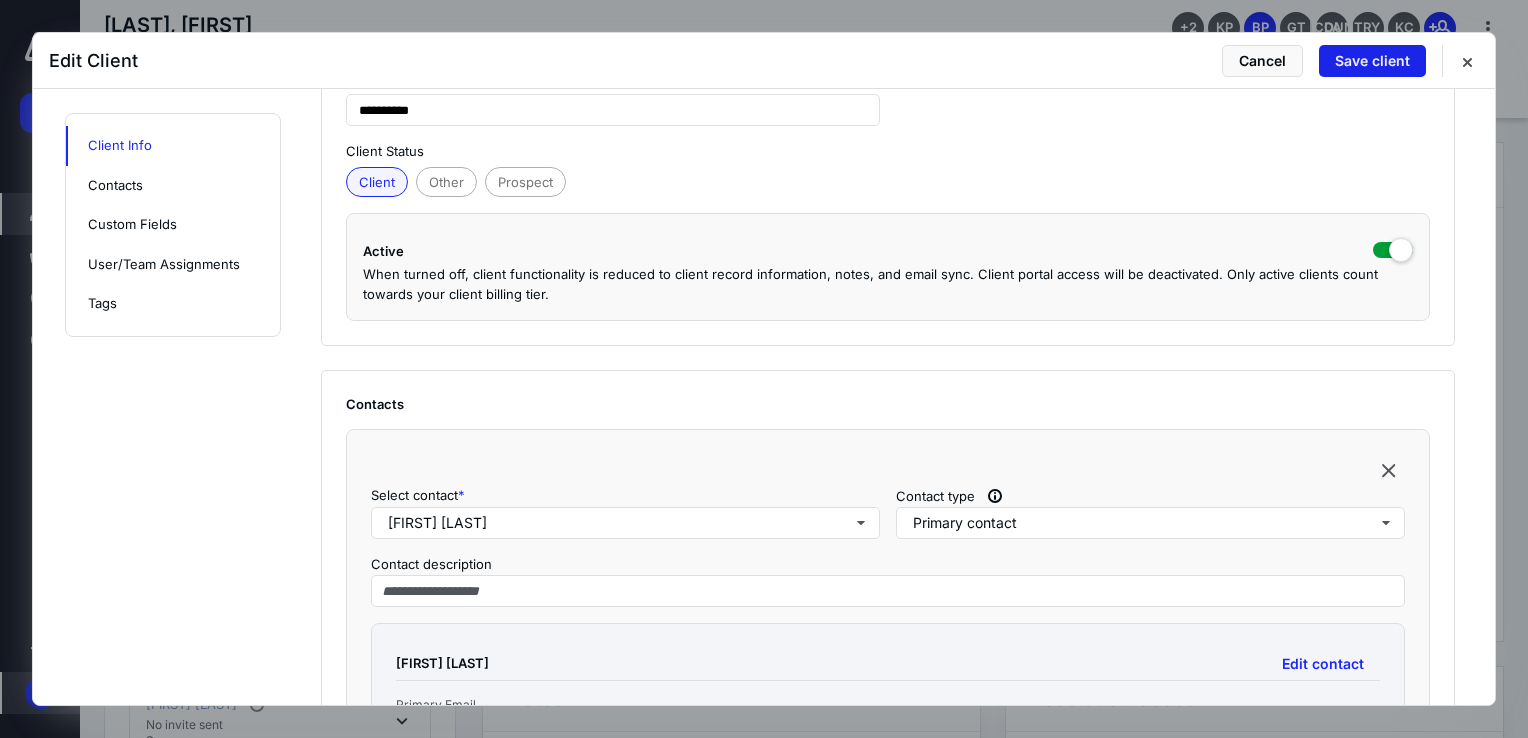 click on "Save client" at bounding box center [1372, 61] 